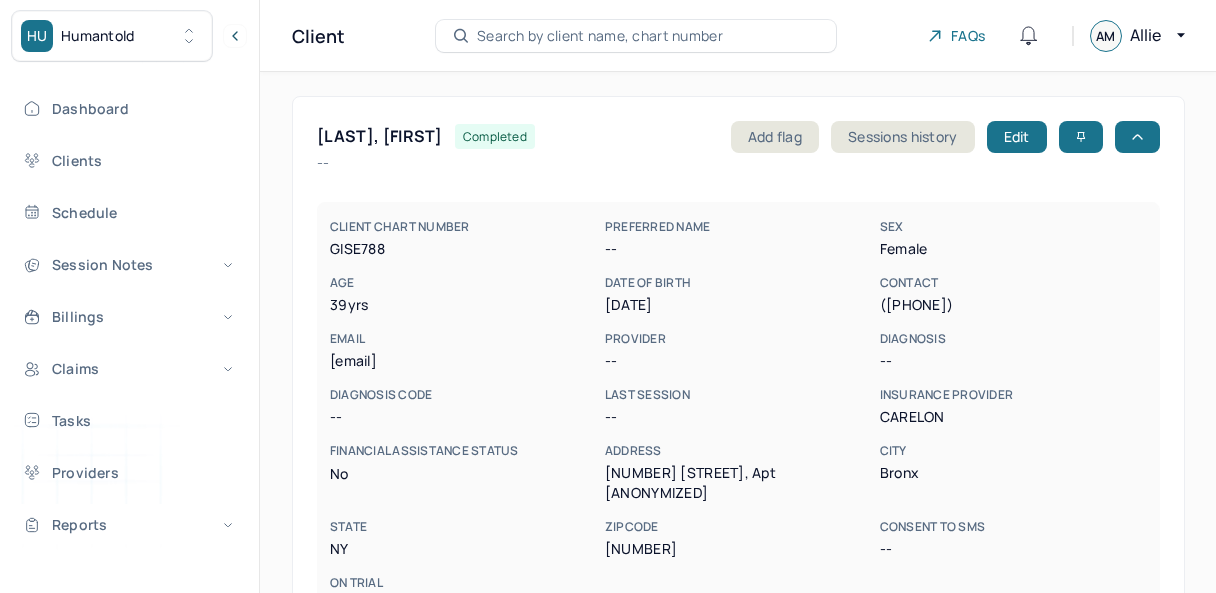 scroll, scrollTop: 0, scrollLeft: 0, axis: both 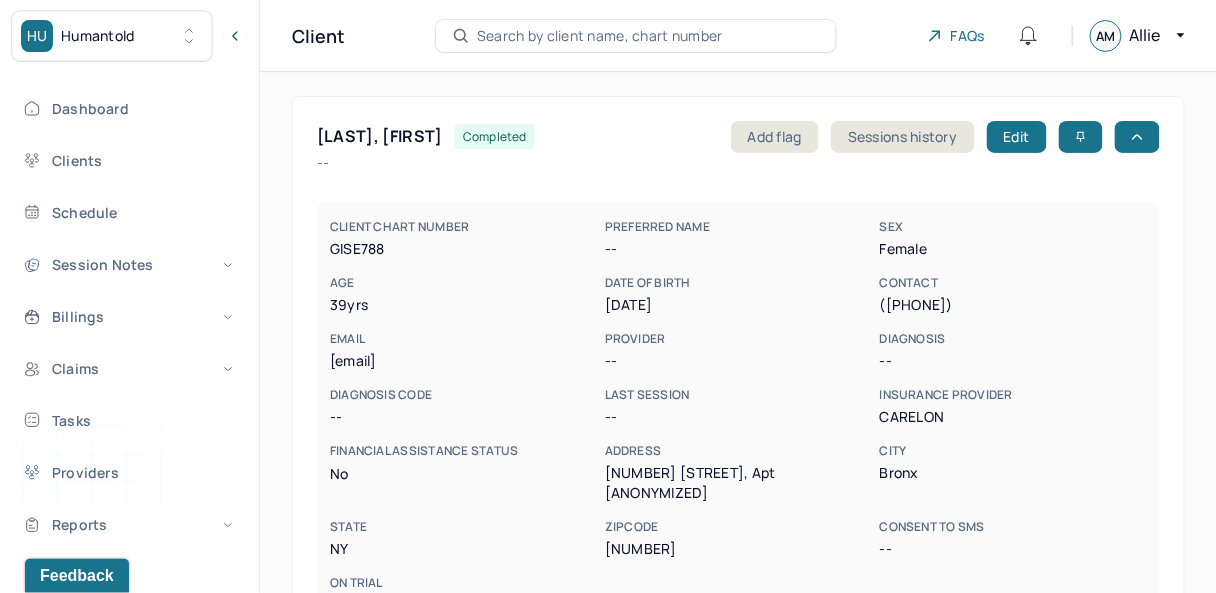 click on "Search by client name, chart number" at bounding box center [600, 36] 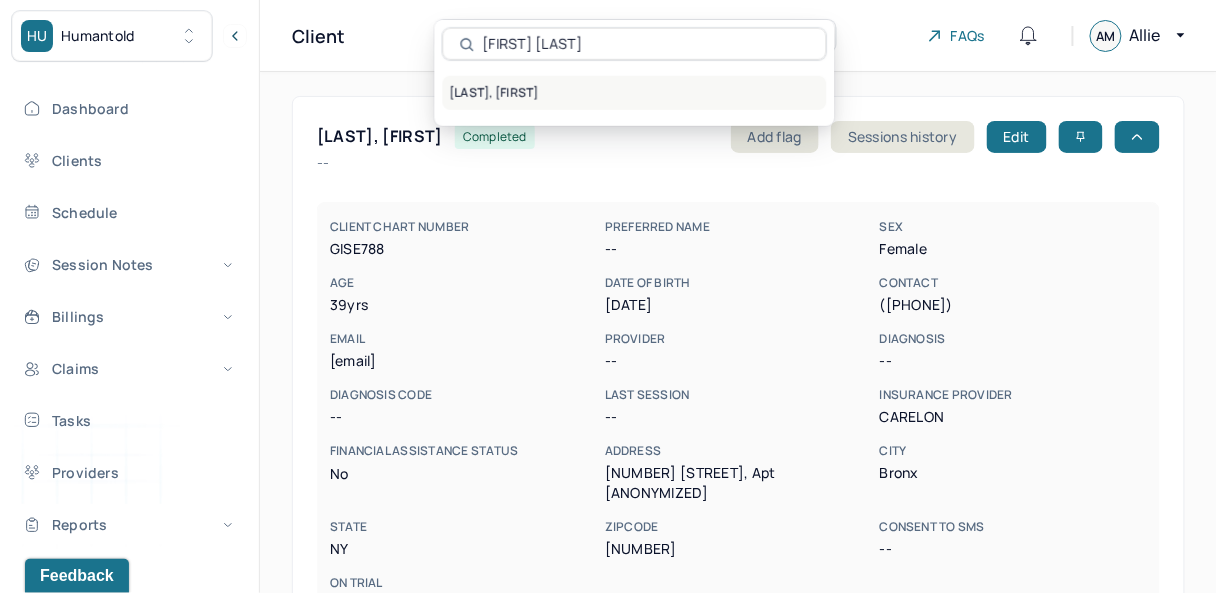 type on "[FIRST] [LAST]" 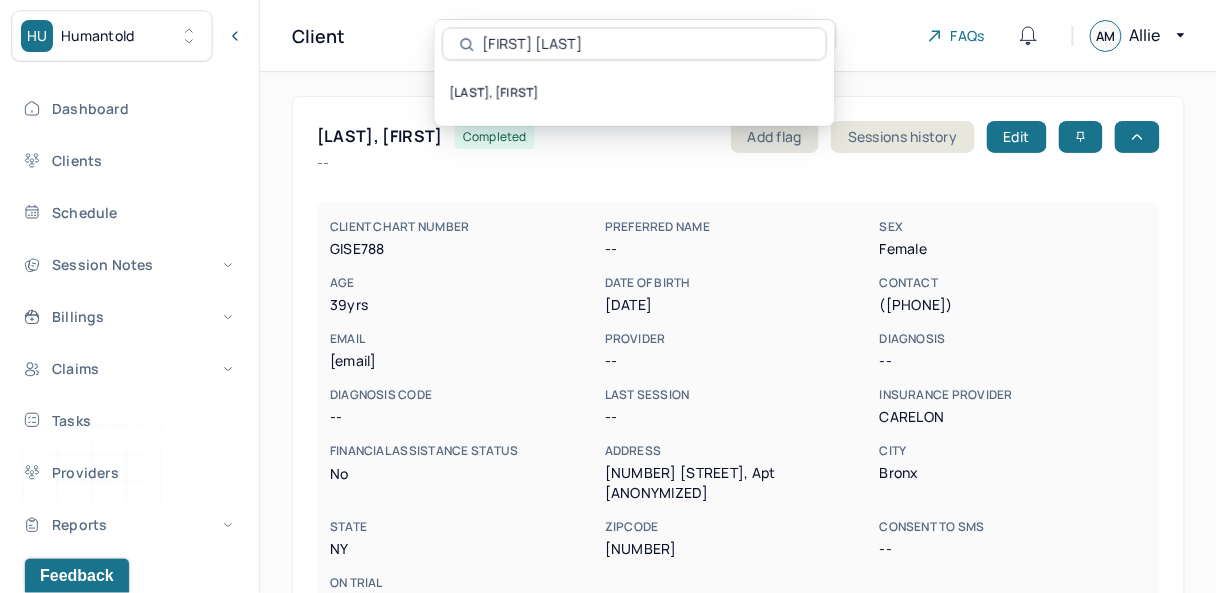 click on "[LAST], [FIRST]" at bounding box center [635, 93] 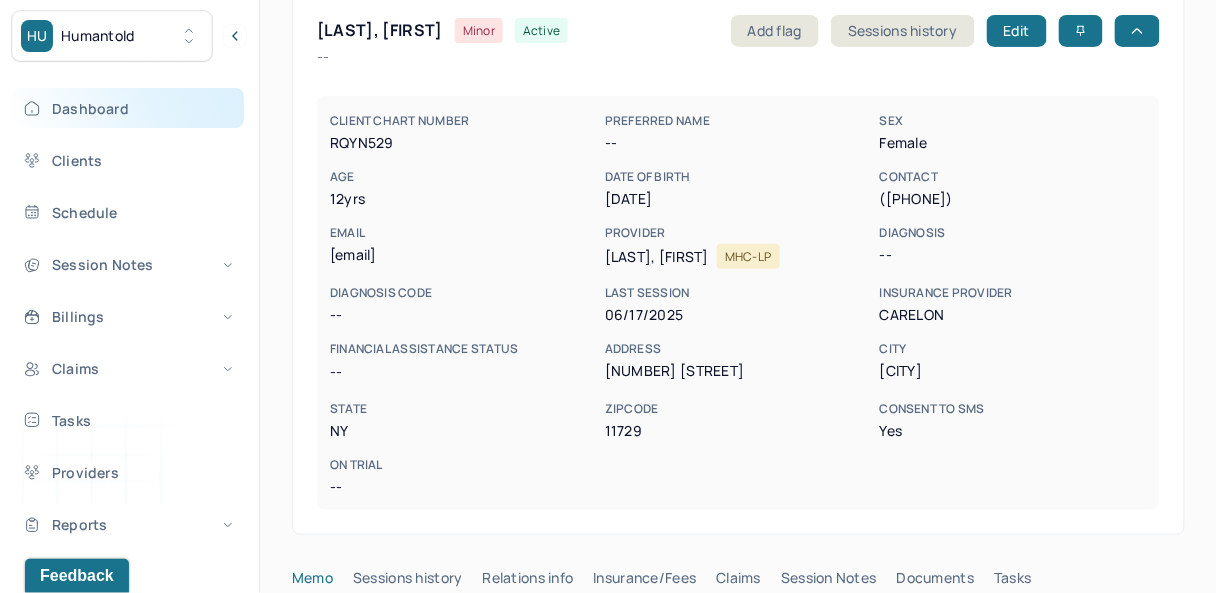 scroll, scrollTop: 0, scrollLeft: 0, axis: both 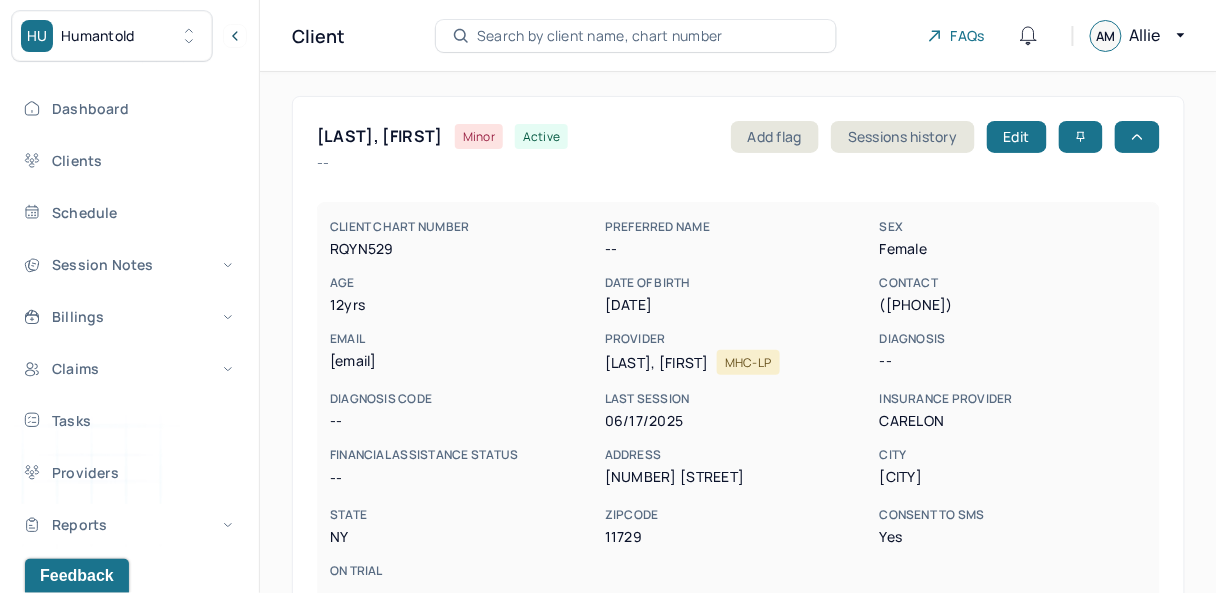 click on "Search by client name, chart number" at bounding box center (600, 36) 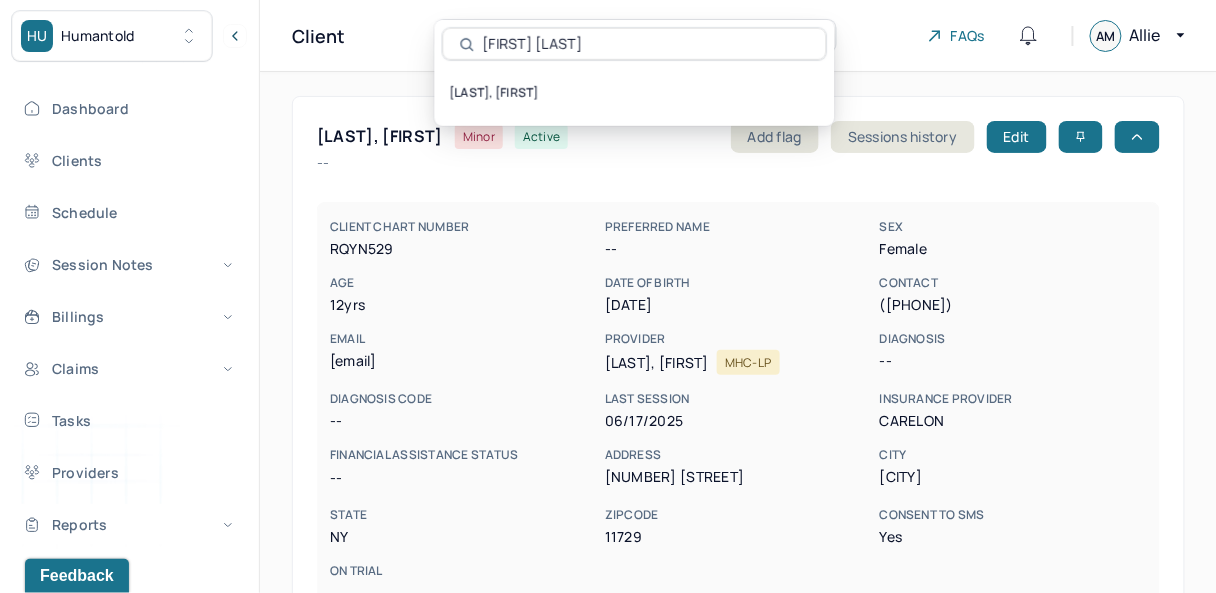 type on "[FIRST] [LAST]" 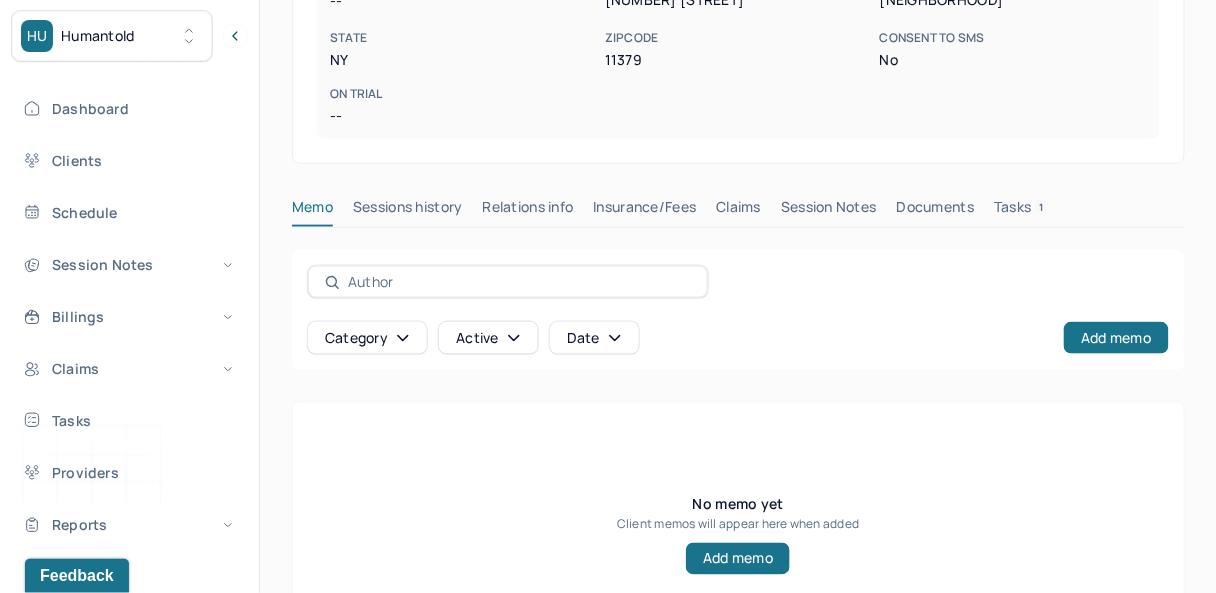 scroll, scrollTop: 480, scrollLeft: 0, axis: vertical 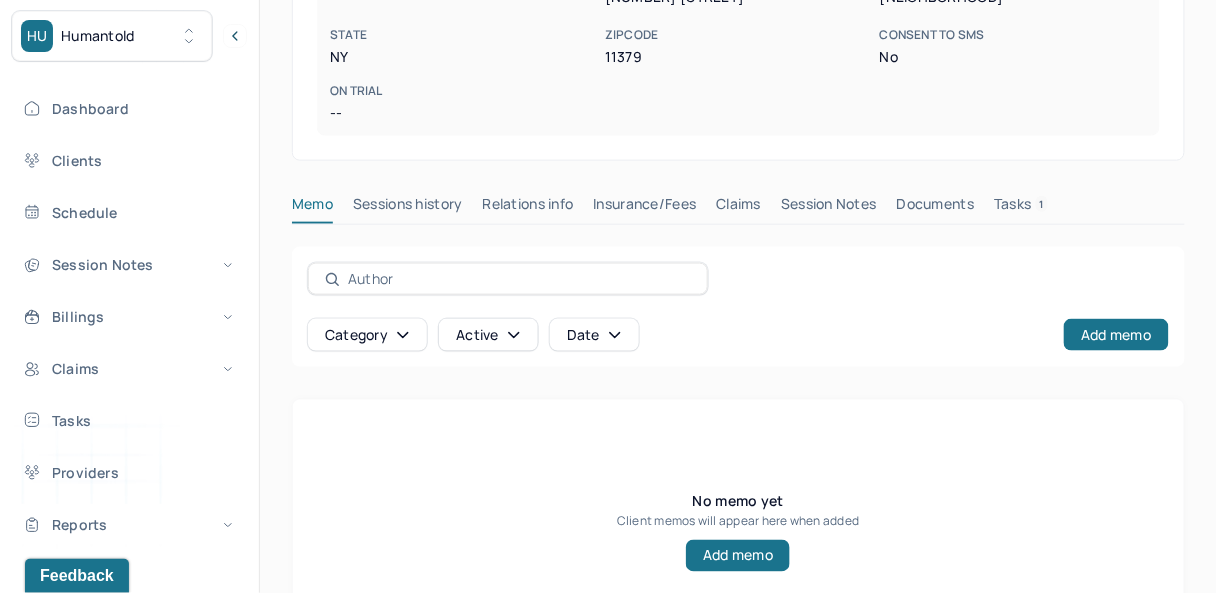 click on "Tasks 1" at bounding box center (1021, 208) 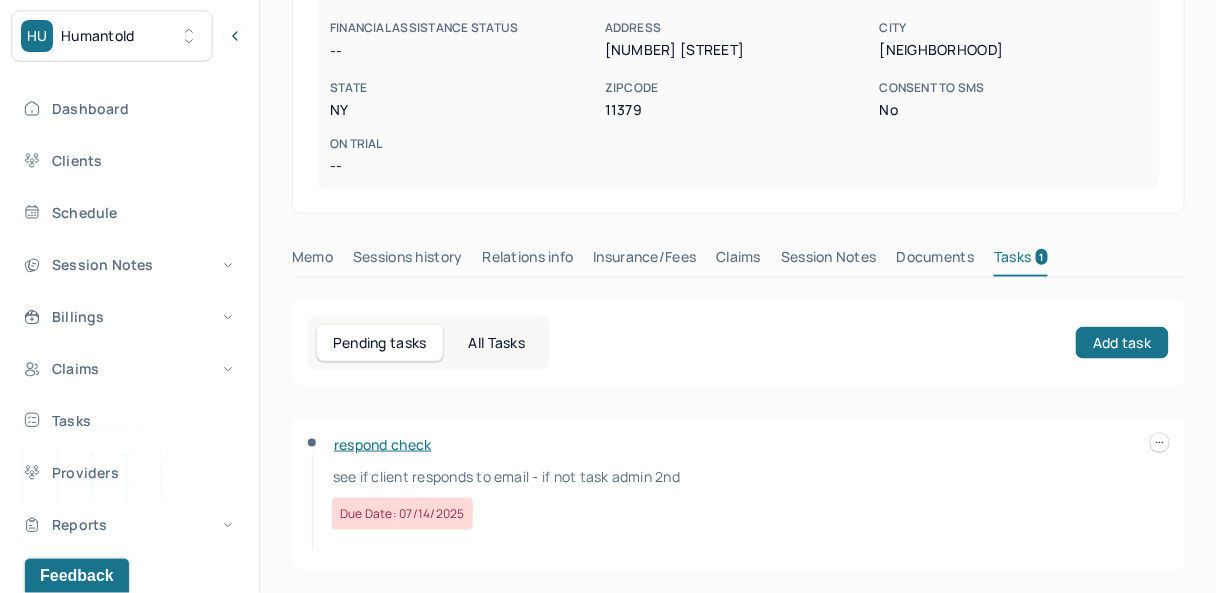 click at bounding box center (1160, 443) 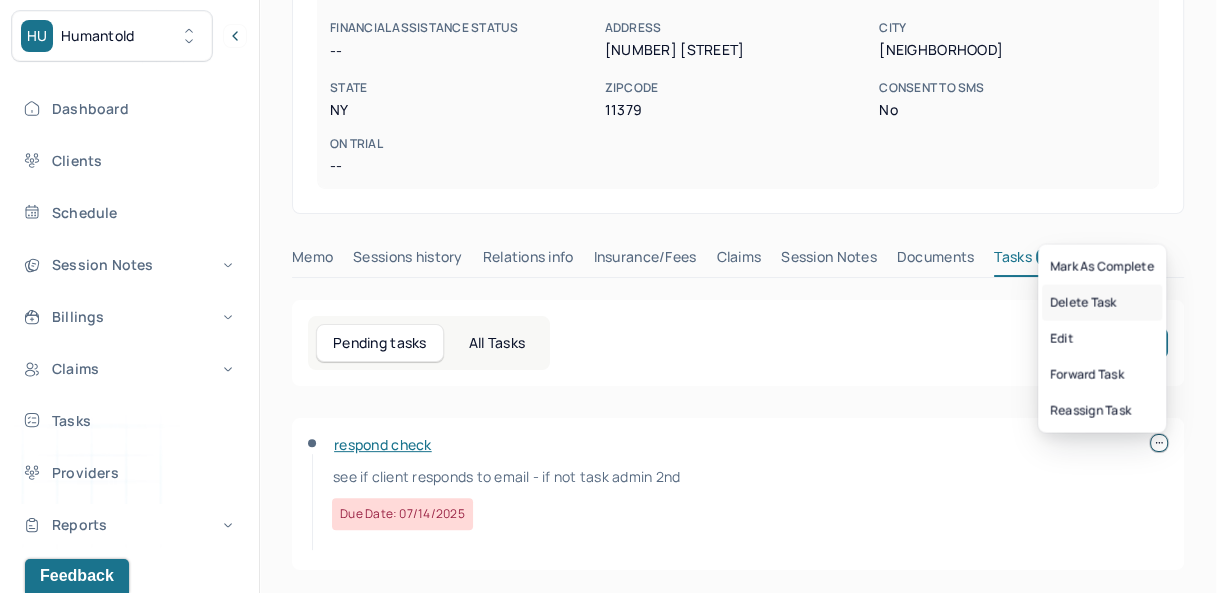 click on "Delete Task" at bounding box center (1102, 303) 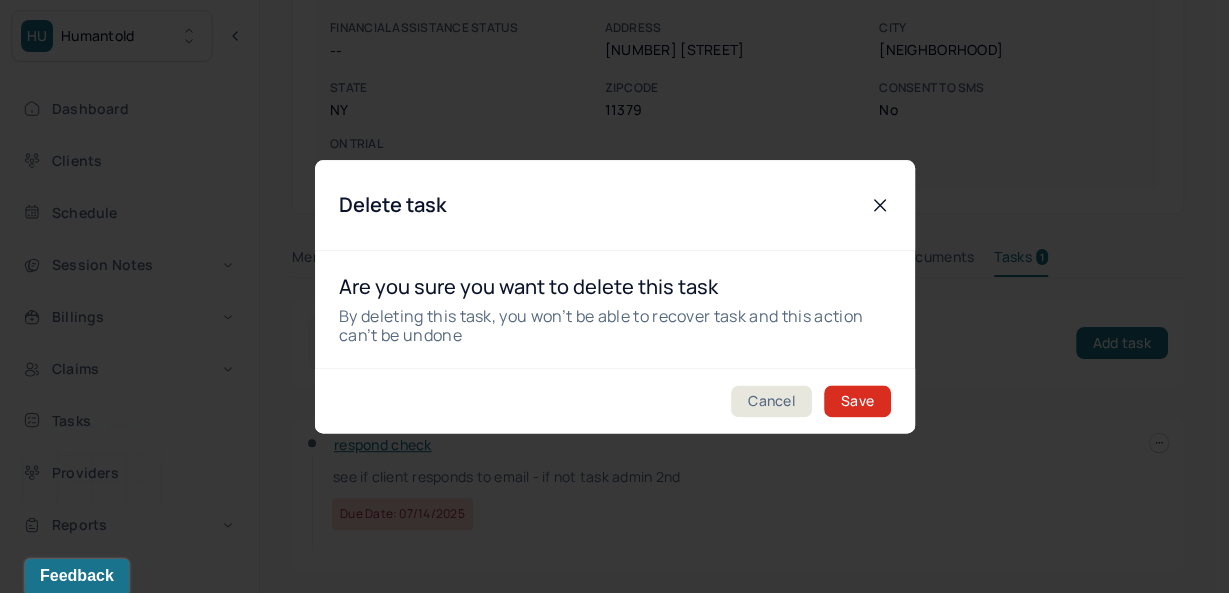 drag, startPoint x: 859, startPoint y: 405, endPoint x: 860, endPoint y: 395, distance: 10.049875 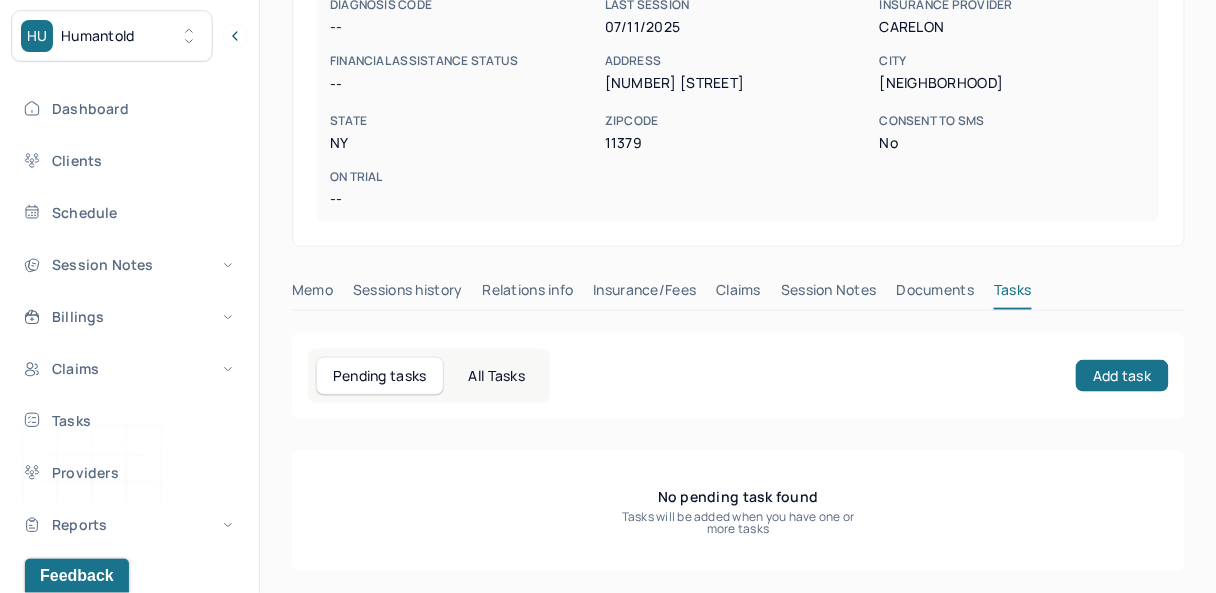 scroll, scrollTop: 0, scrollLeft: 0, axis: both 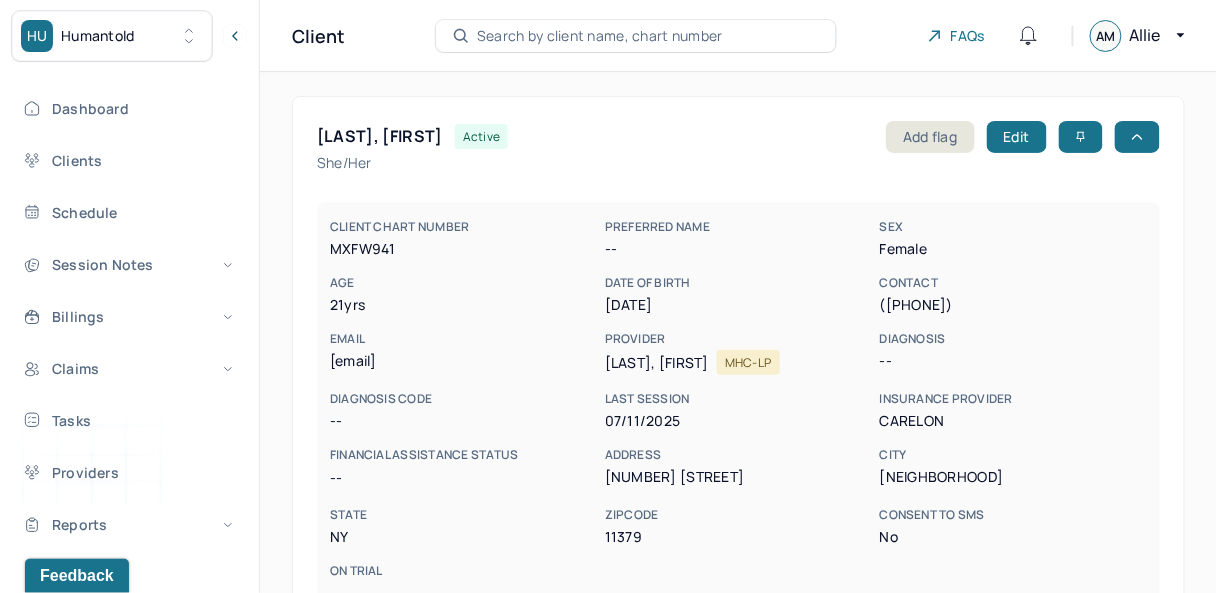 click on "Search by client name, chart number" at bounding box center (600, 36) 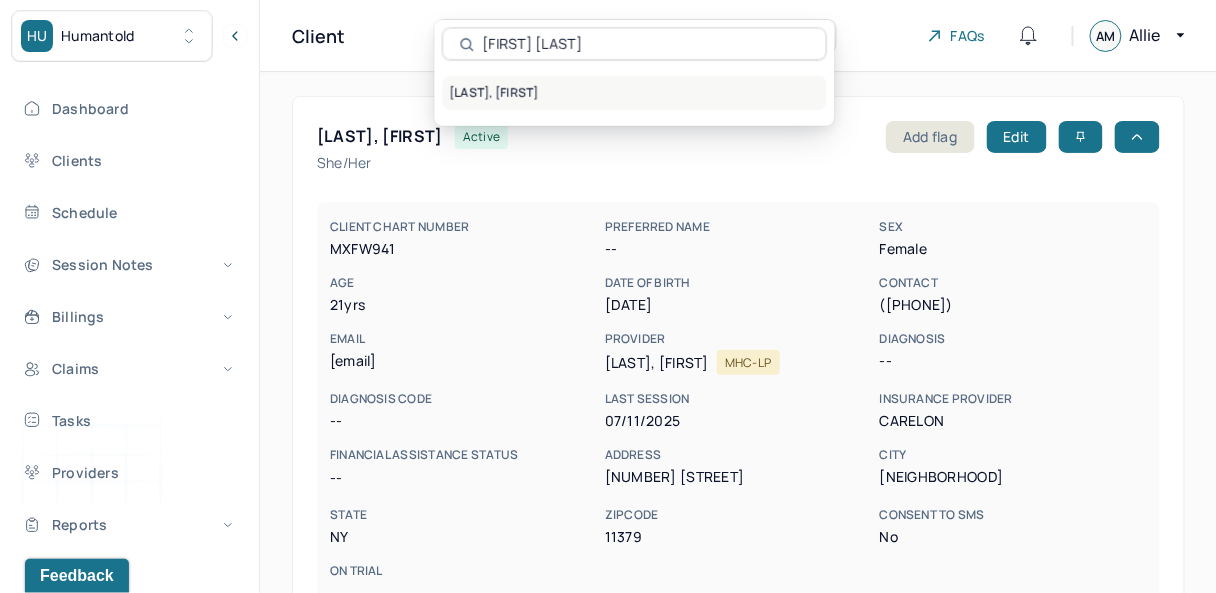 type on "[FIRST] [LAST]" 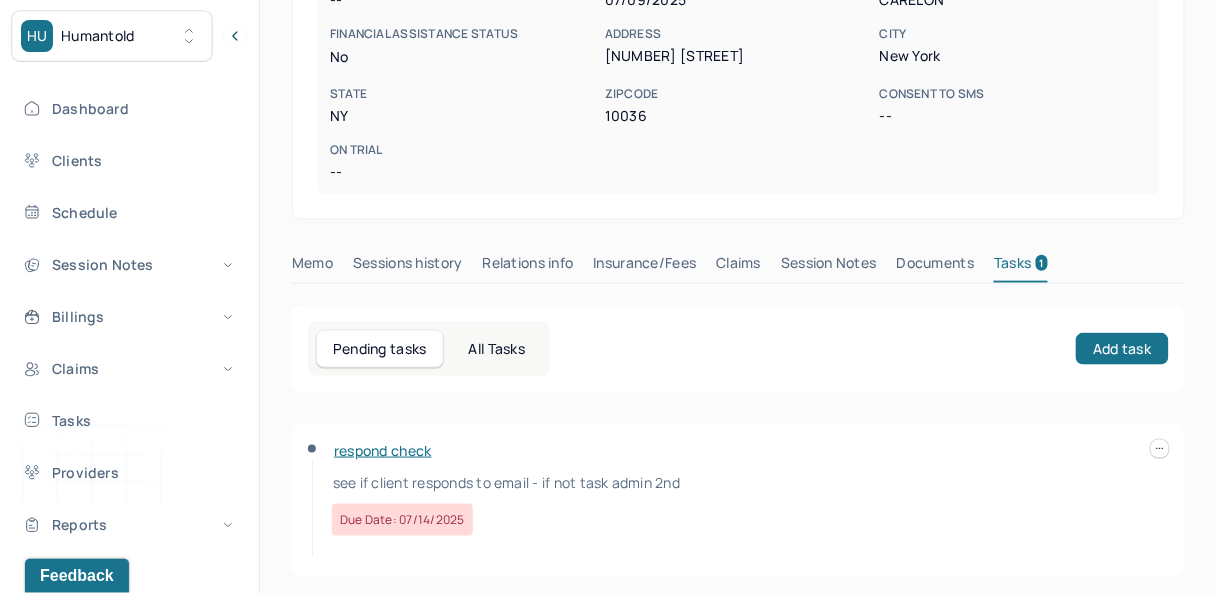 scroll, scrollTop: 427, scrollLeft: 0, axis: vertical 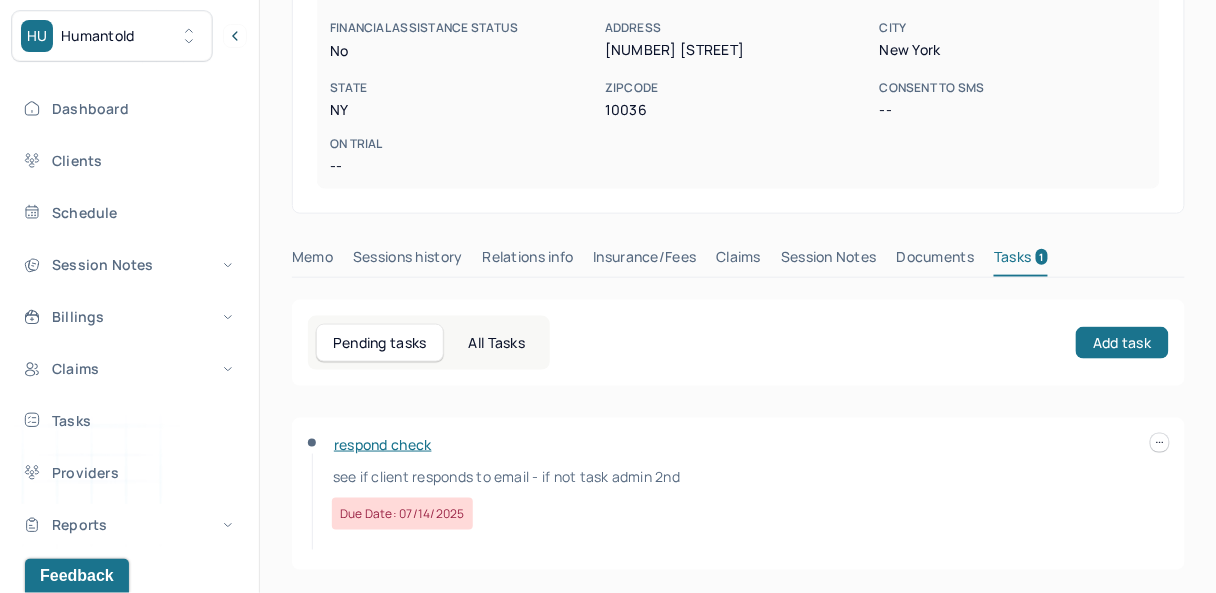 click at bounding box center [1160, 443] 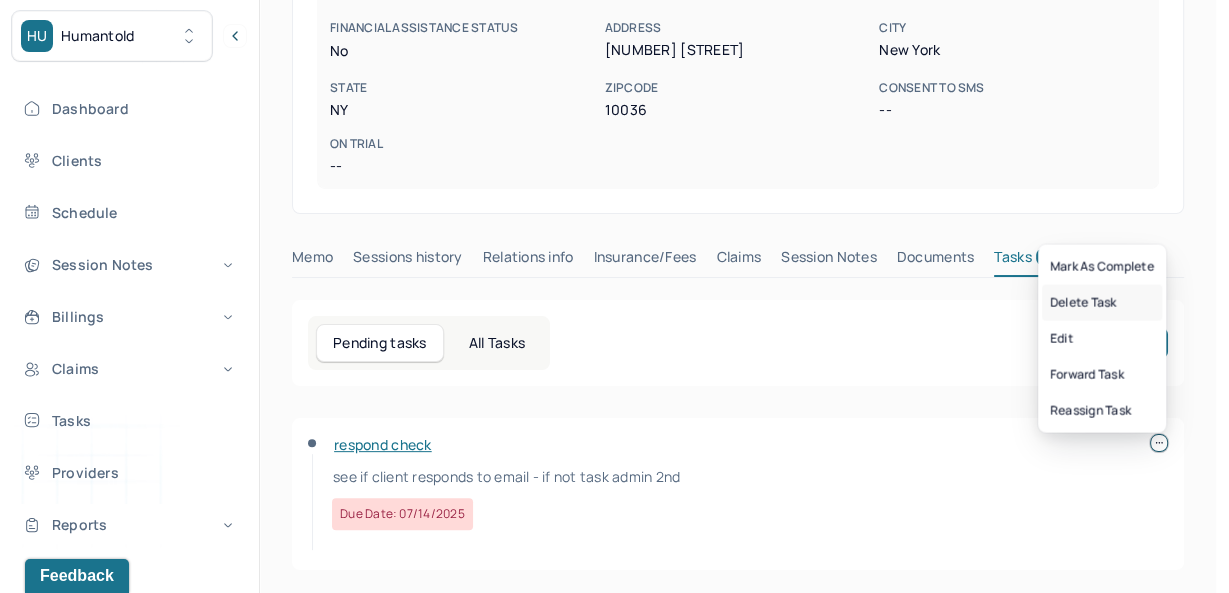 click on "Delete Task" at bounding box center [1102, 303] 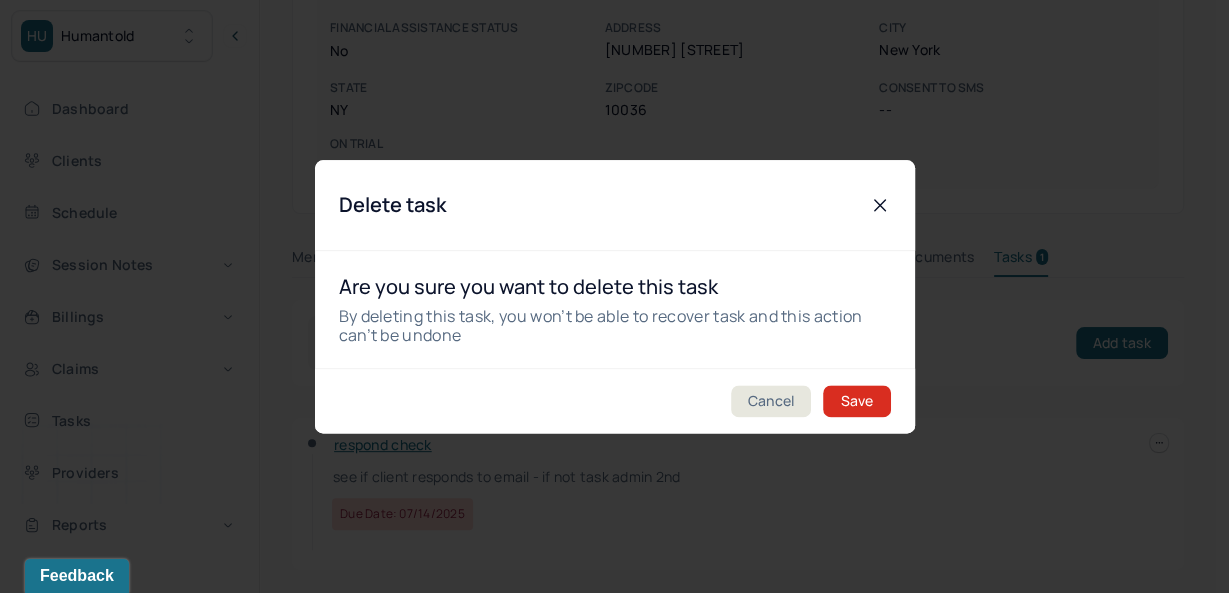 click on "Save" at bounding box center (856, 401) 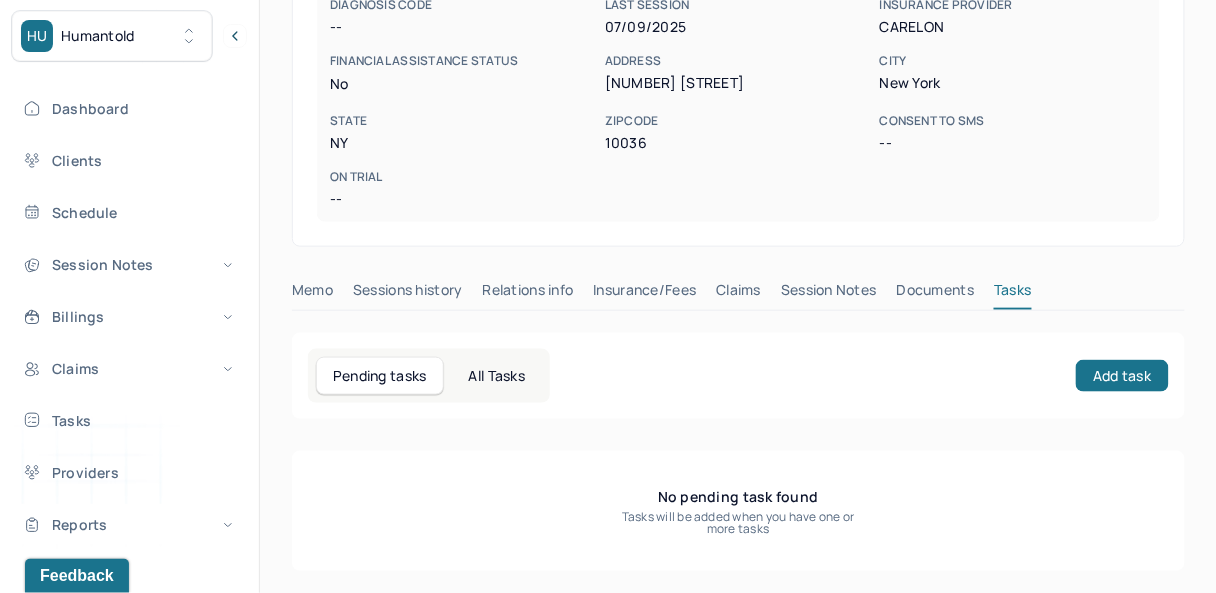 scroll, scrollTop: 0, scrollLeft: 0, axis: both 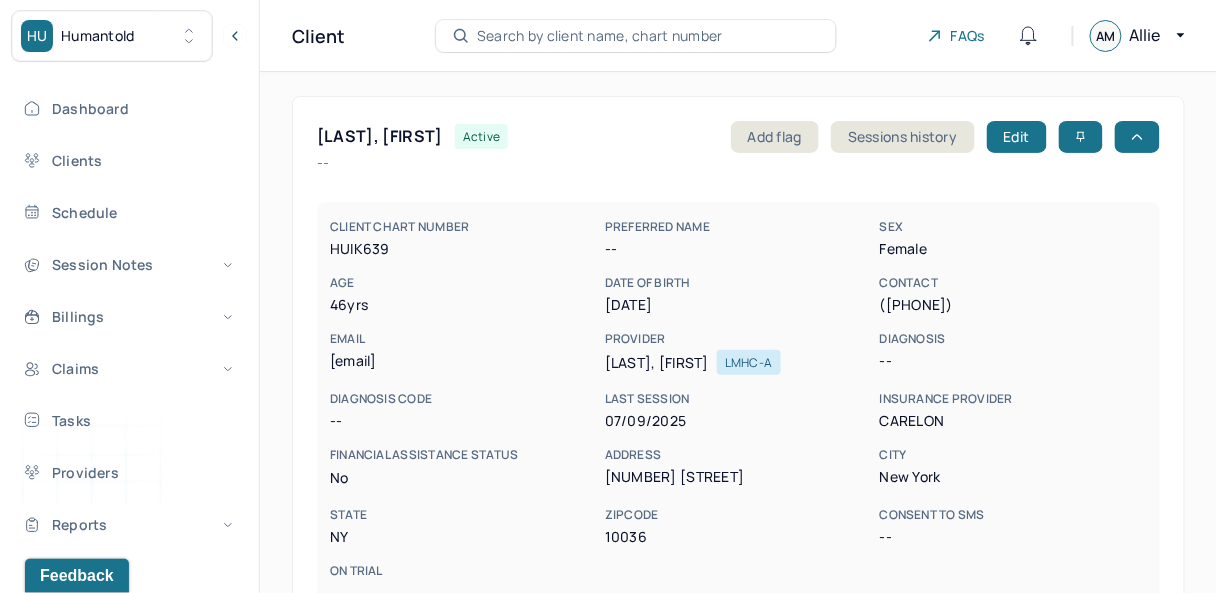 click on "Search by client name, chart number" at bounding box center [600, 36] 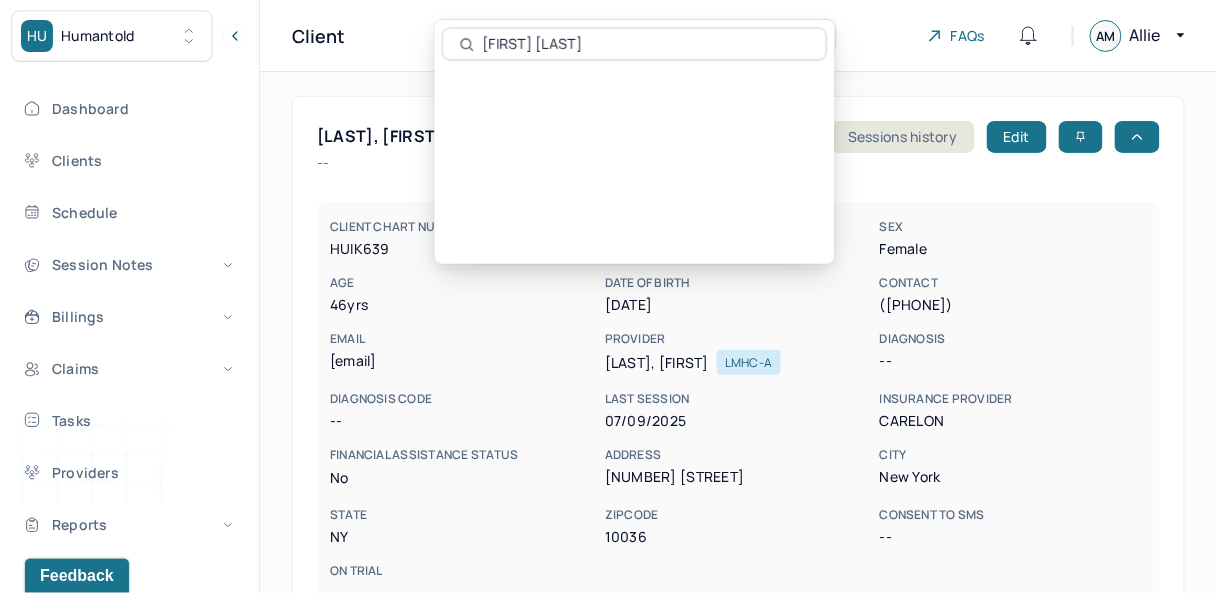type on "[FIRST] [LAST]" 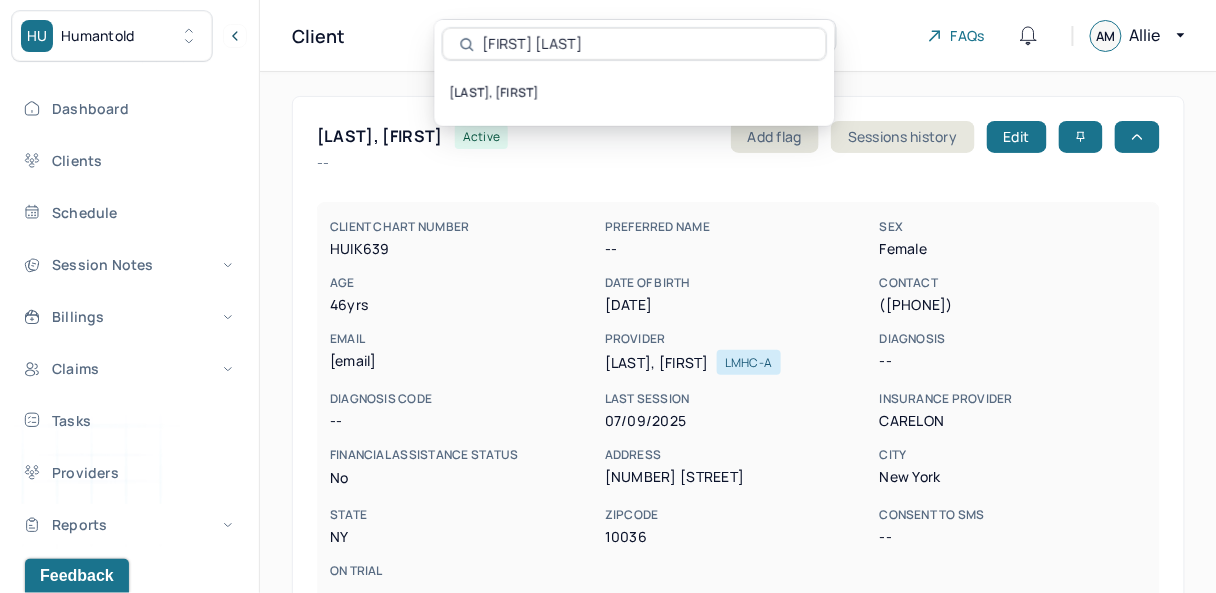 click on "[LAST], [FIRST]" at bounding box center (635, 93) 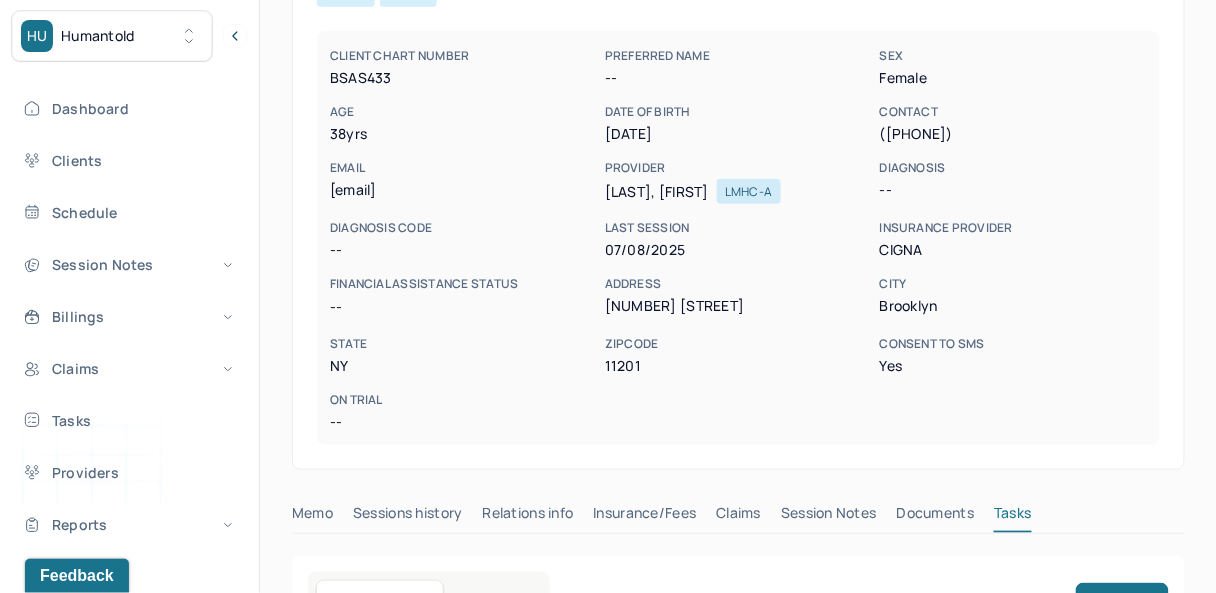 scroll, scrollTop: 0, scrollLeft: 0, axis: both 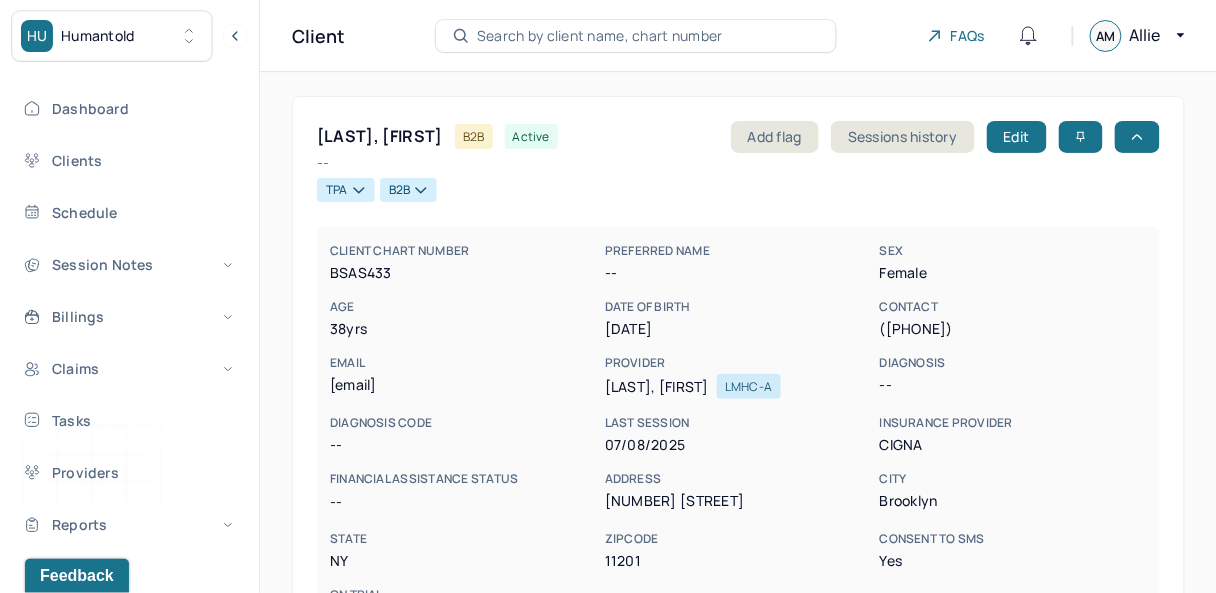 click on "Search by client name, chart number" at bounding box center [600, 36] 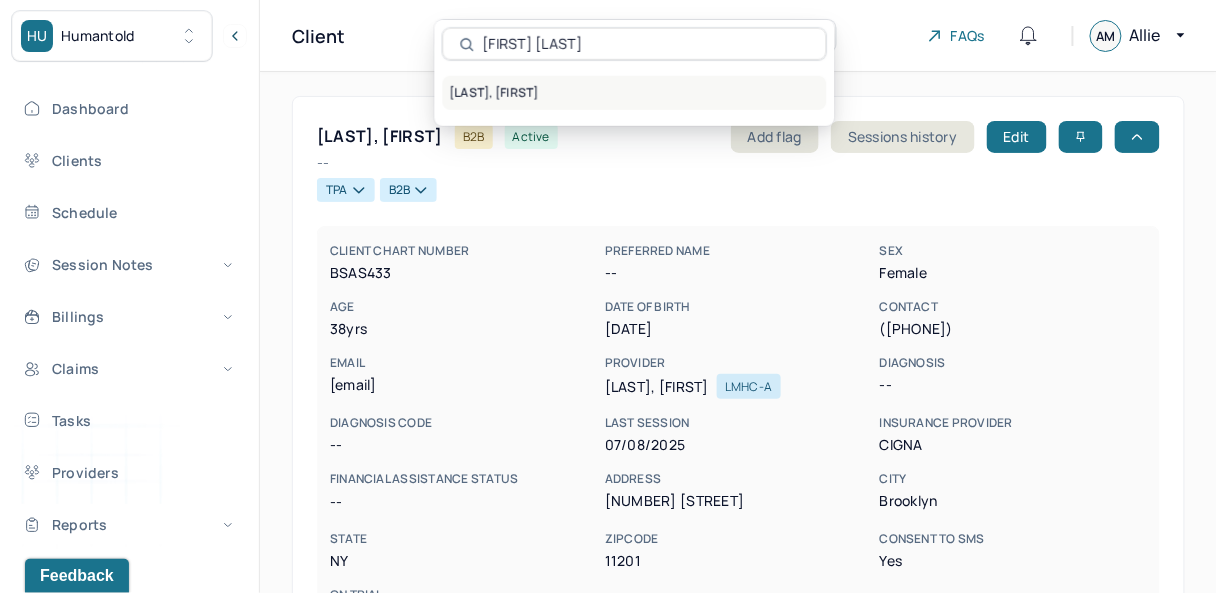 type on "[FIRST] [LAST]" 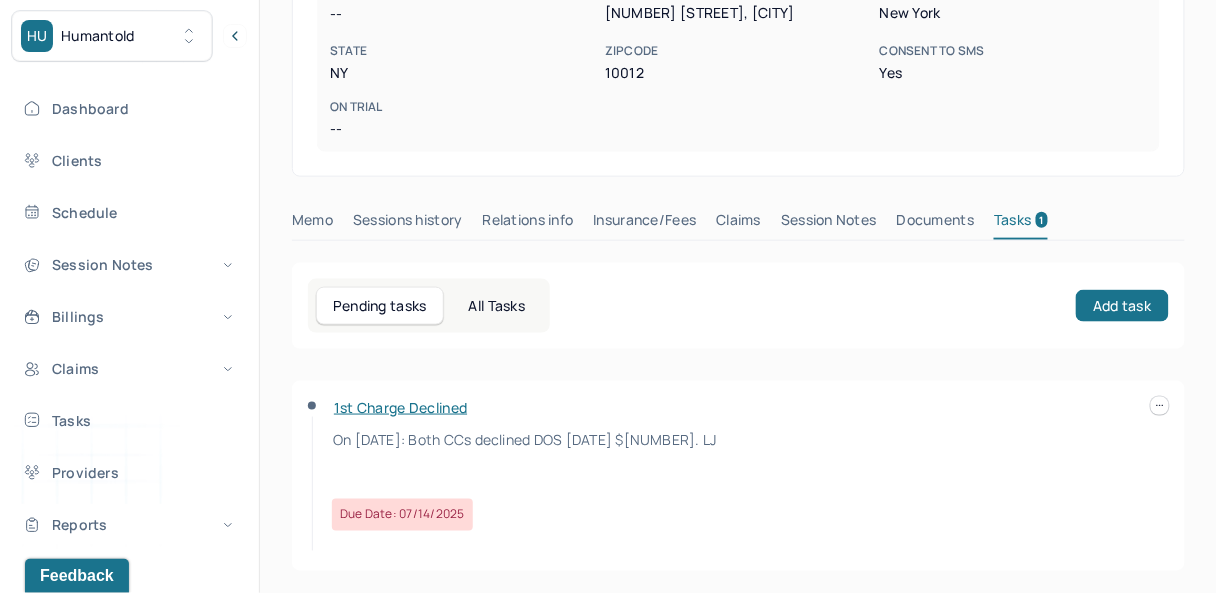 scroll, scrollTop: 465, scrollLeft: 0, axis: vertical 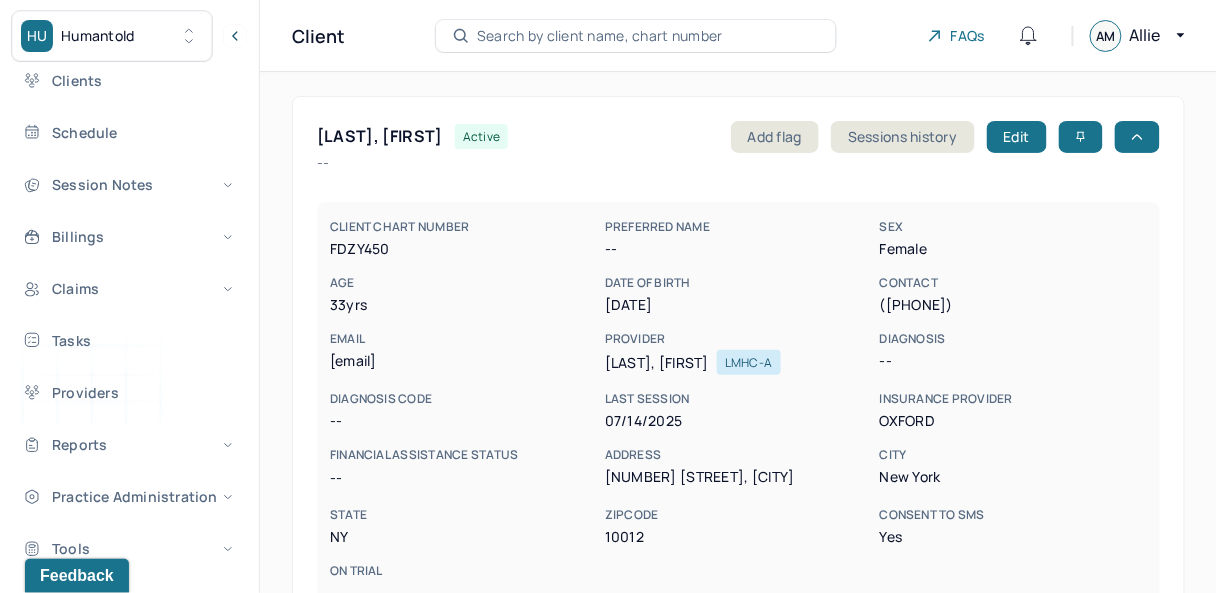 type 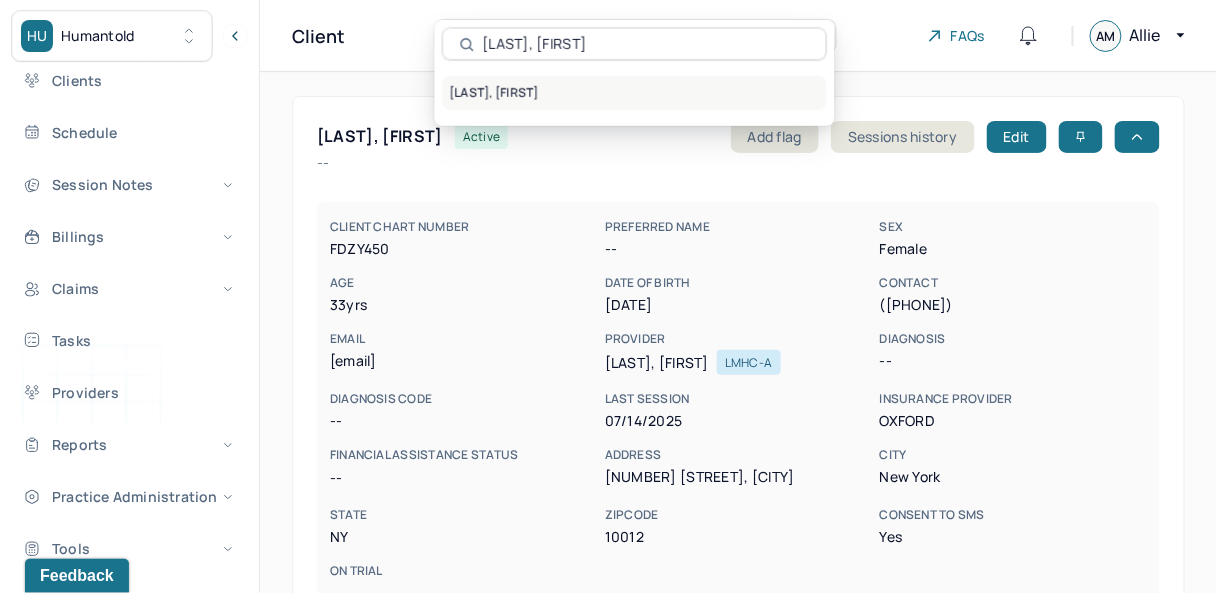 type on "[LAST], [FIRST]" 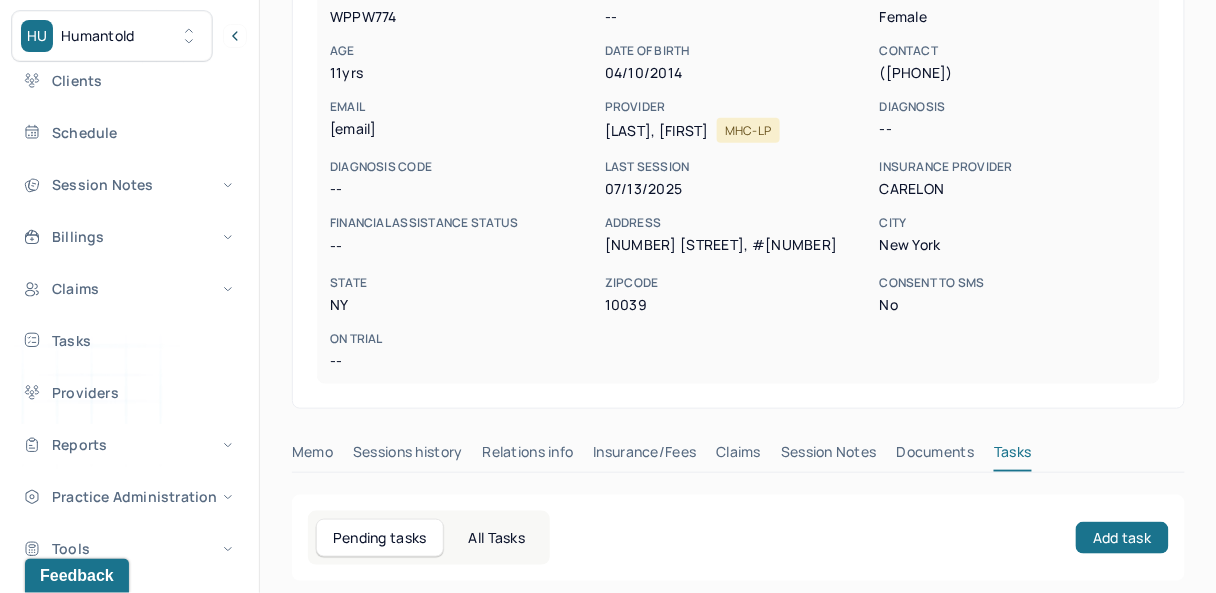 scroll, scrollTop: 0, scrollLeft: 0, axis: both 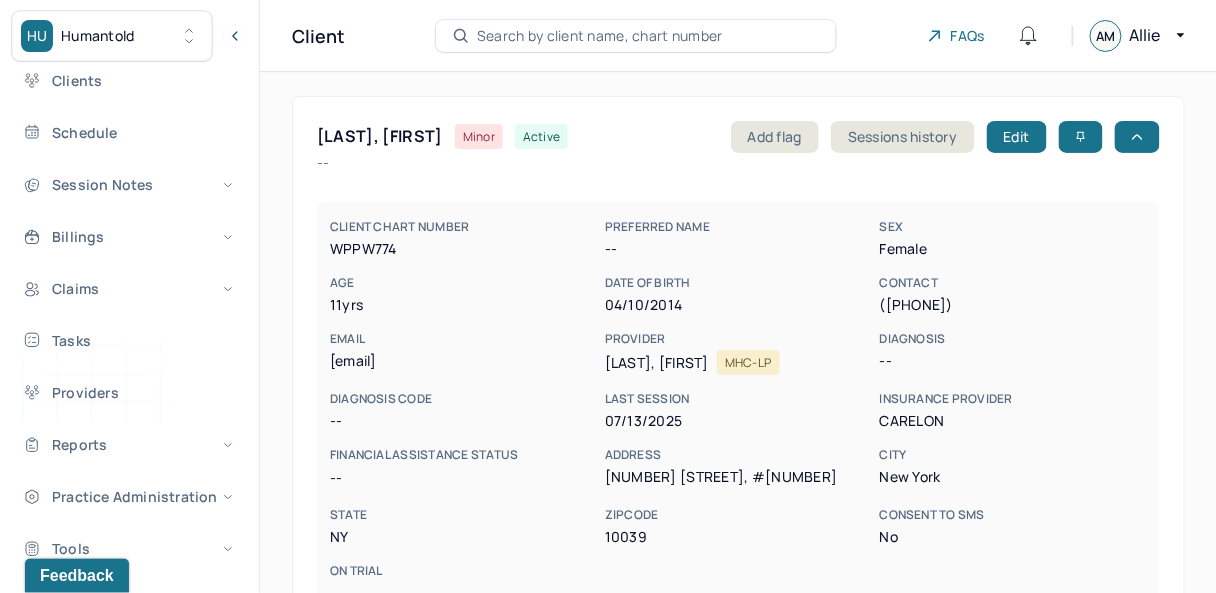 click on "Search by client name, chart number" at bounding box center [600, 36] 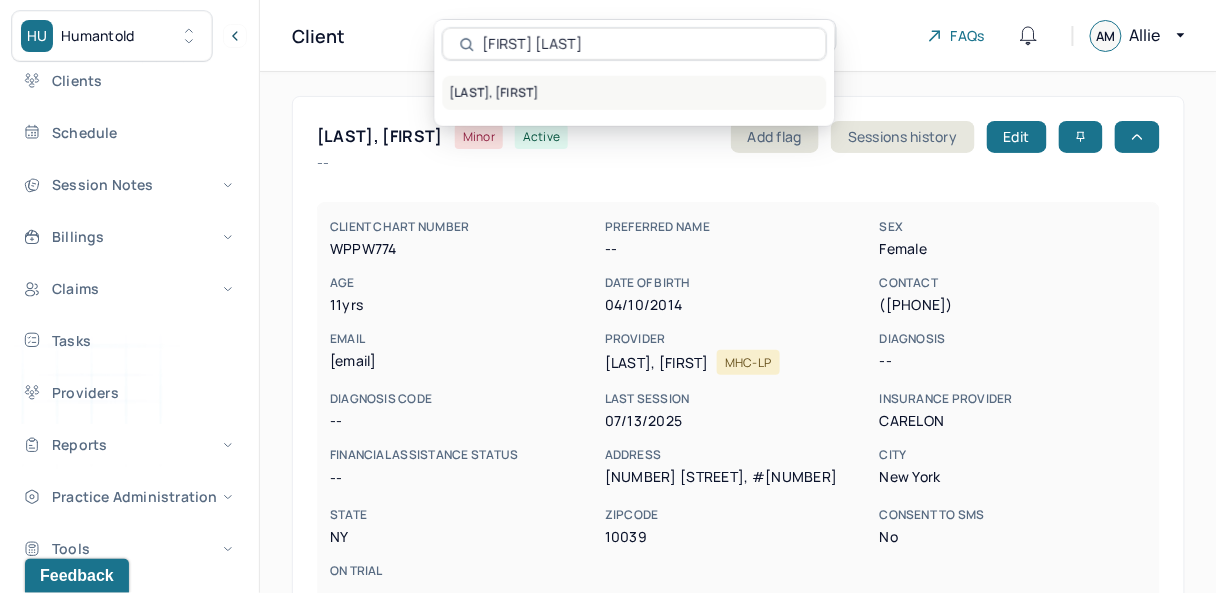 type on "[FIRST] [LAST]" 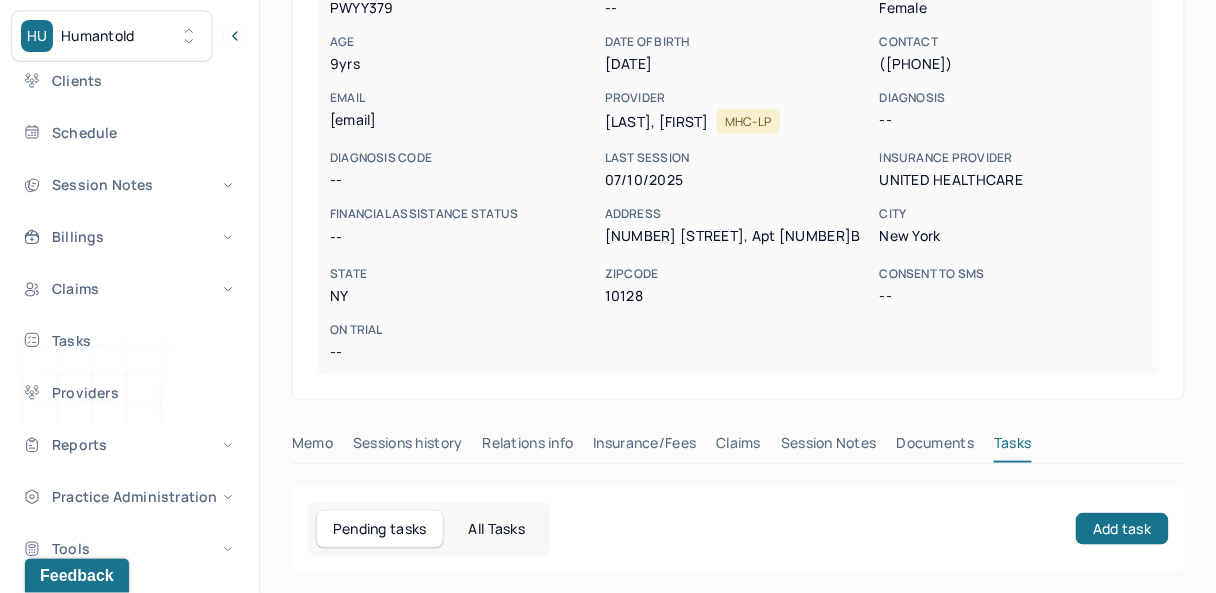 scroll, scrollTop: 0, scrollLeft: 0, axis: both 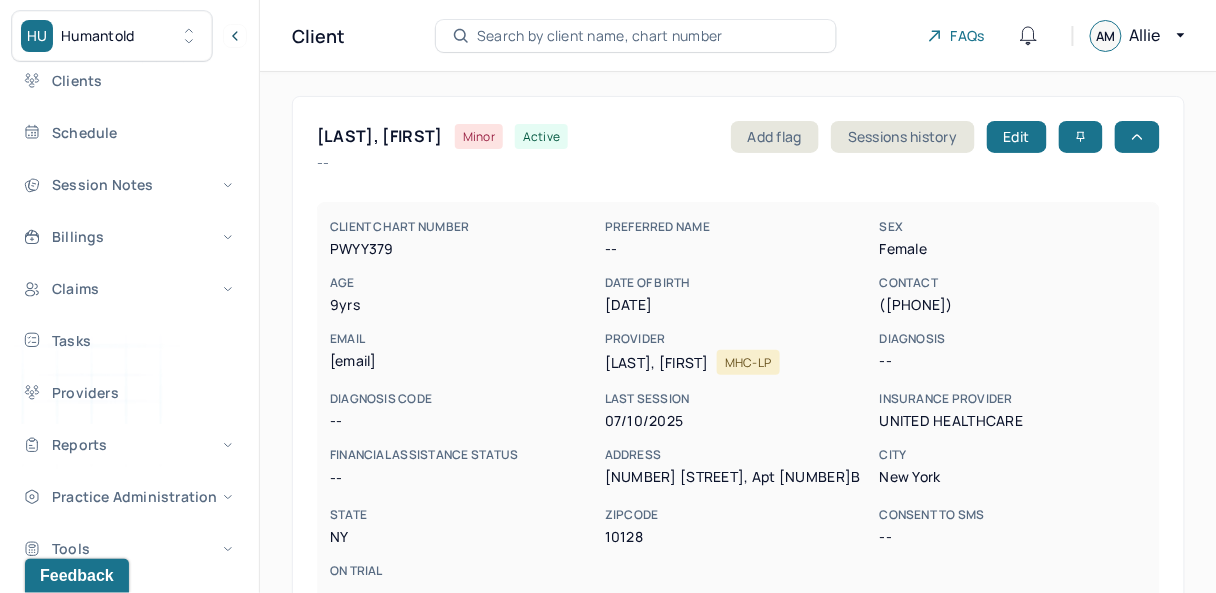 click on "Search by client name, chart number" at bounding box center [600, 36] 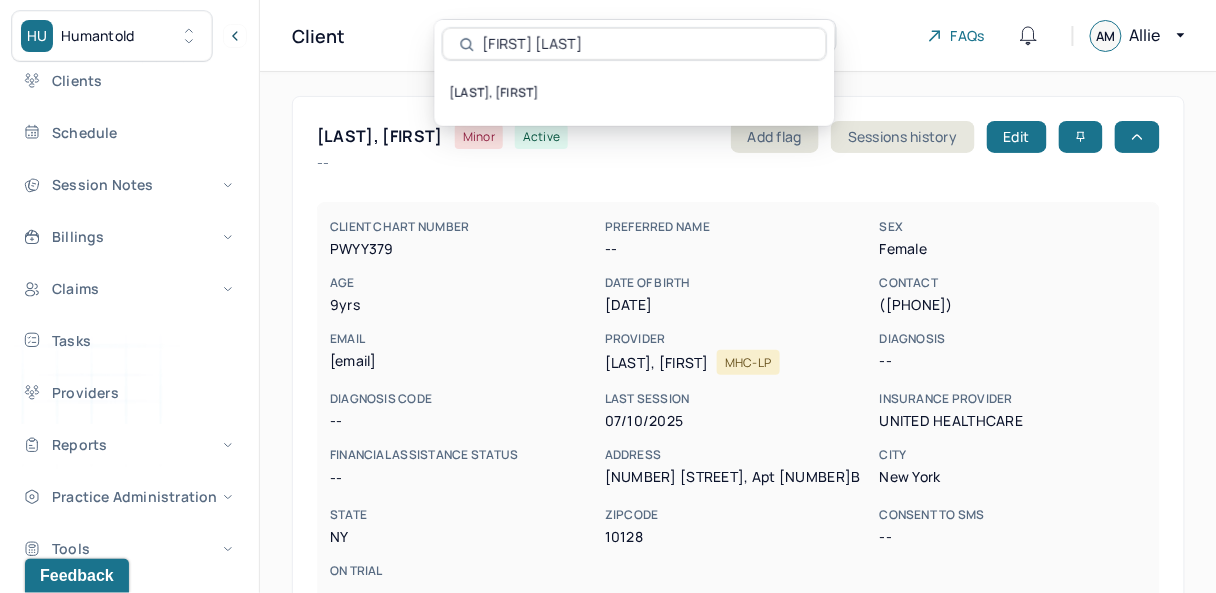 type on "[FIRST] [LAST]" 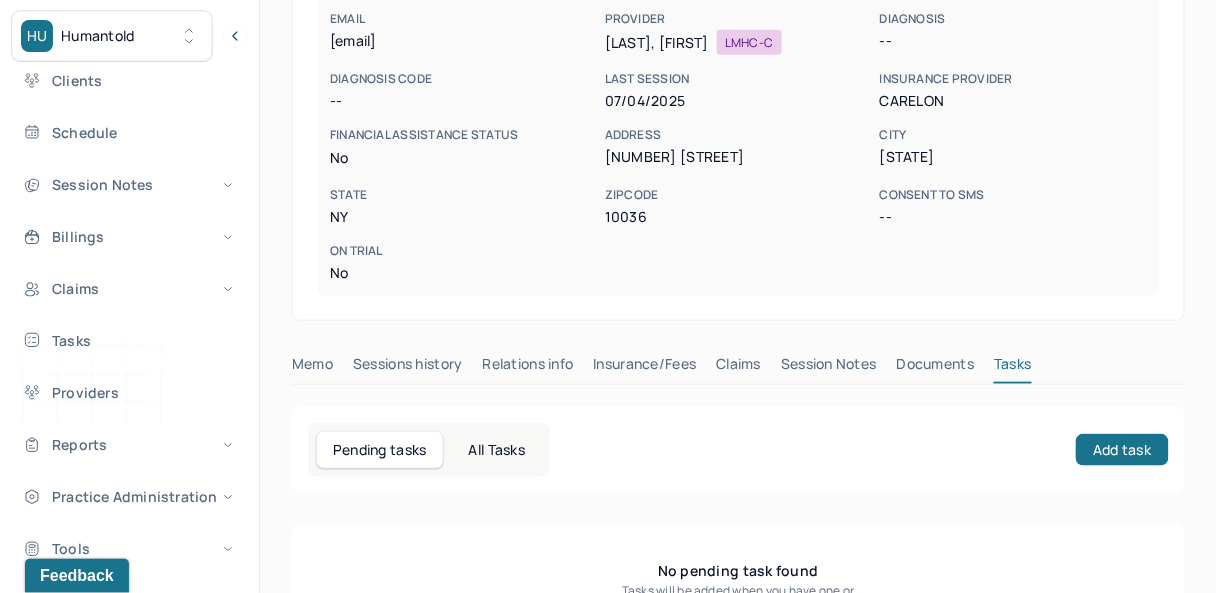 scroll, scrollTop: 0, scrollLeft: 0, axis: both 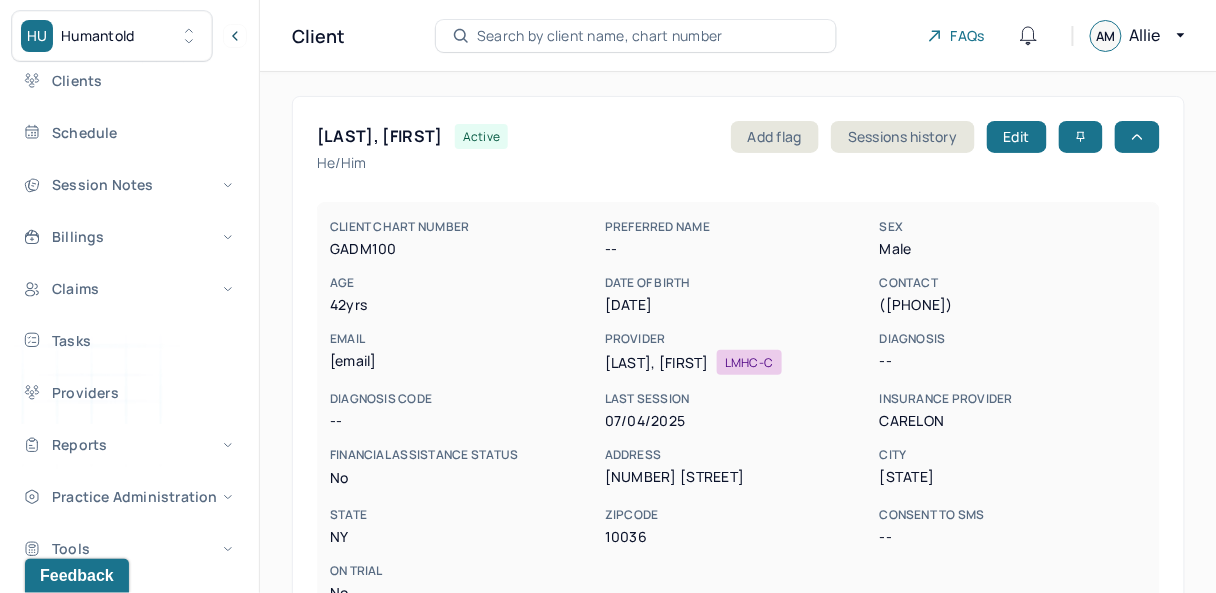 click on "Search by client name, chart number" at bounding box center (600, 36) 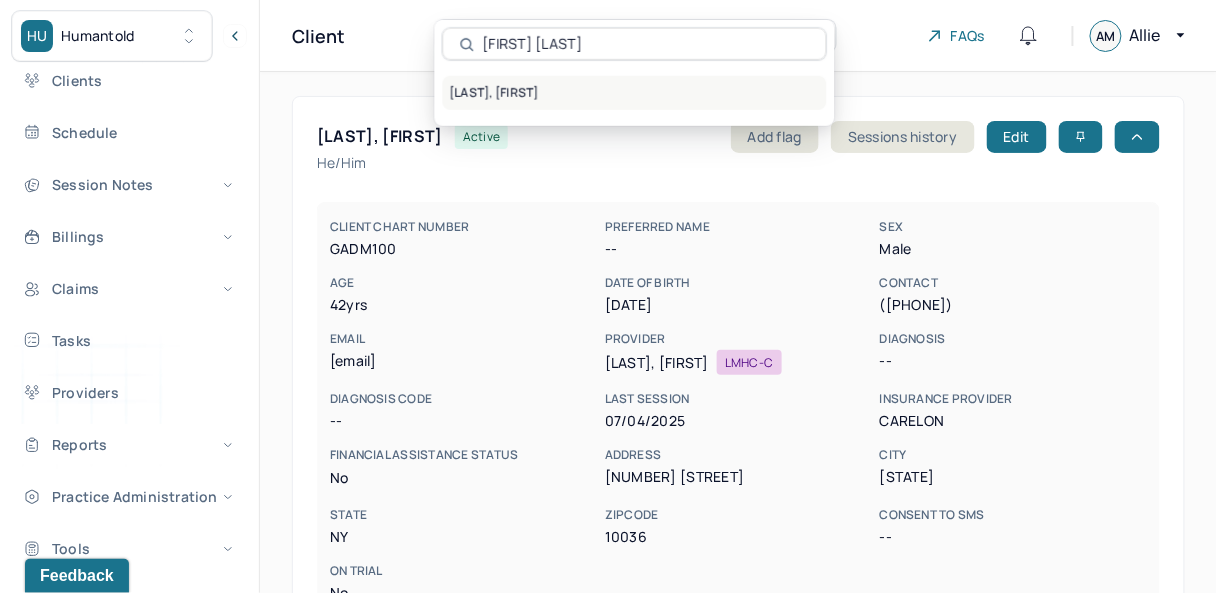 type on "[FIRST] [LAST]" 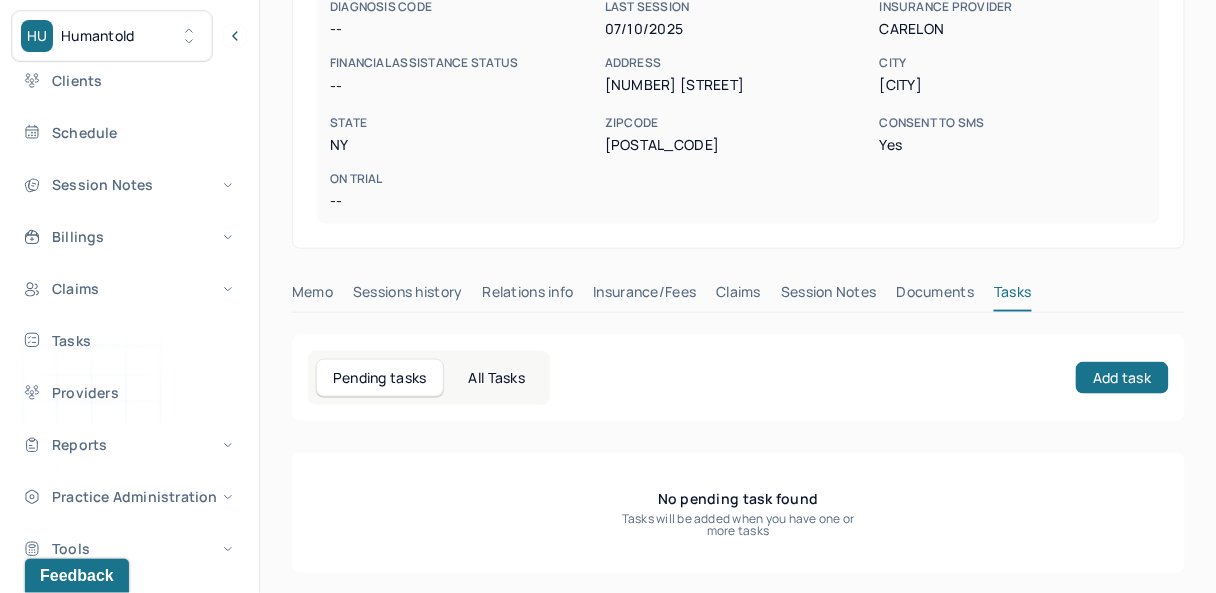 scroll, scrollTop: 394, scrollLeft: 0, axis: vertical 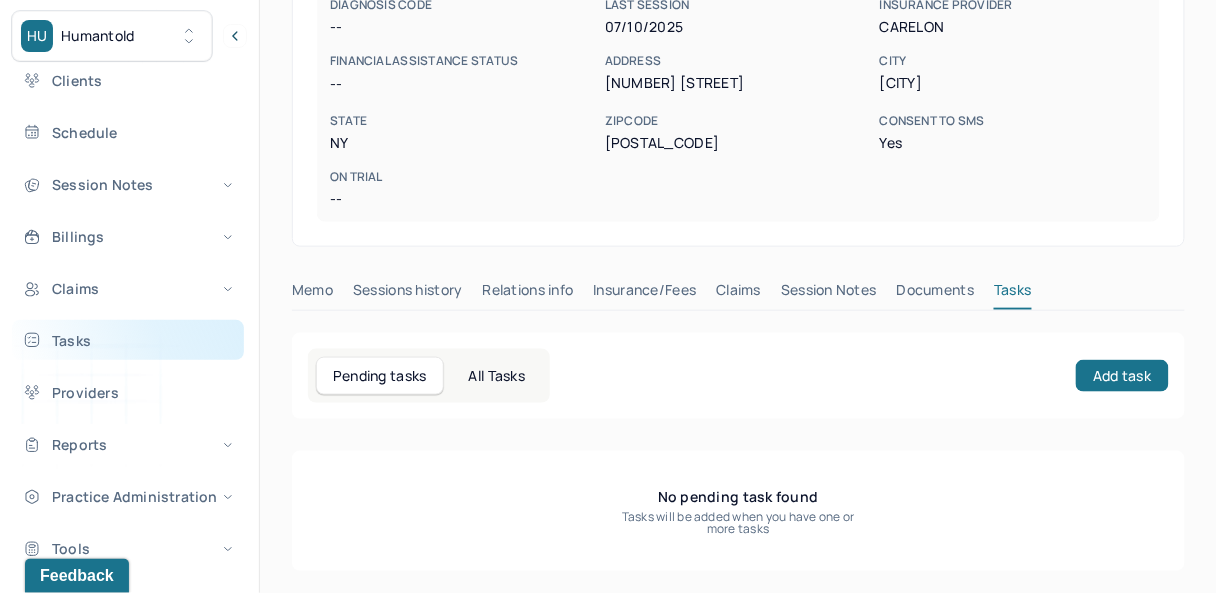click on "Tasks" at bounding box center (128, 340) 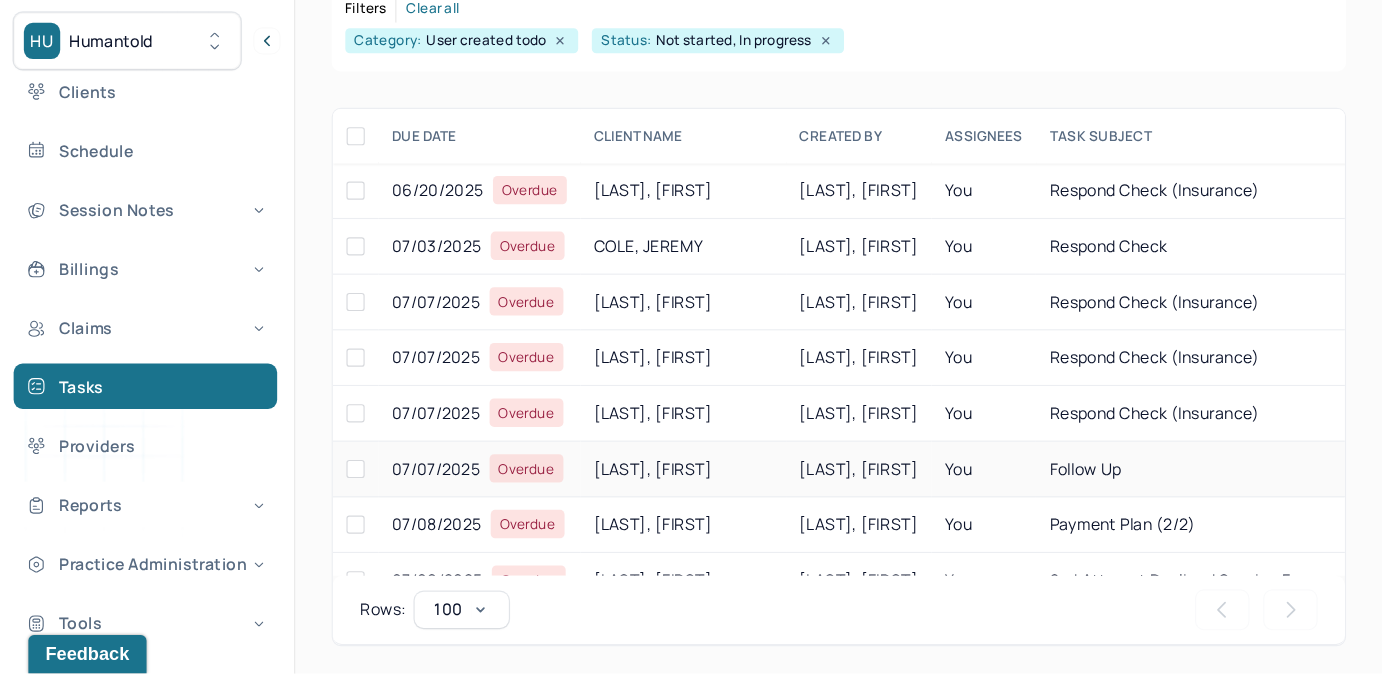 scroll, scrollTop: 254, scrollLeft: 0, axis: vertical 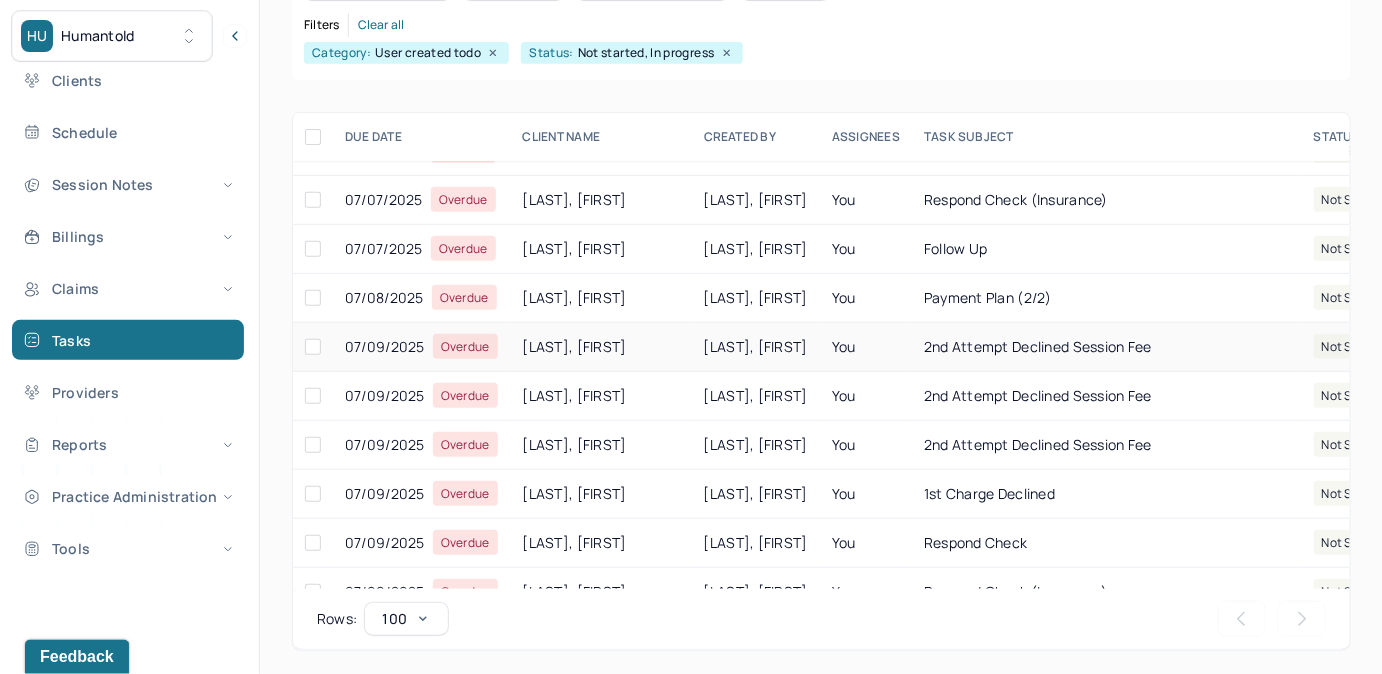 click on "You" at bounding box center (866, 347) 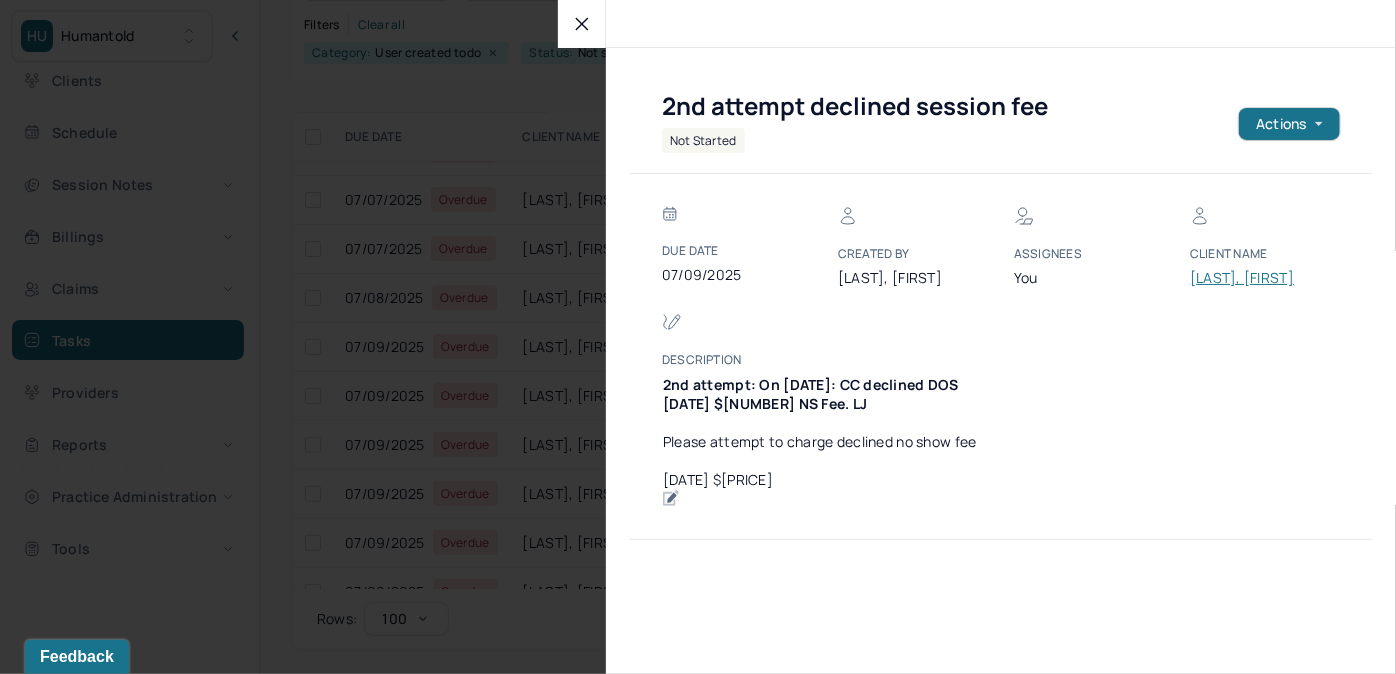 click on "[LAST], [FIRST]" at bounding box center [1250, 278] 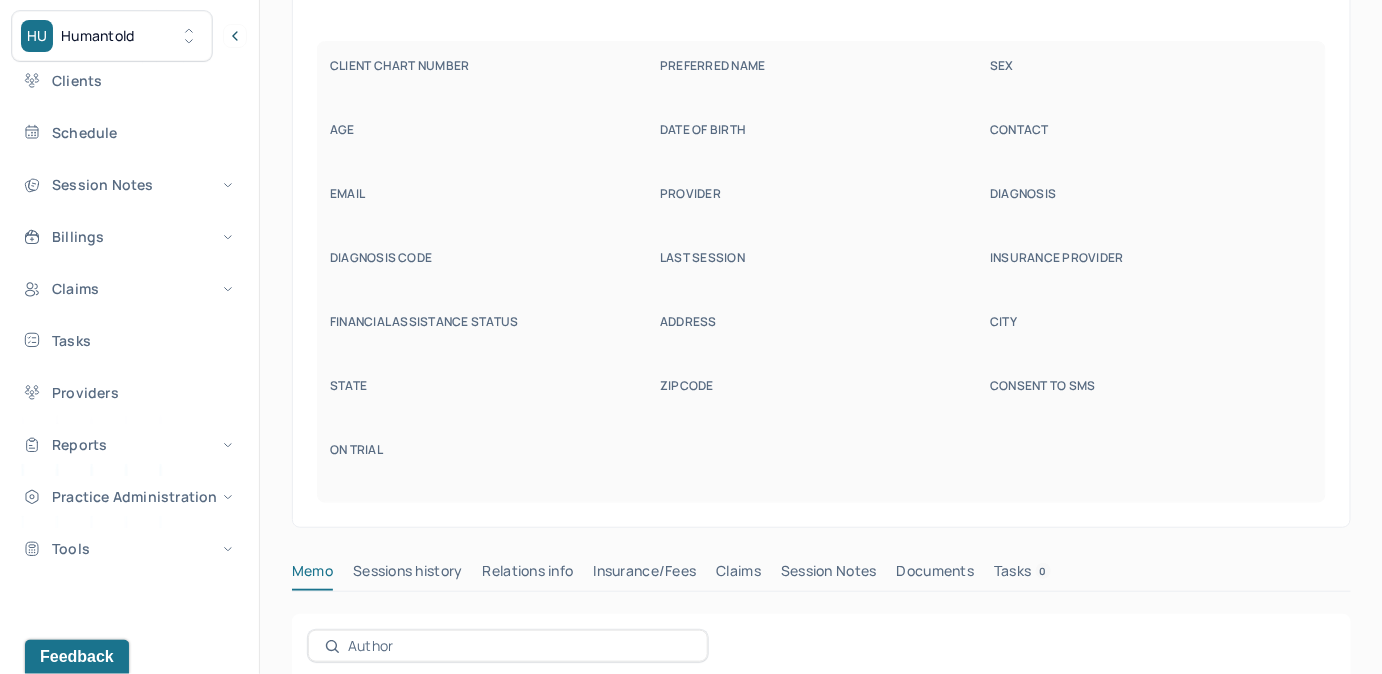 scroll, scrollTop: 160, scrollLeft: 0, axis: vertical 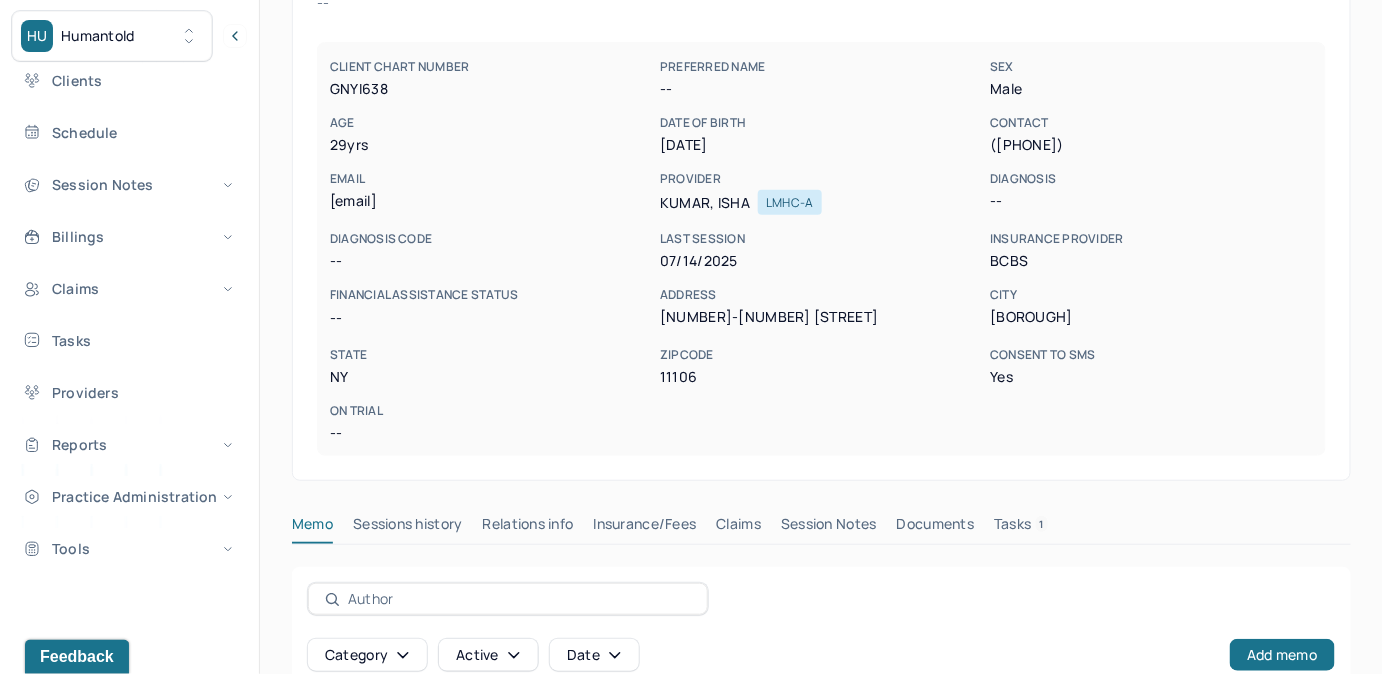 click on "Tasks 1" at bounding box center [1021, 528] 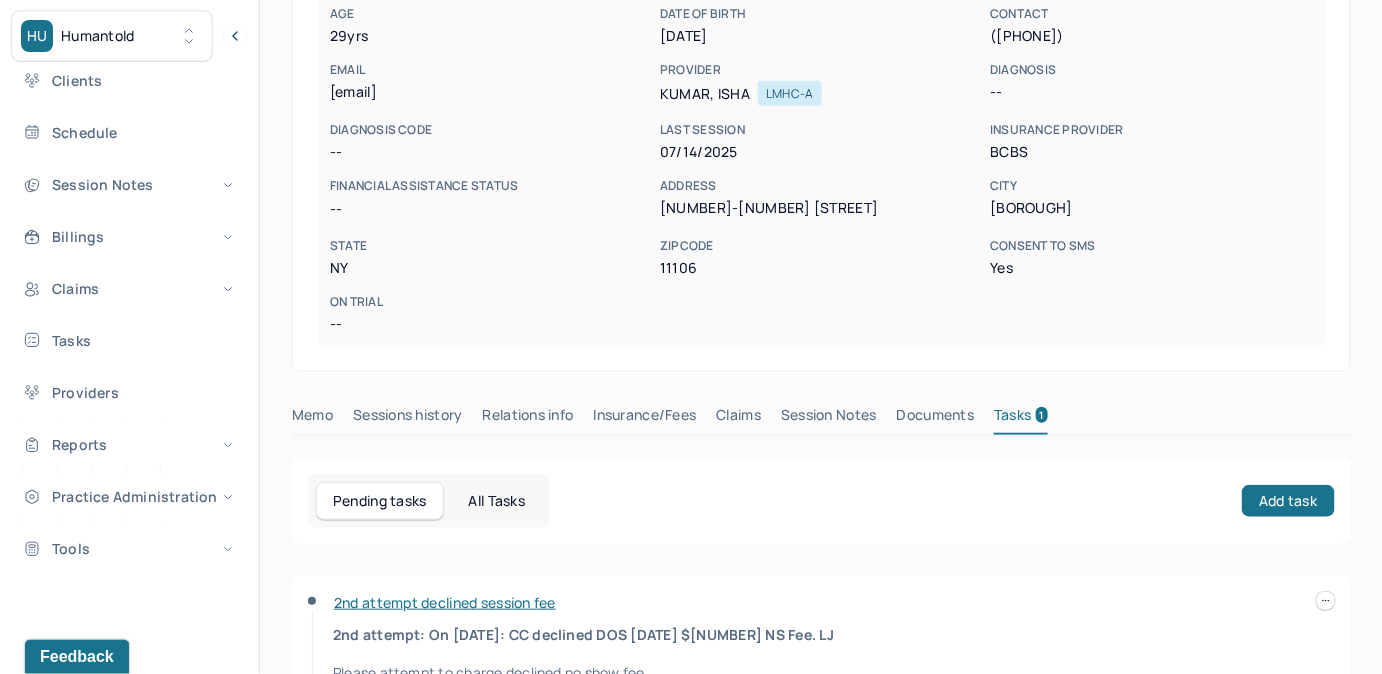 scroll, scrollTop: 426, scrollLeft: 0, axis: vertical 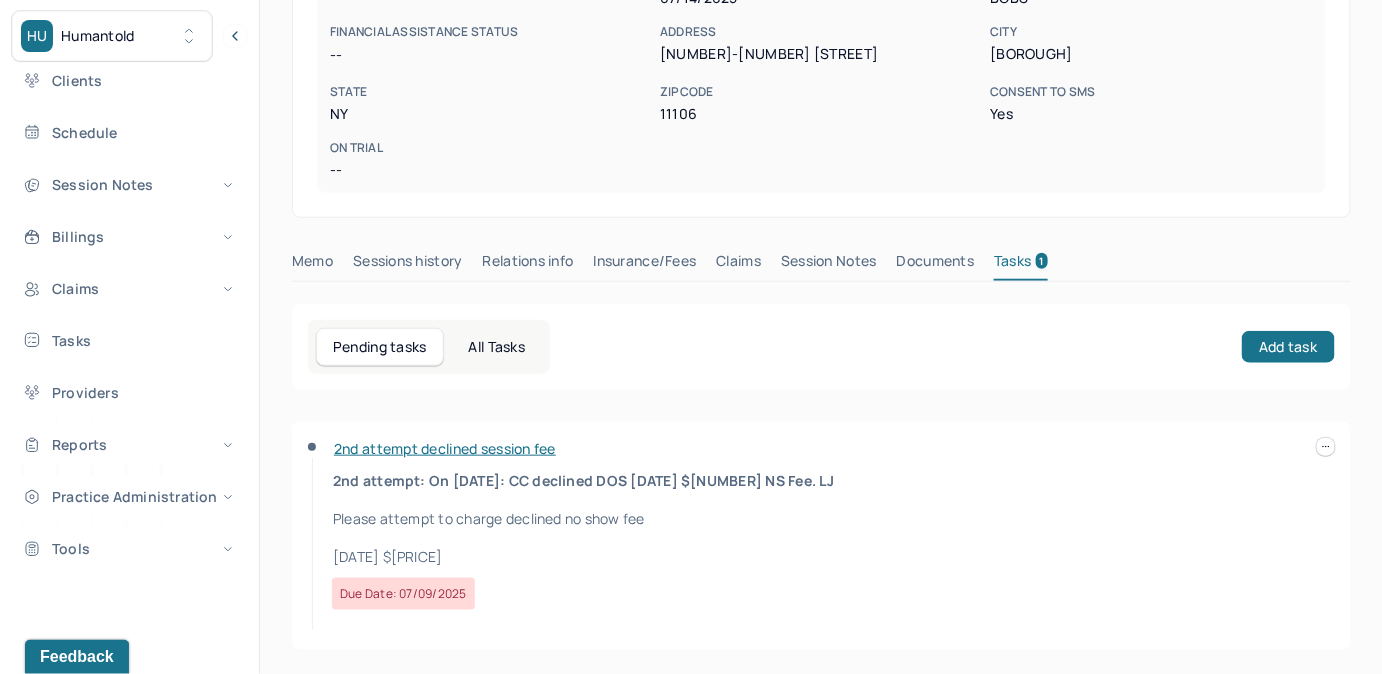 click on "AM Allie GOALLA, NIHAL active Add flag Edit -- CLIENT CHART NUMBER GNYI638 PREFERRED NAME -- SEX male AGE 29 yrs DATE OF BIRTH [DATE] CONTACT ([PHONE]) EMAIL [EMAIL] PROVIDER KUMAR, ISHA LMHC-A DIAGNOSIS -- DIAGNOSIS CODE -- LAST SESSION [DATE] insurance provider BCBS FINANCIAL ASSISTANCE STATUS -- Address [NUMBER]-[NUMBER] [STREET] City QUEENS State NY Zipcode 11106 Consent to Sms Yes On Trial -- Memo Sessions history Relations info Insurance/Fees Claims Session Notes Documents Tasks 1 Pending tasks All Tasks Add task 2nd attempt declined session fee [DATE] $[NUMBER]" at bounding box center (691, 125) 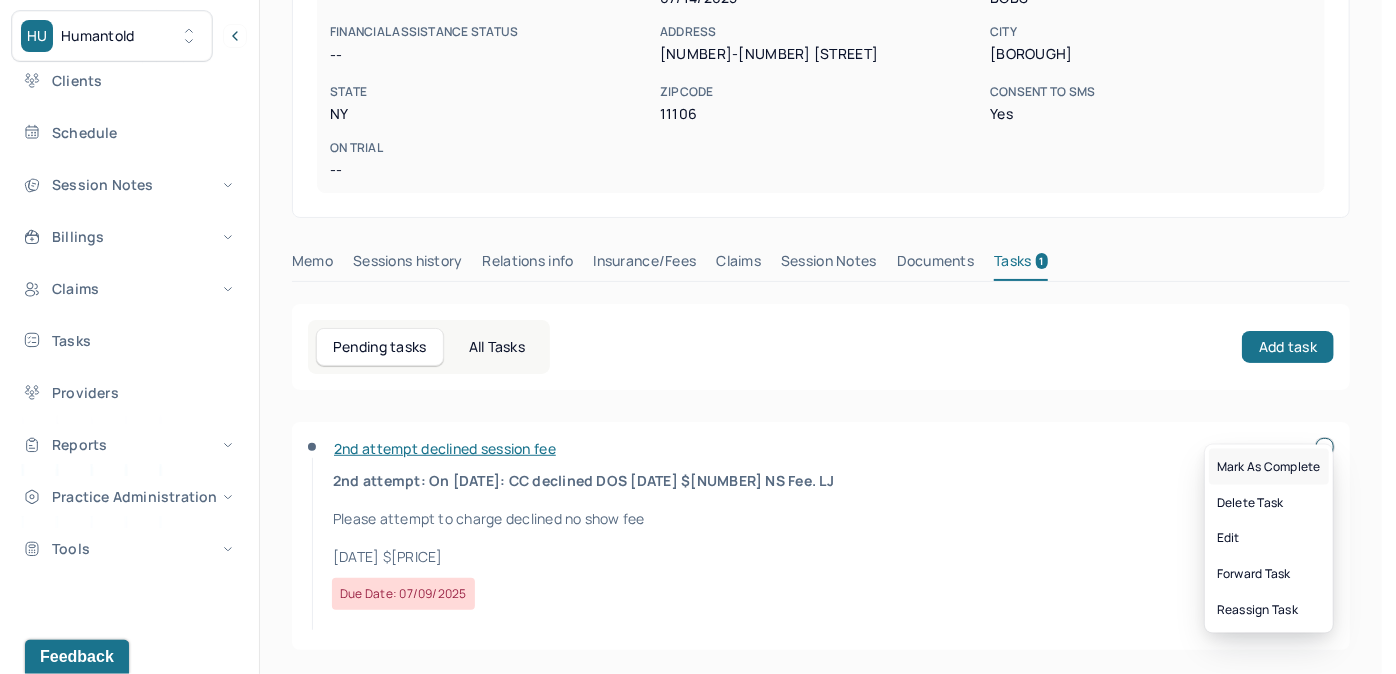 click on "Mark as complete" at bounding box center [1269, 467] 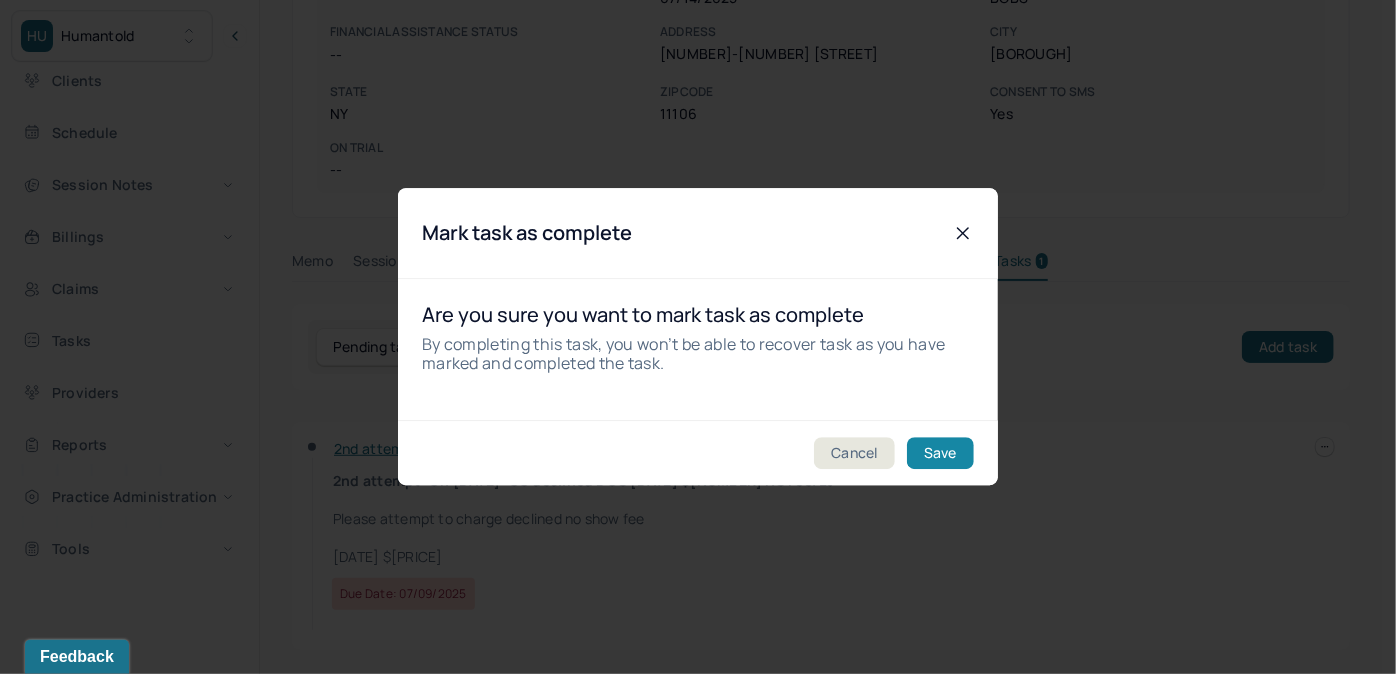 click on "Save" at bounding box center (940, 454) 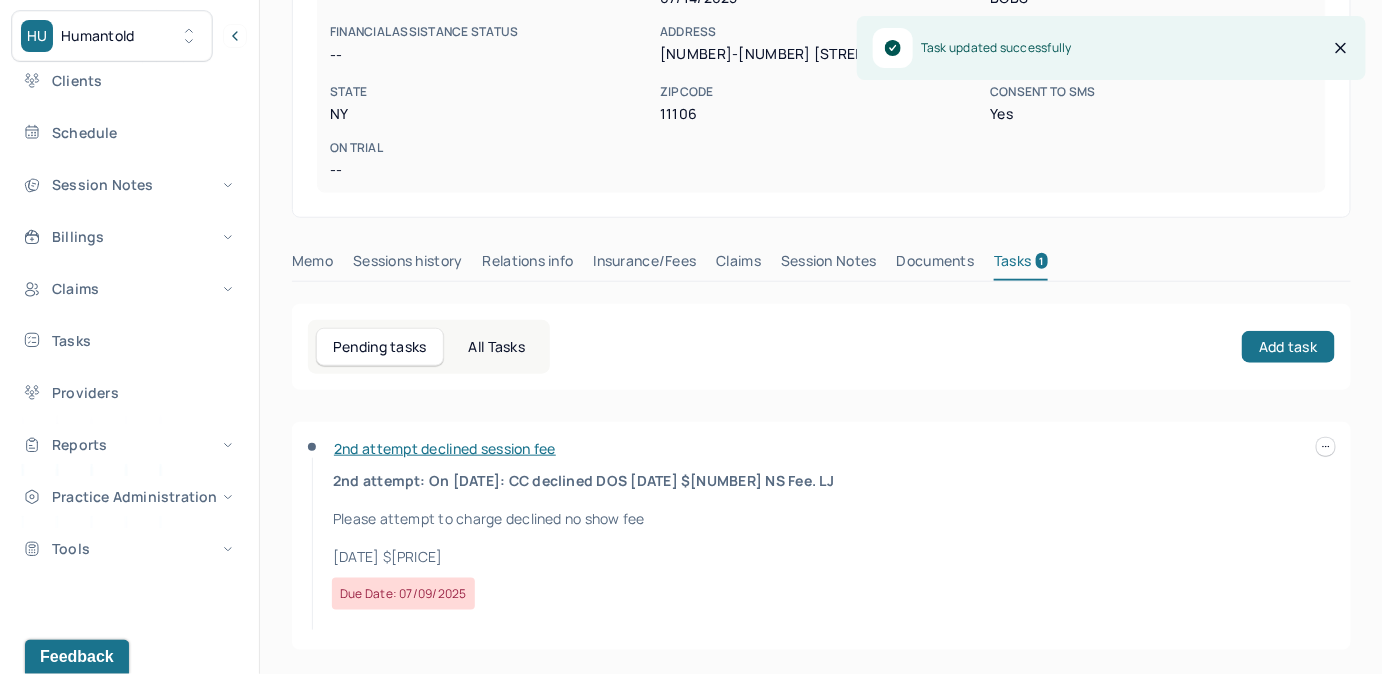 scroll, scrollTop: 314, scrollLeft: 0, axis: vertical 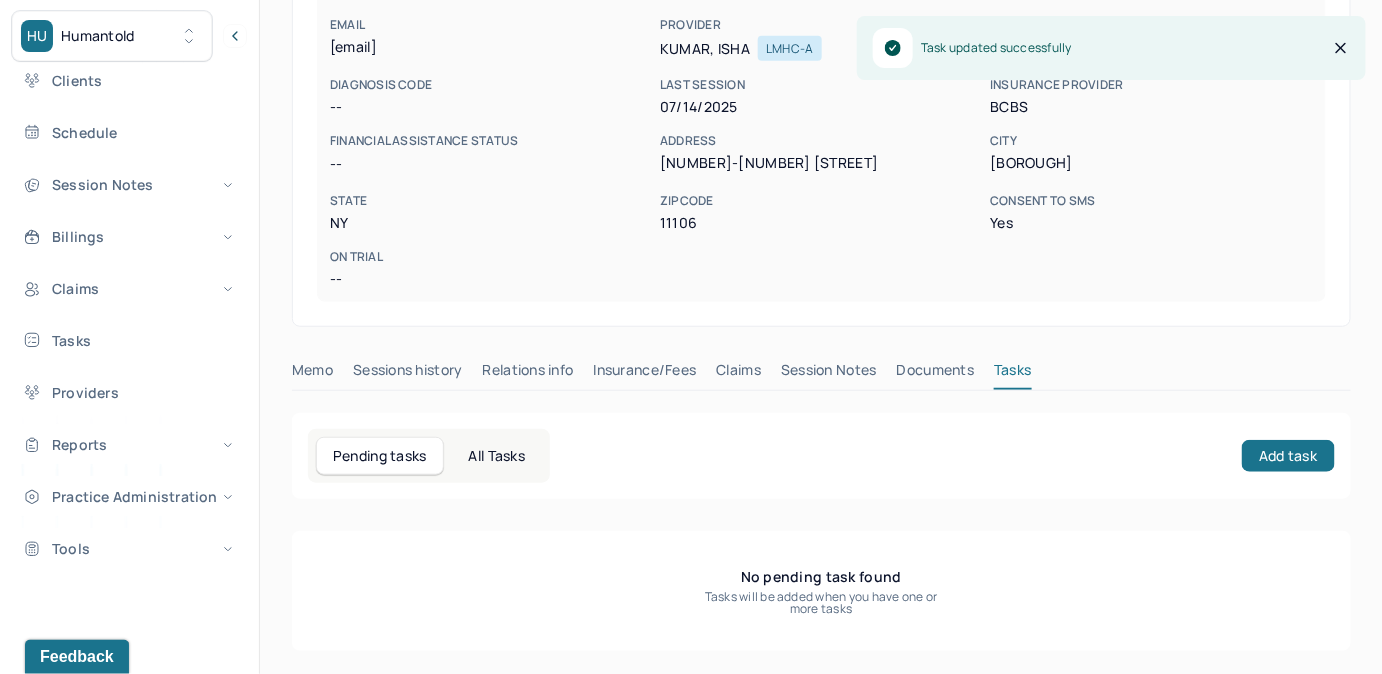 click on "Claims" at bounding box center (738, 374) 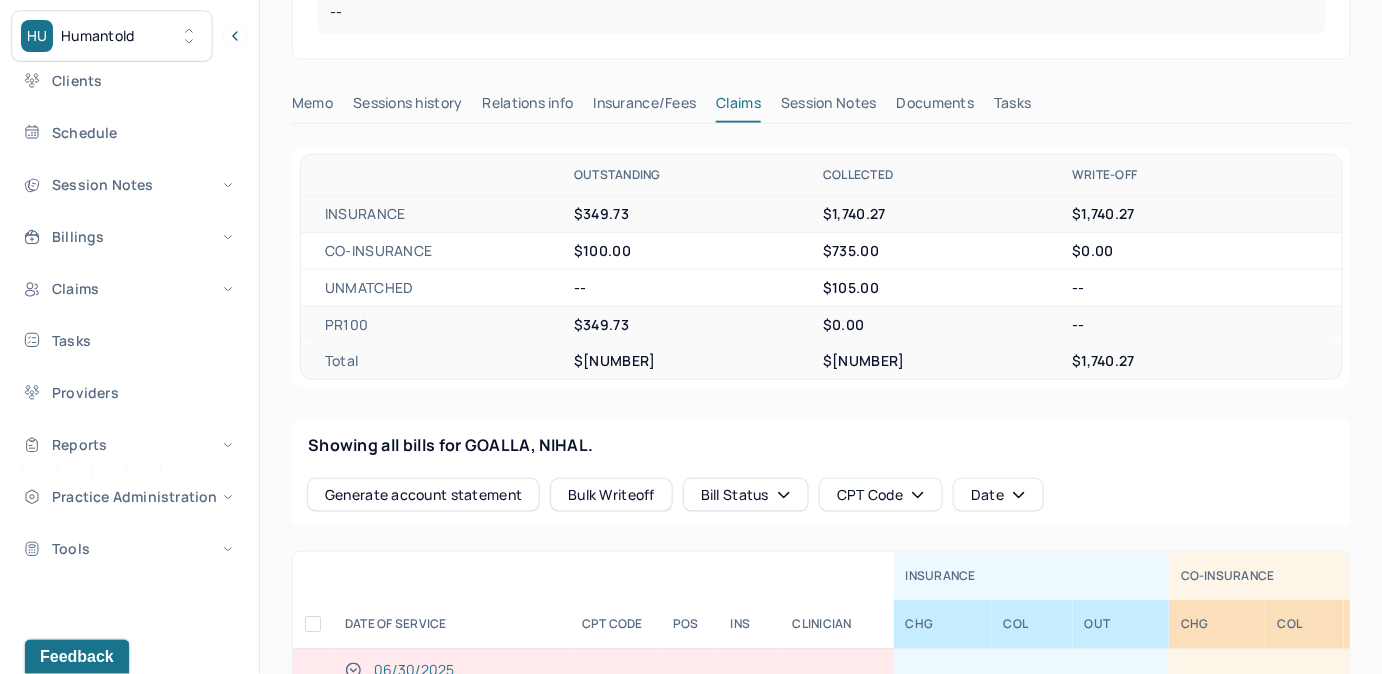 scroll, scrollTop: 454, scrollLeft: 0, axis: vertical 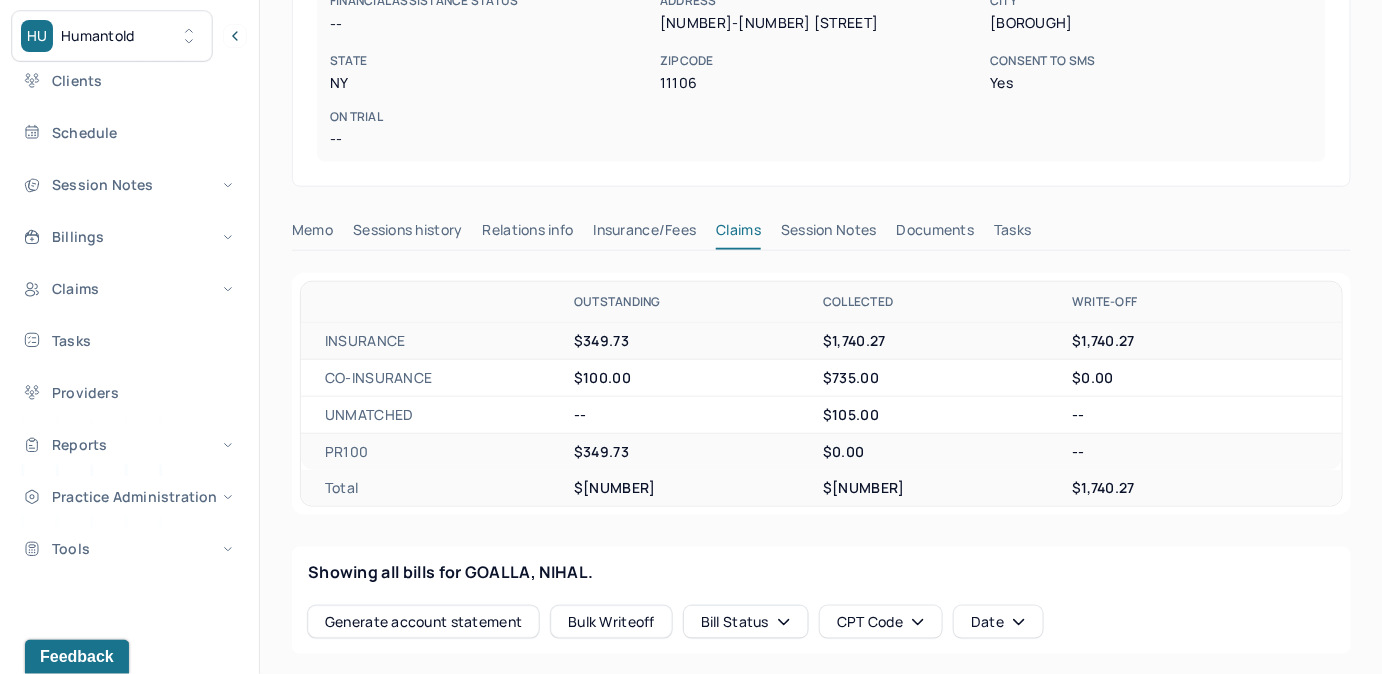click on "Tasks" at bounding box center [1012, 234] 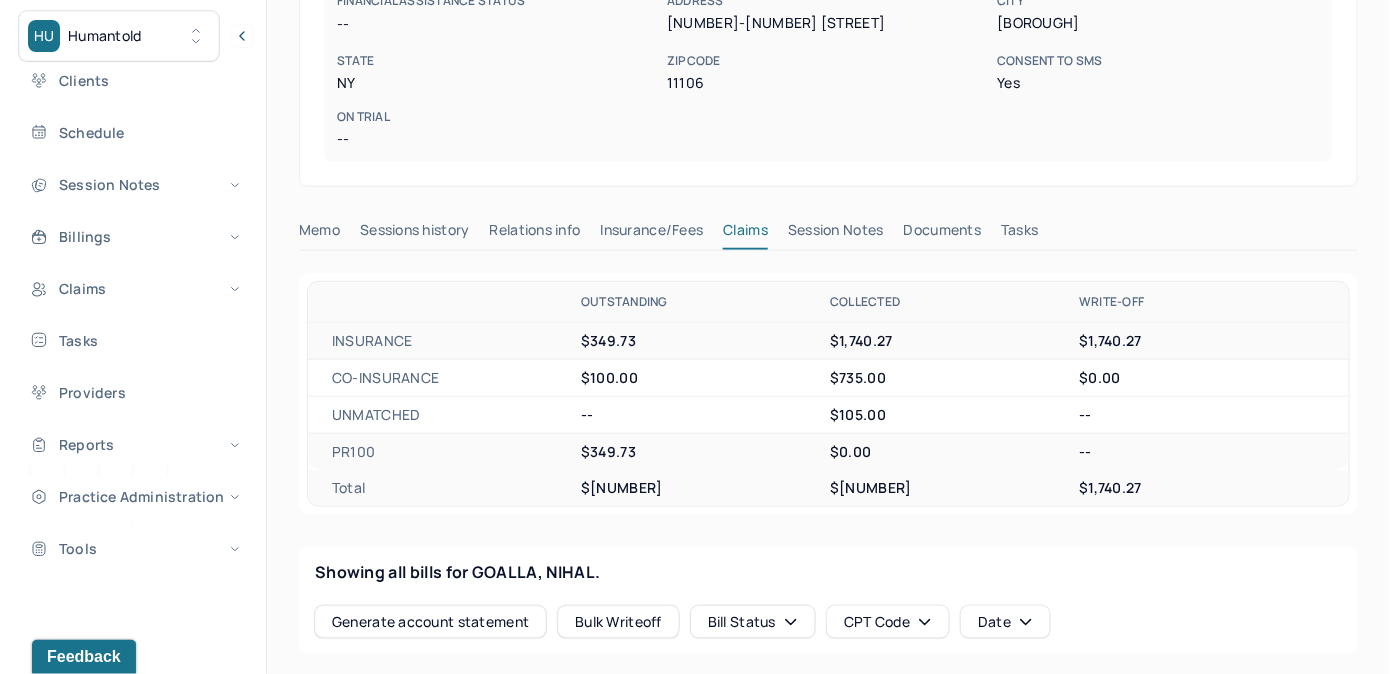 scroll, scrollTop: 314, scrollLeft: 0, axis: vertical 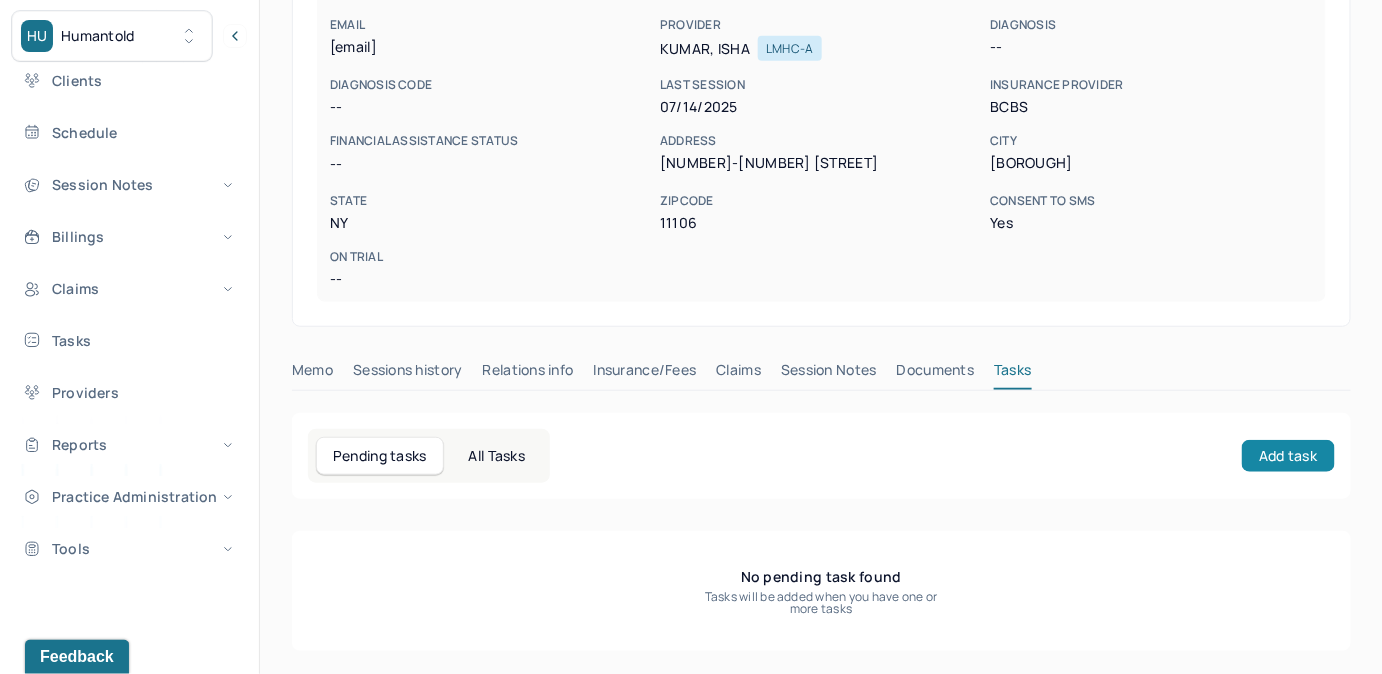 click on "Add task" at bounding box center (1288, 456) 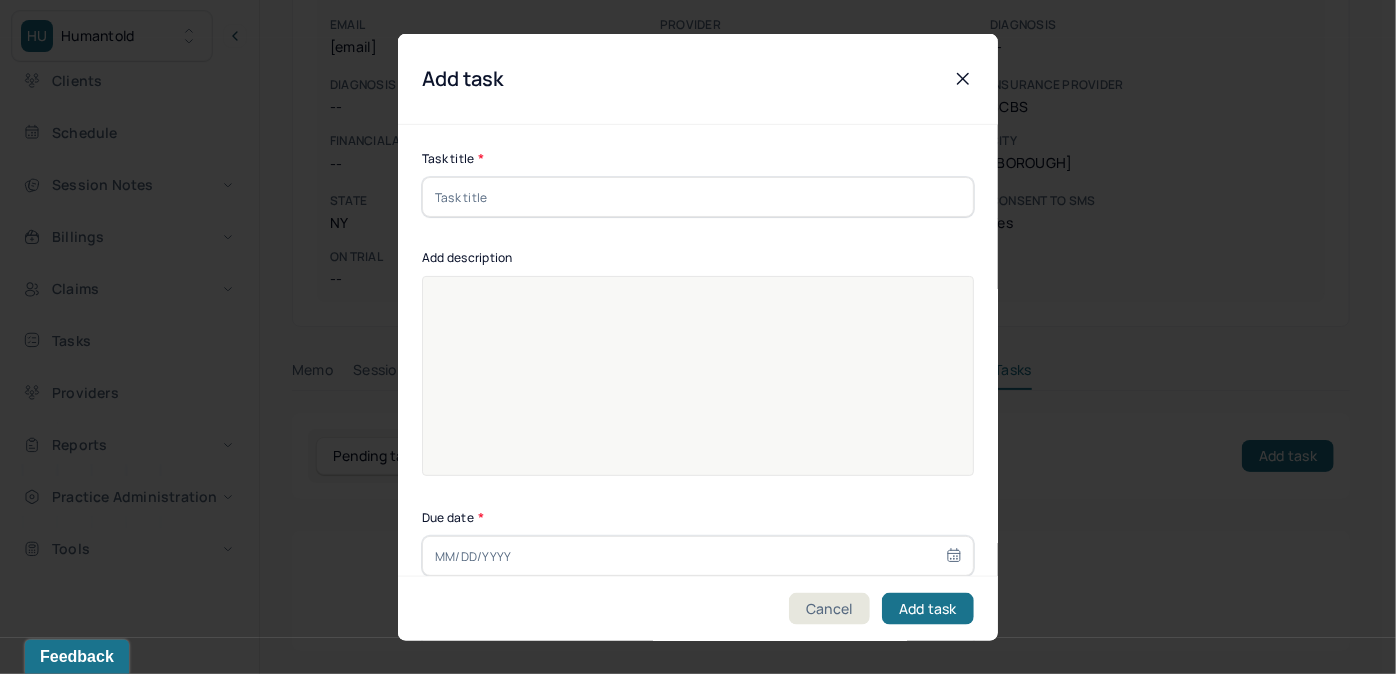click at bounding box center [698, 197] 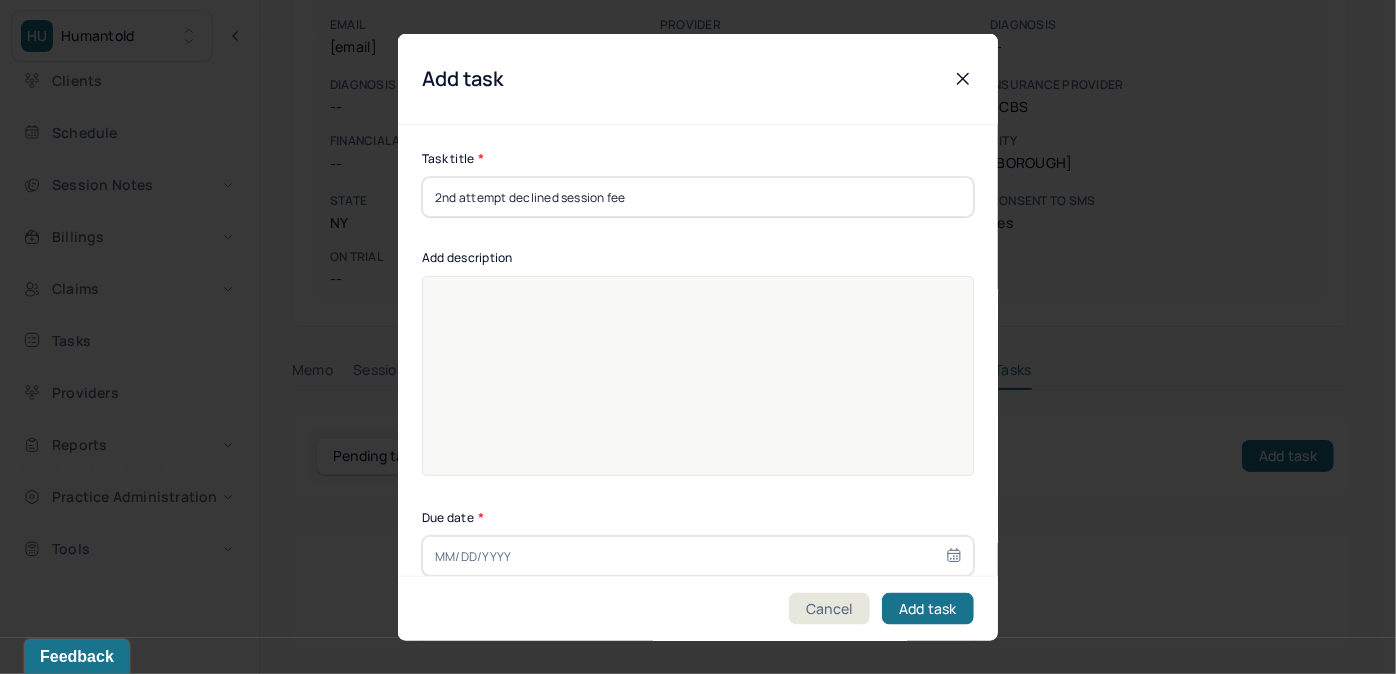 click at bounding box center (698, 389) 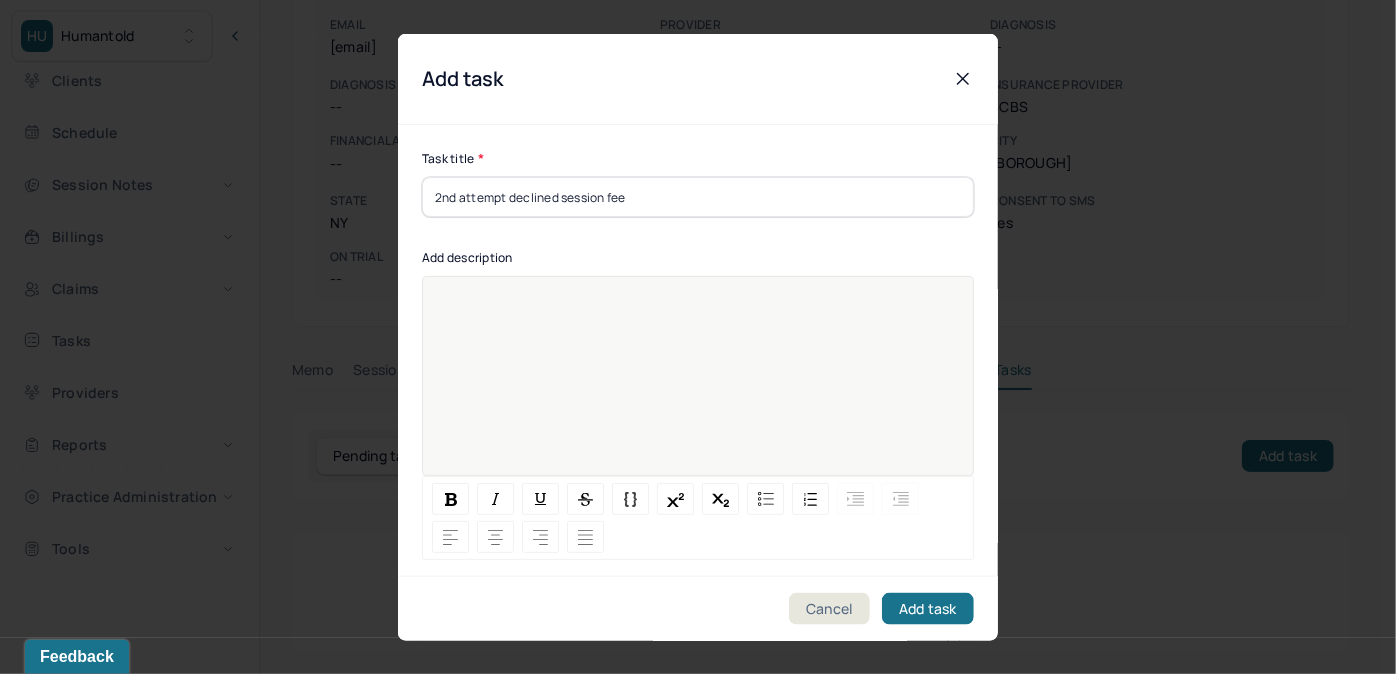 type 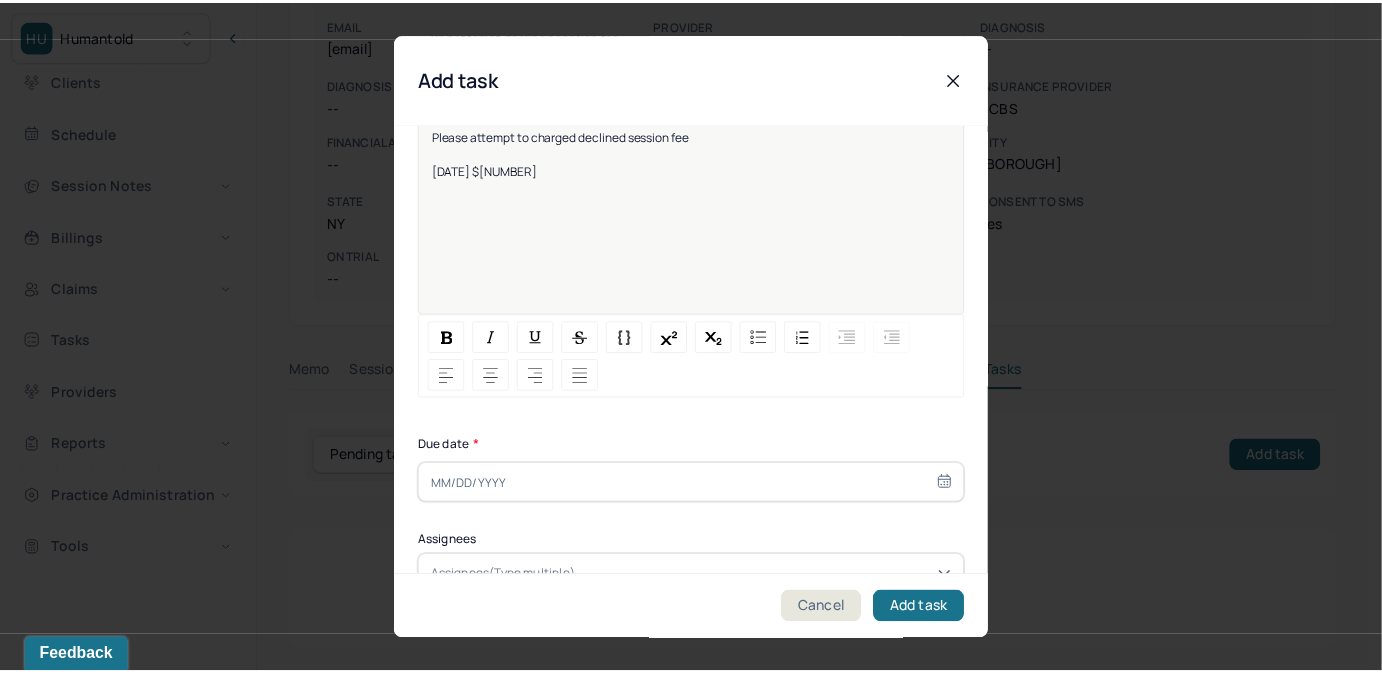 scroll, scrollTop: 274, scrollLeft: 0, axis: vertical 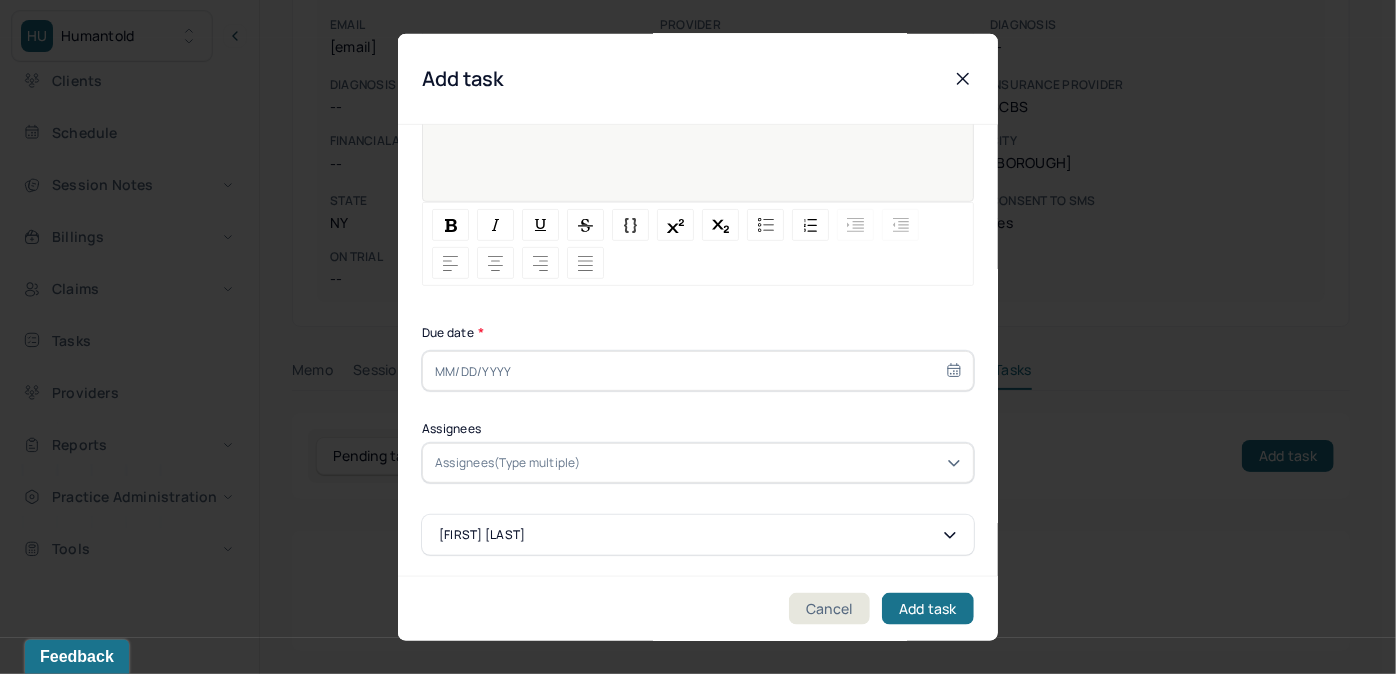 click at bounding box center [698, 371] 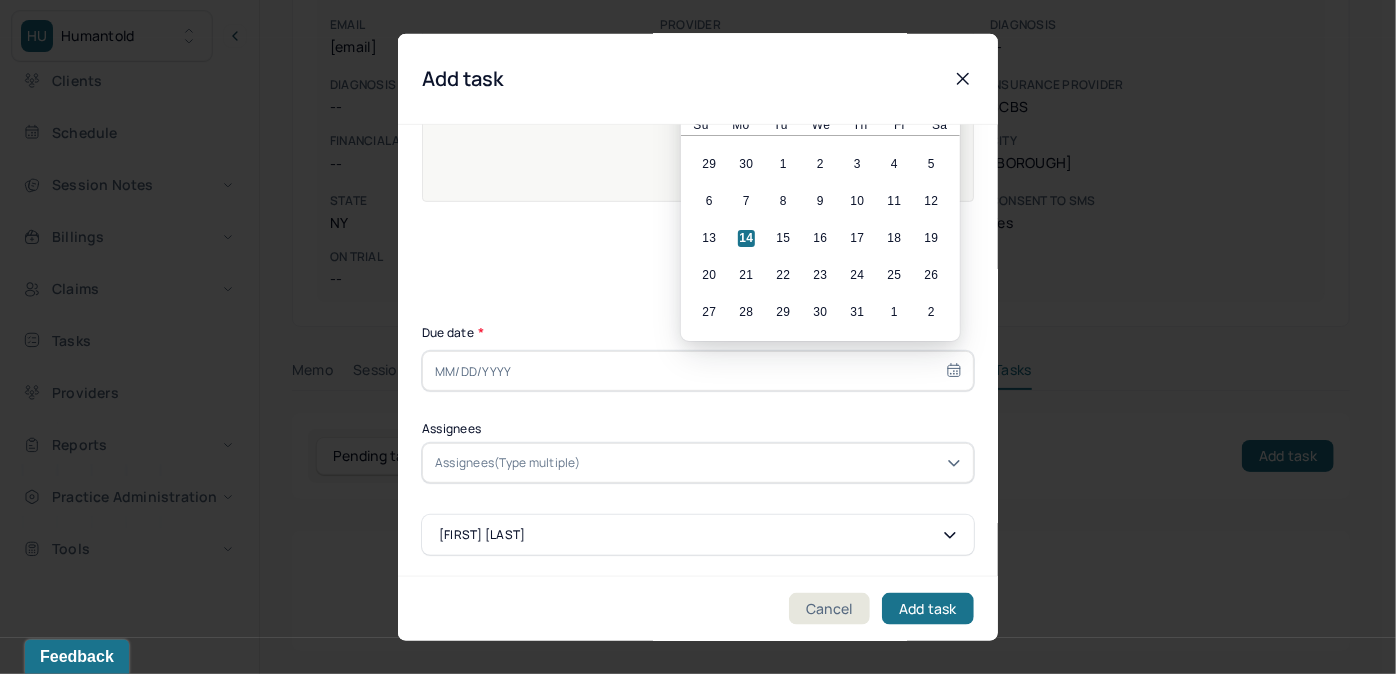 click on "14" at bounding box center (746, 238) 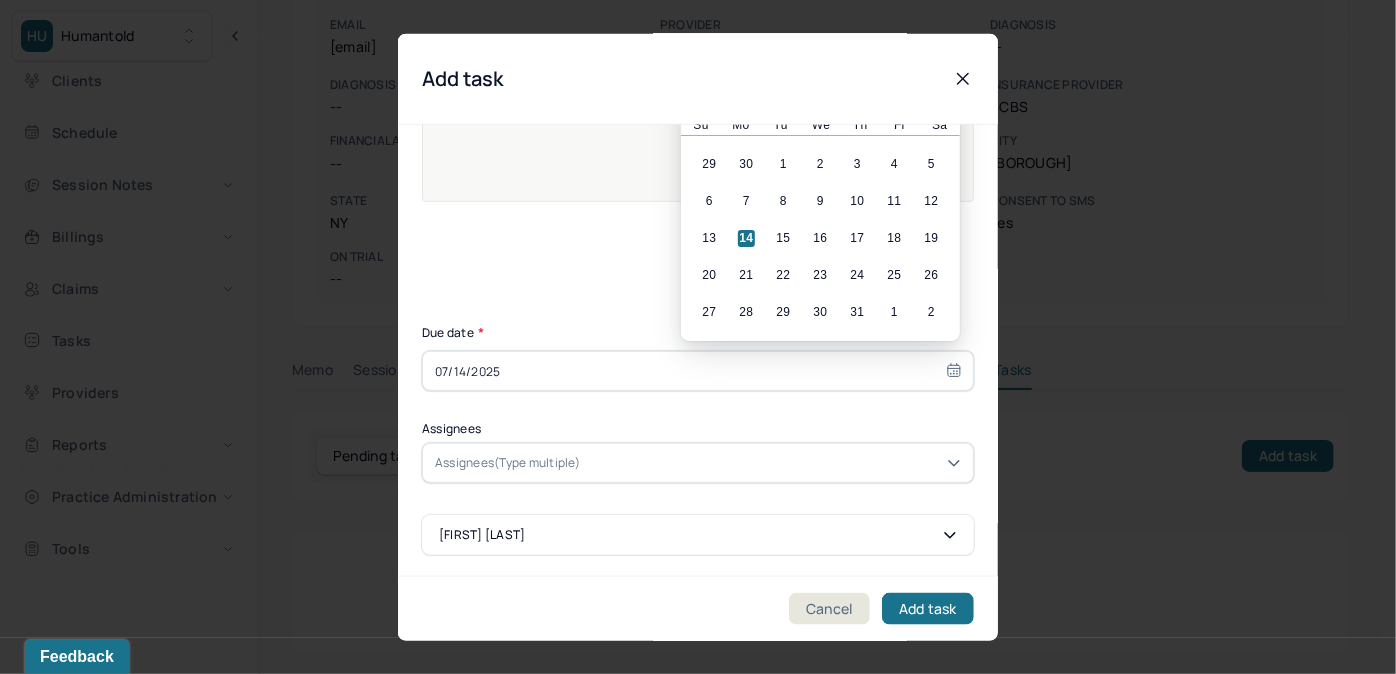 click on "Add task Task title * 2nd attempt declined session fee Add description Please attempt to charged declined session fee [DATE] $[NUMBER].00 Due date * [DATE] Next Month July 2025 January February March April May June July August September October November December 2025 2026 2027 2028 2029 2030 2031 2032 2033 2034 2035 2036 2037 2038 2039 2040 2041 2042 2043 2044 2045 2046 2047 2048 2049 2050 2051 2052 2053 2054 2055 2056 2057 2058 2059 2060 2061 2062 2063 2064 2065 2066 2067 2068 2069 2070 2071 2072 2073 2074 2075 2076 2077 2078 2079 2080 2081 2082 2083 2084 2085 2086 2087 2088 2089 2090 2091 2092 2093 2094 2095 2096 2097 2098 2099 2100 Su Mo Tu We Th Fr Sa 29 30 1 2 3 4 5 6 7 8 9 10 11 12 13 14 15 16 17 18 19 20 21 22 23 24 25 26 27 28 29 30 31 1 2 Assignees Assignees(Type multiple) Nihal Goalla Cancel Add task" at bounding box center (698, 215) 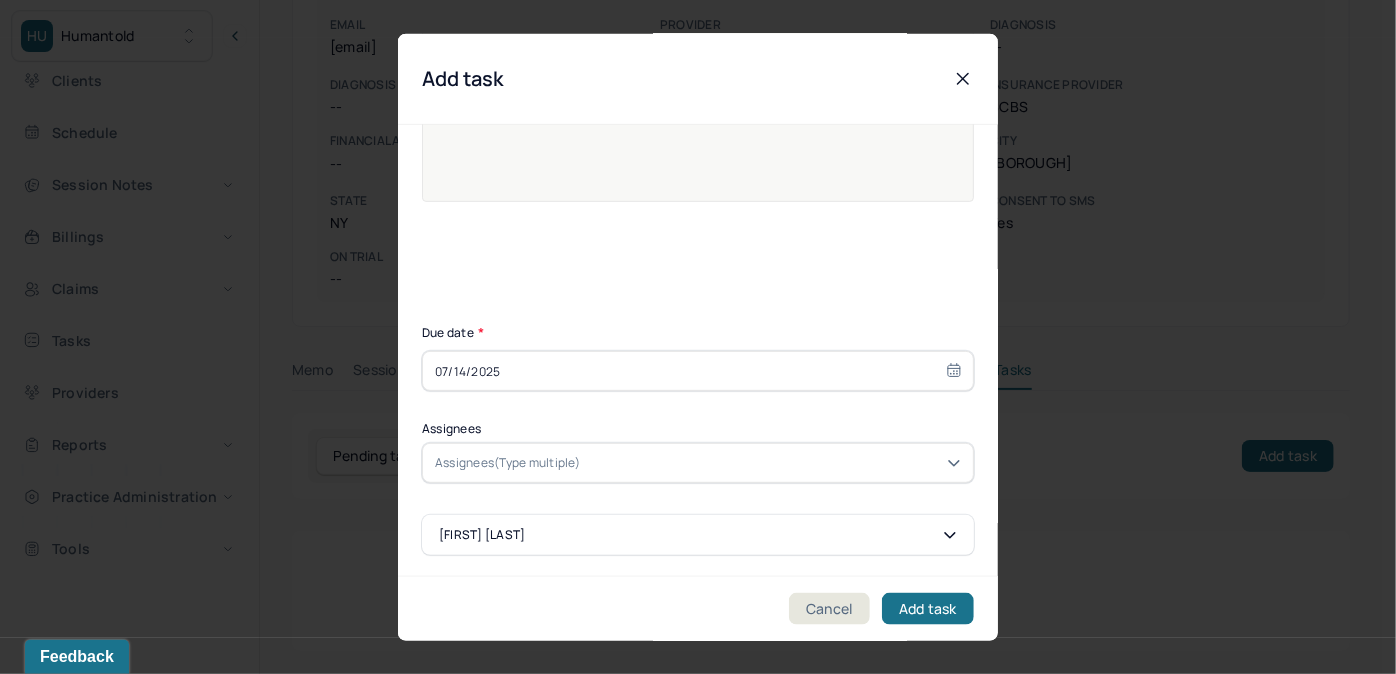 click on "Assignees(Type multiple)" at bounding box center [698, 463] 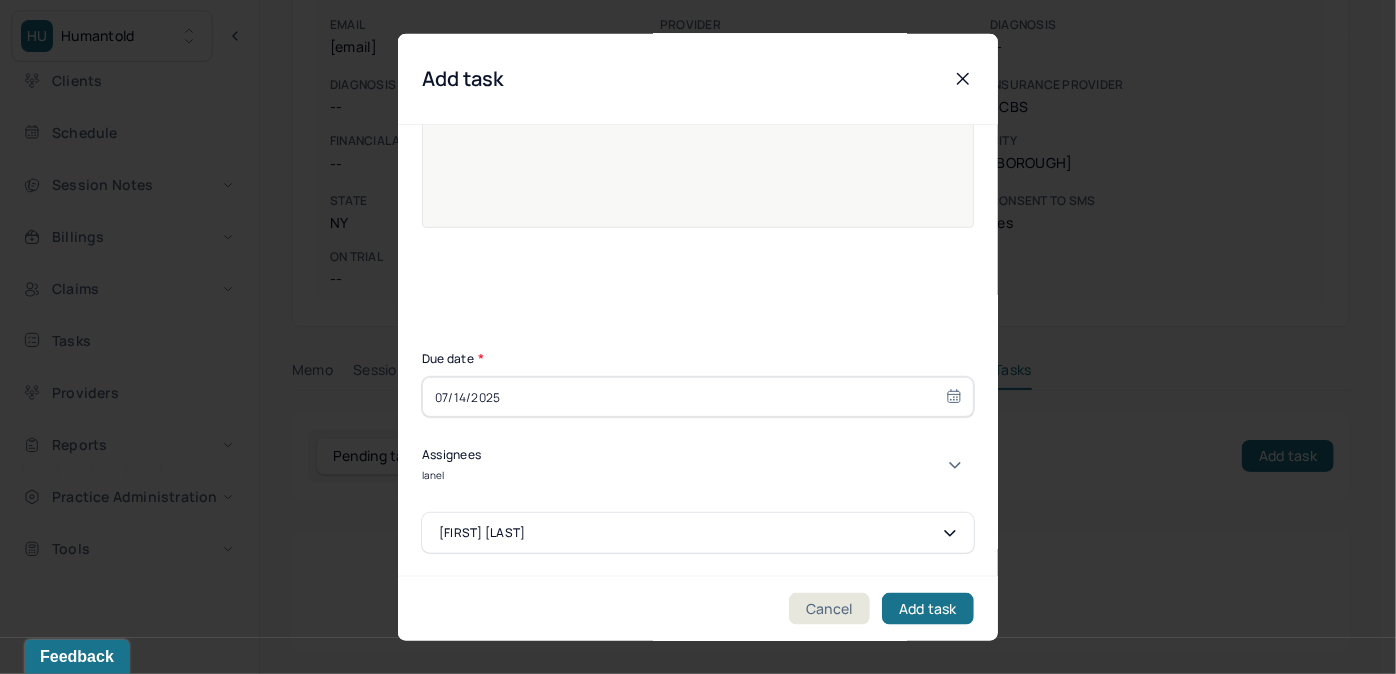 type on "lanell" 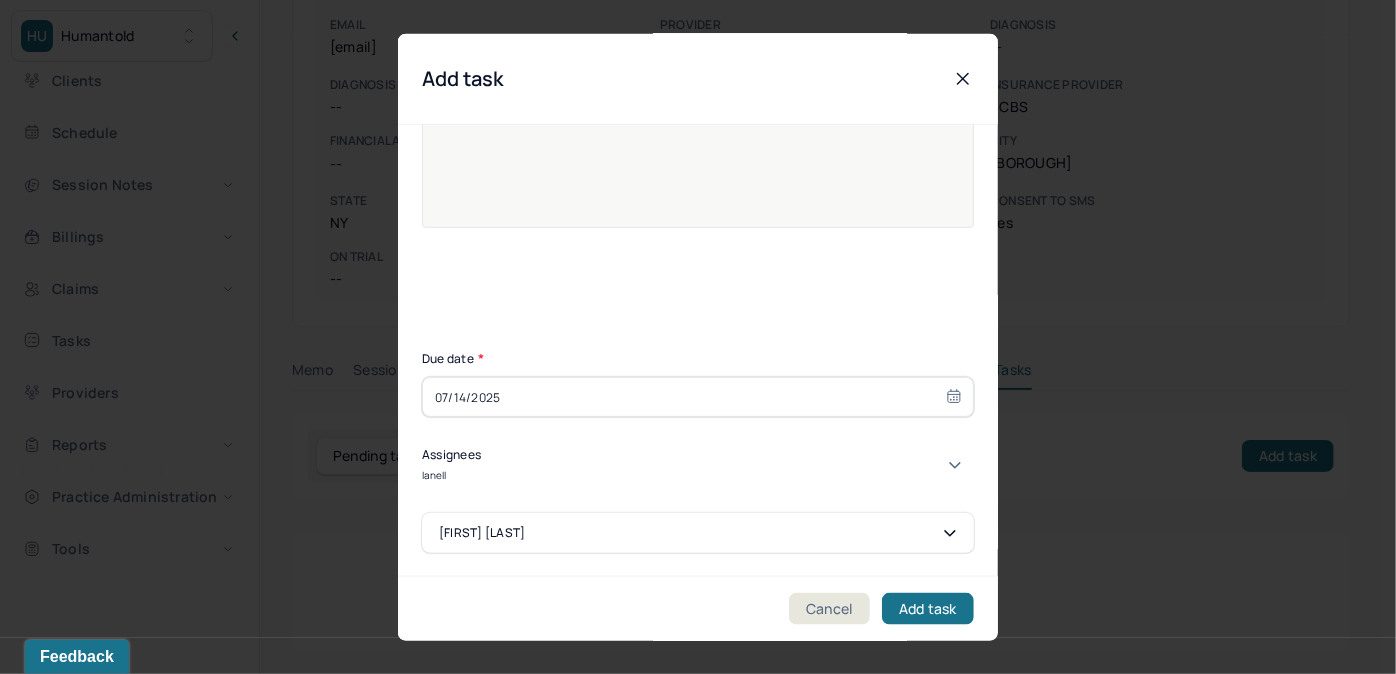 click on "[FIRST] [LAST]" at bounding box center (691, 681) 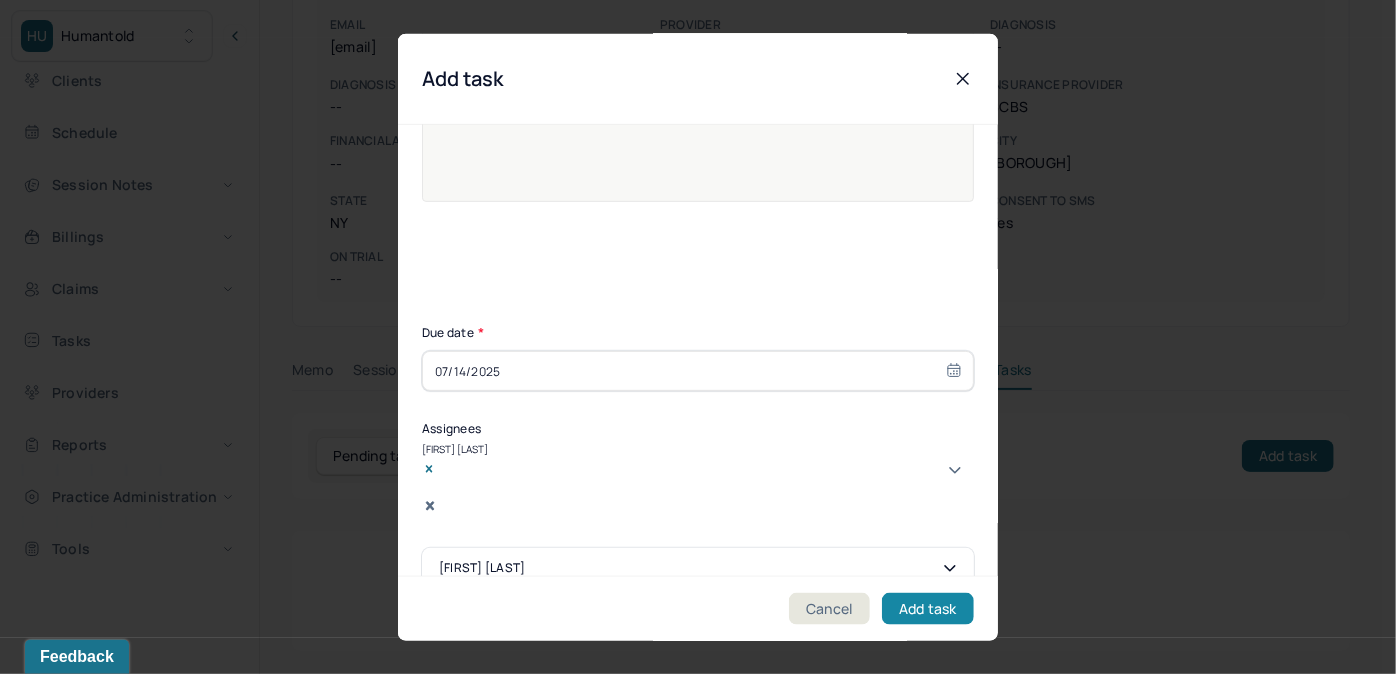 click on "Add task" at bounding box center [928, 608] 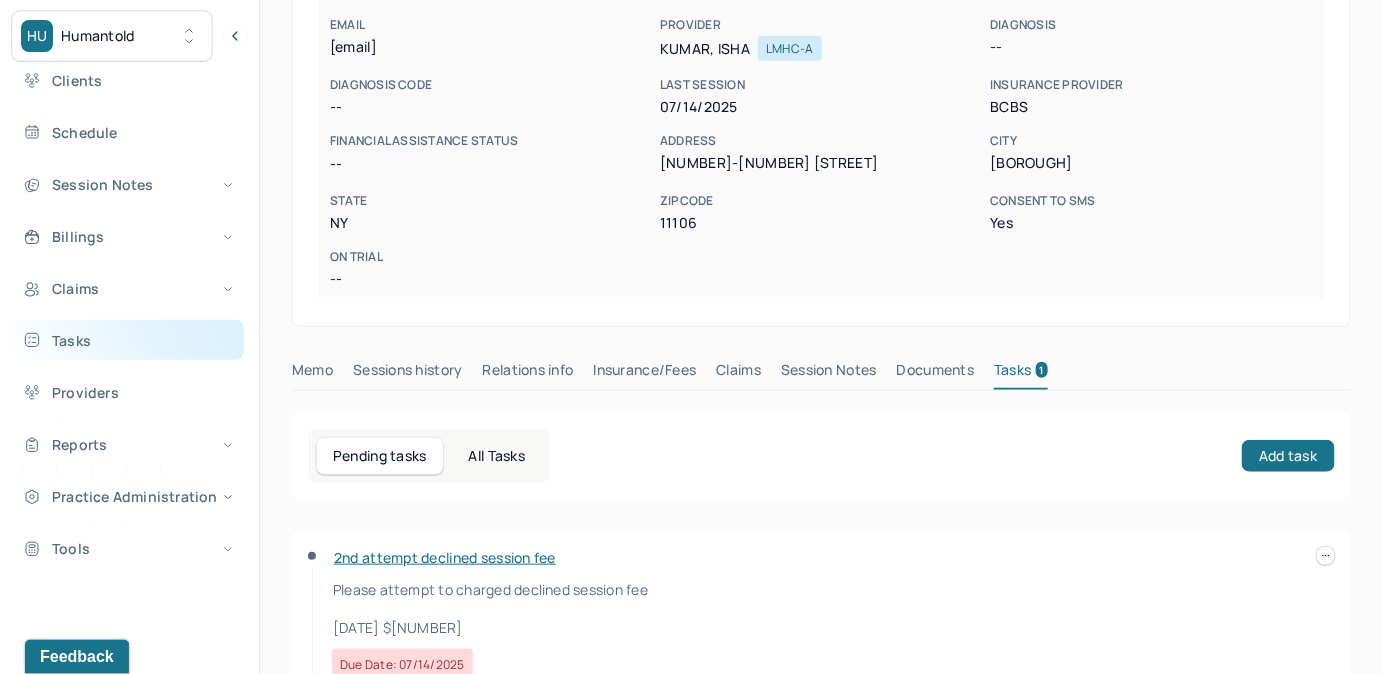 click on "Tasks" at bounding box center [128, 340] 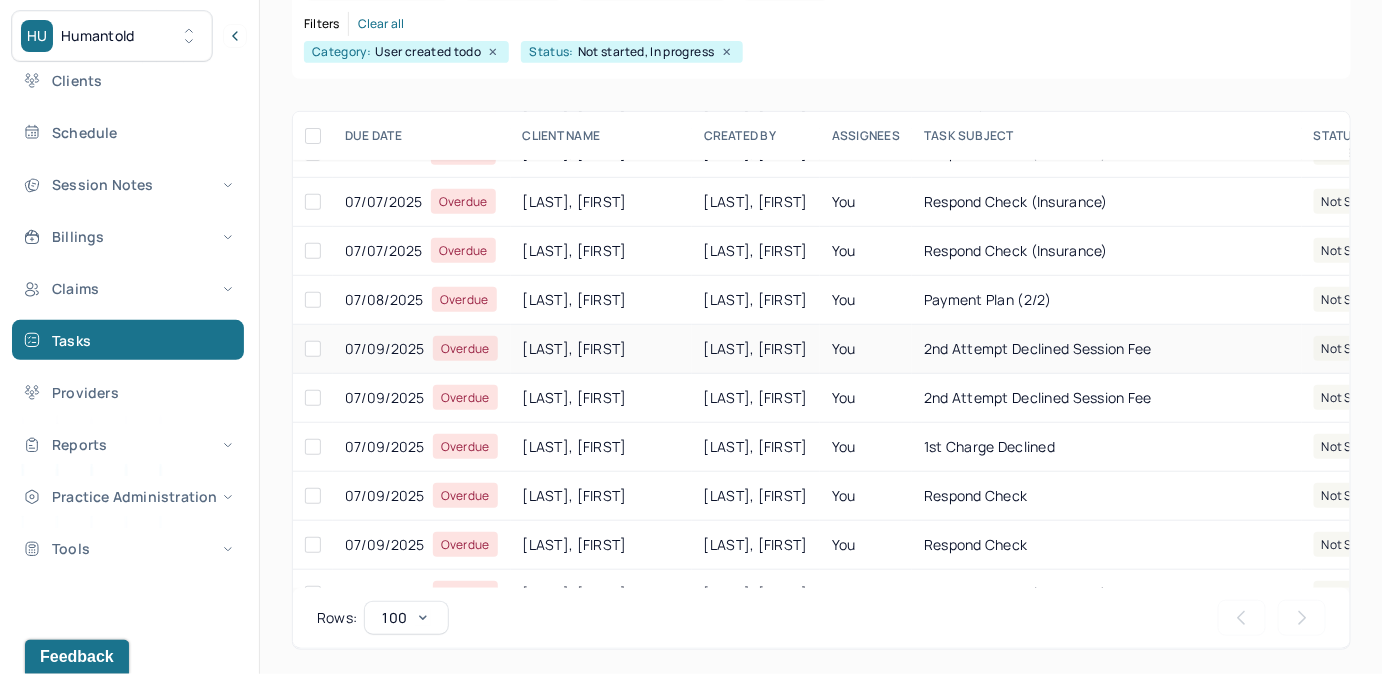 scroll, scrollTop: 181, scrollLeft: 0, axis: vertical 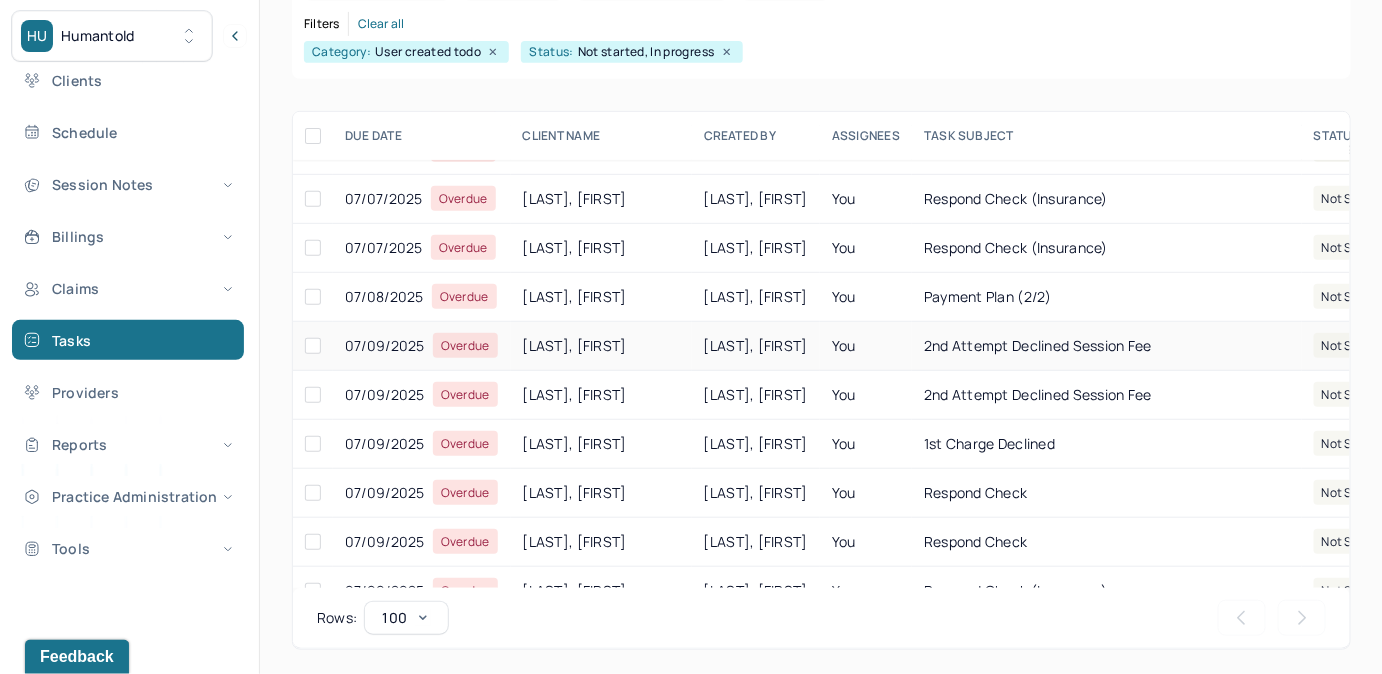 click on "2nd attempt declined session fee" at bounding box center [1038, 345] 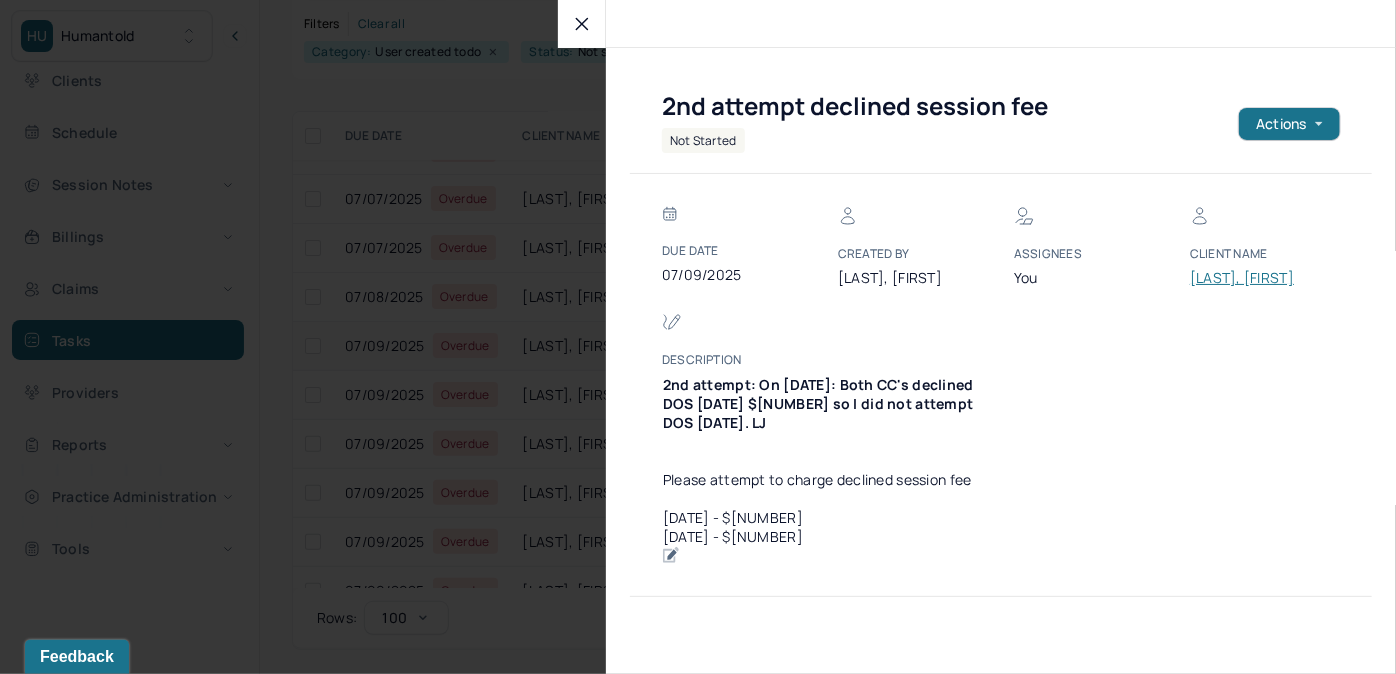 click at bounding box center [582, 24] 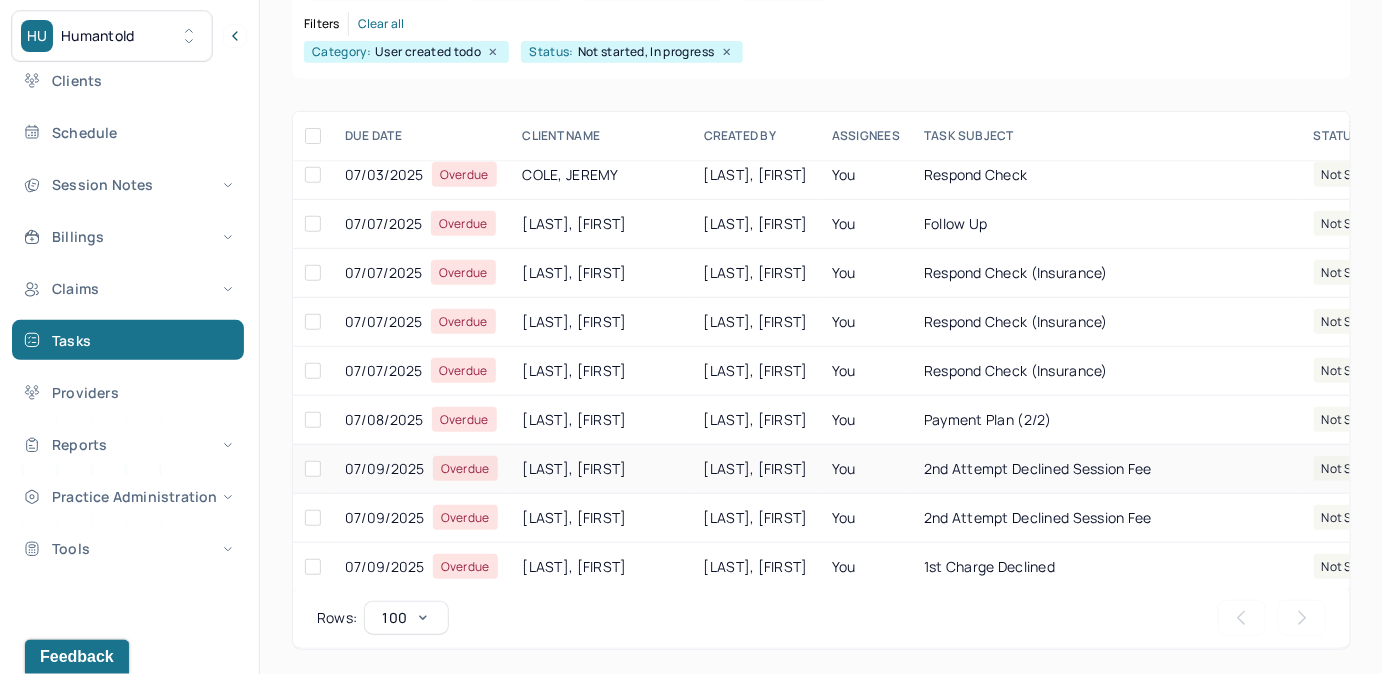 scroll, scrollTop: 0, scrollLeft: 0, axis: both 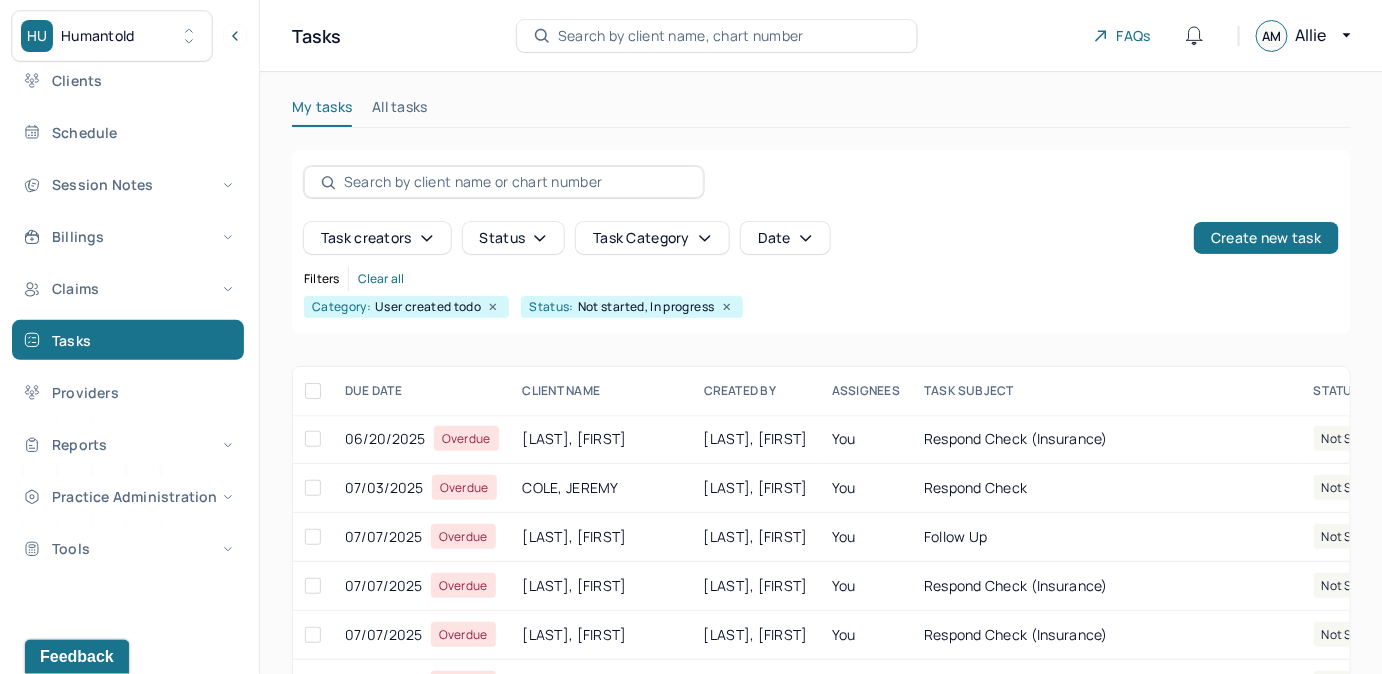 drag, startPoint x: 692, startPoint y: 54, endPoint x: 706, endPoint y: 46, distance: 16.124516 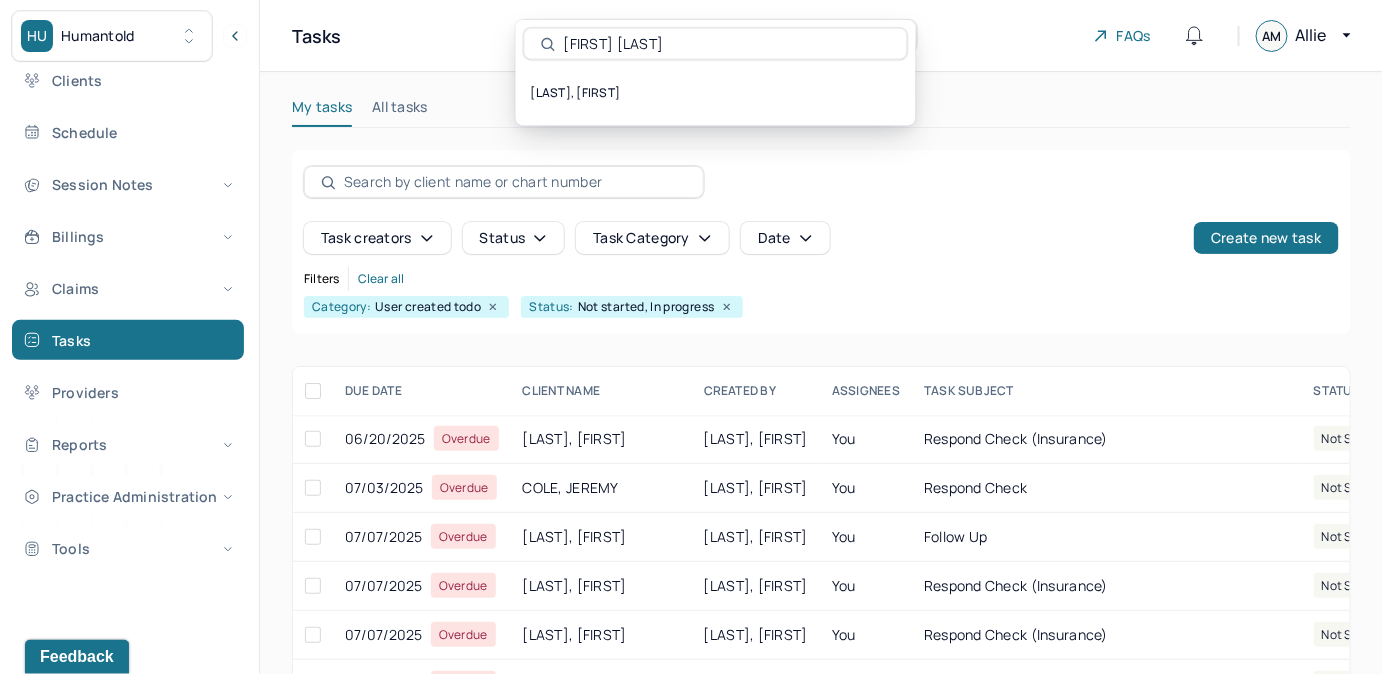 type on "[FIRST] [LAST]" 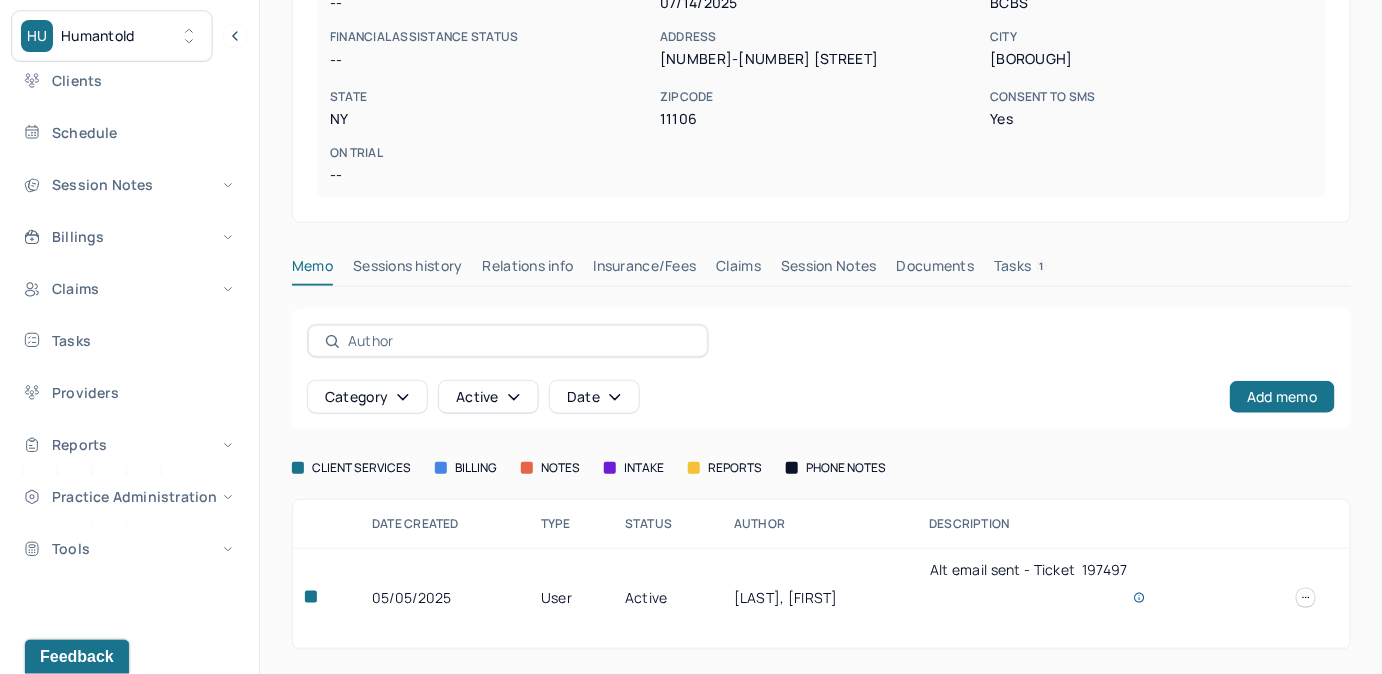 click on "Tasks 1" at bounding box center [1021, 270] 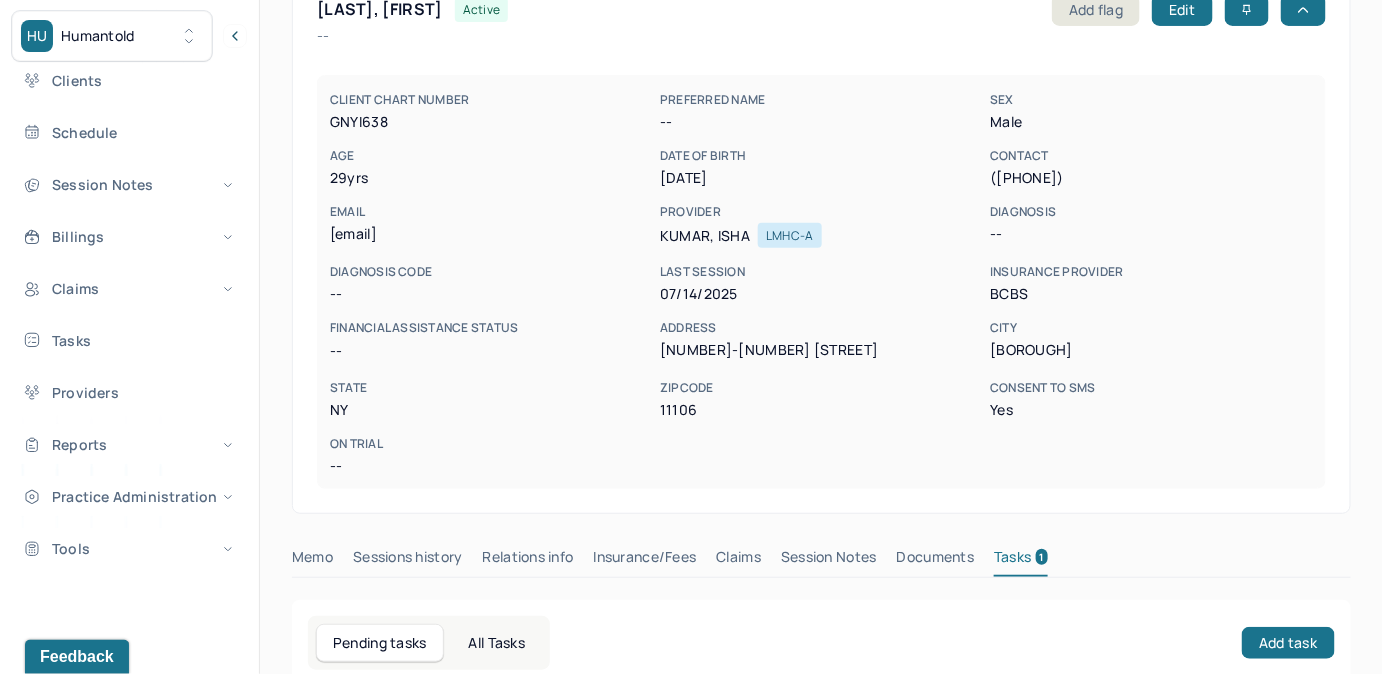 scroll, scrollTop: 387, scrollLeft: 0, axis: vertical 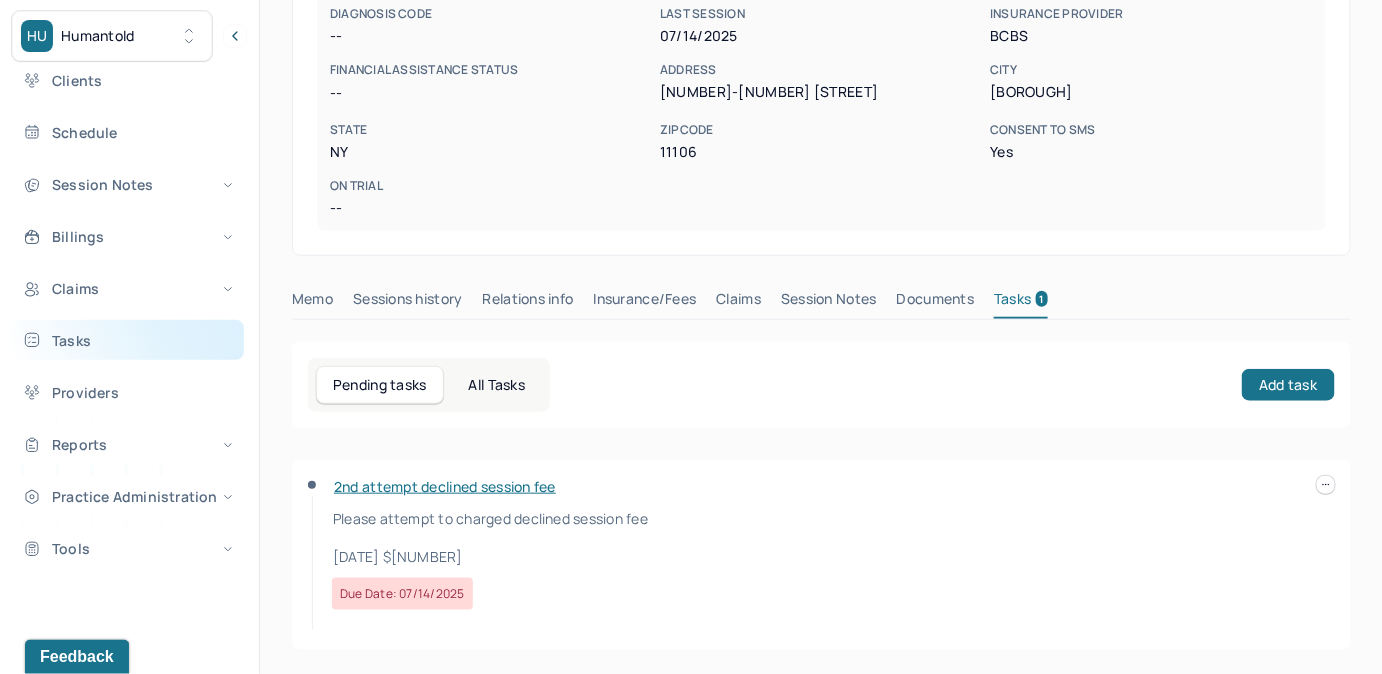 click on "Tasks" at bounding box center (128, 340) 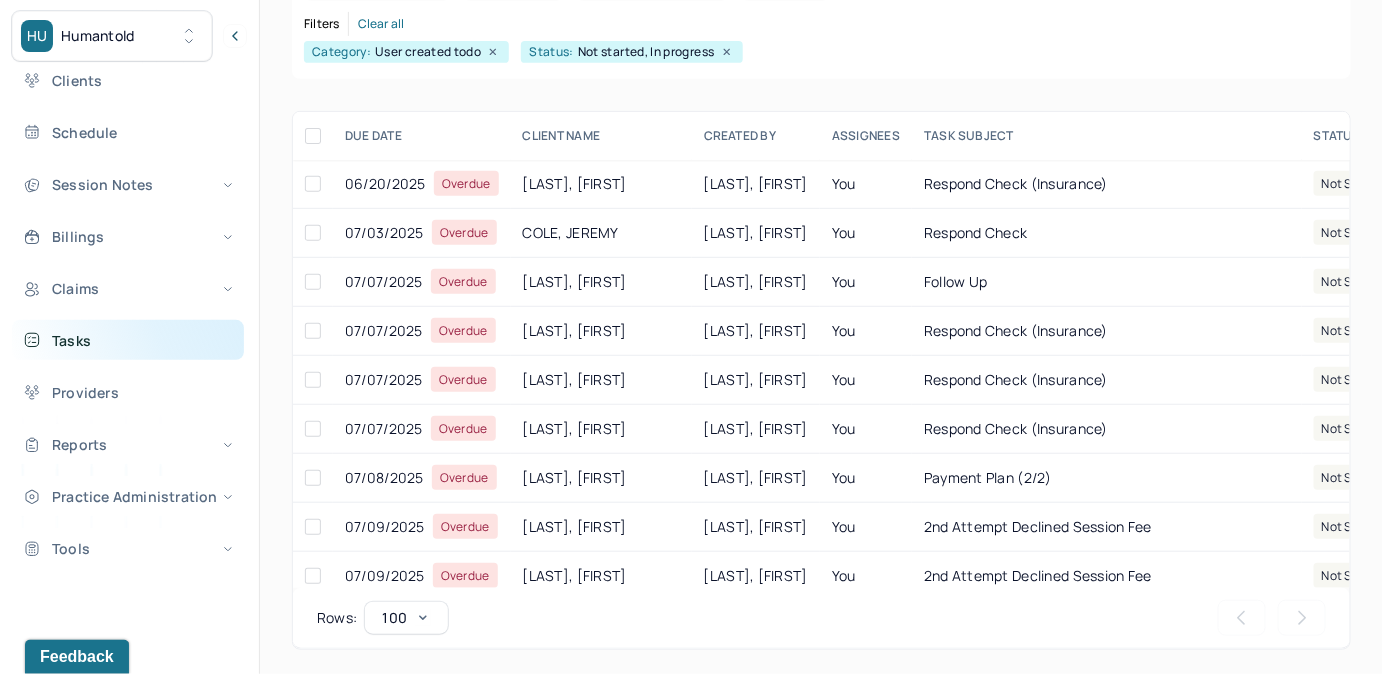scroll, scrollTop: 256, scrollLeft: 0, axis: vertical 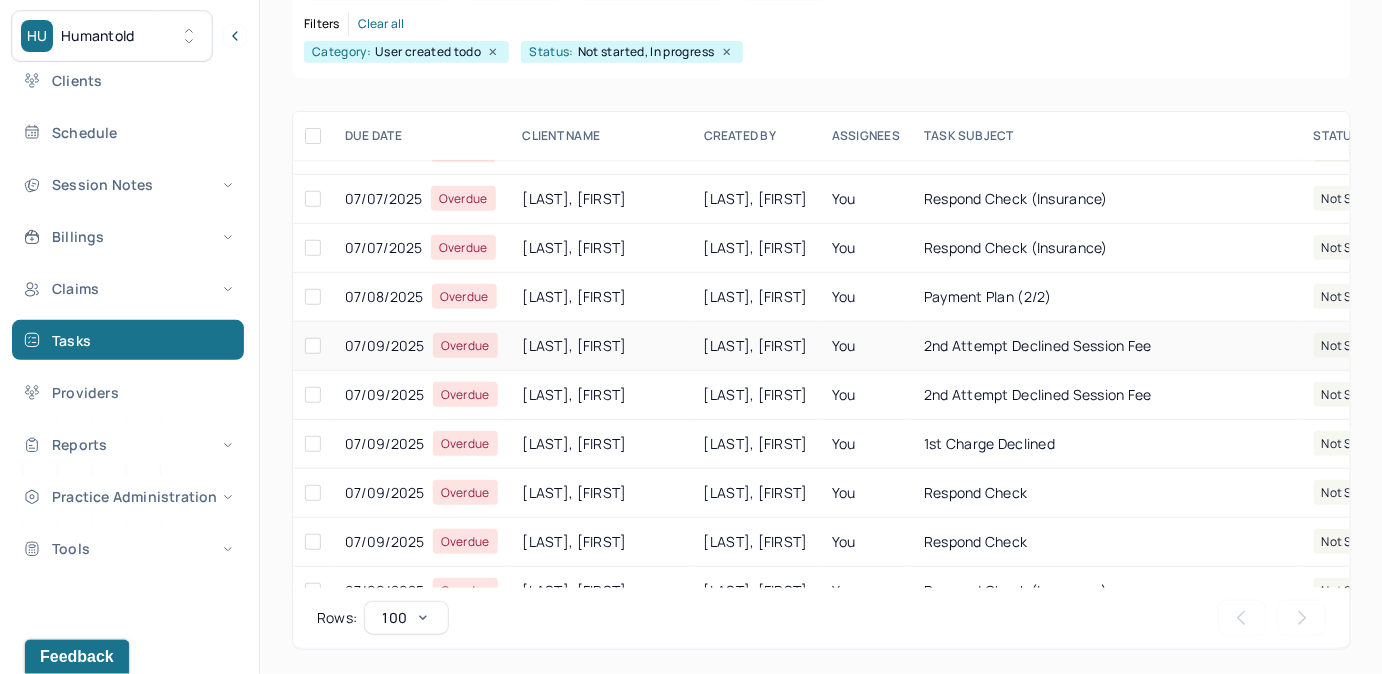 click on "2nd attempt declined session fee" at bounding box center (1038, 345) 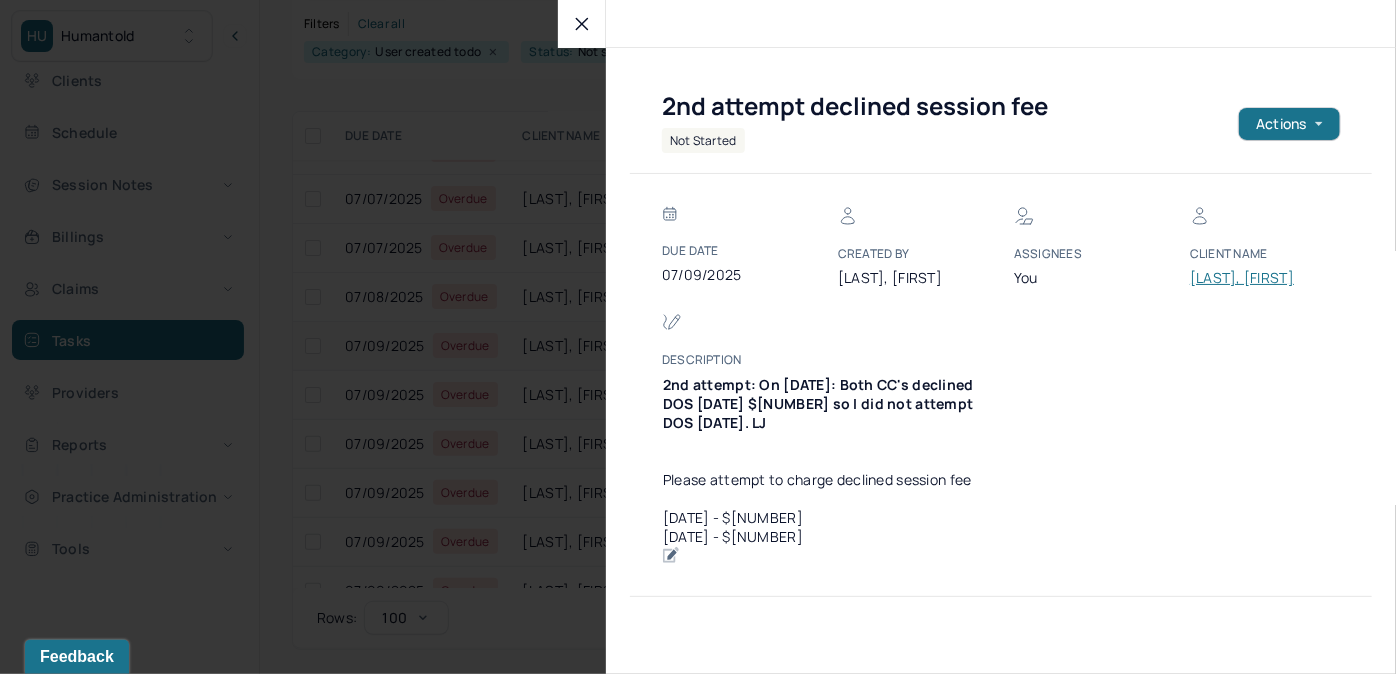 click on "[LAST], [FIRST]" at bounding box center (1250, 278) 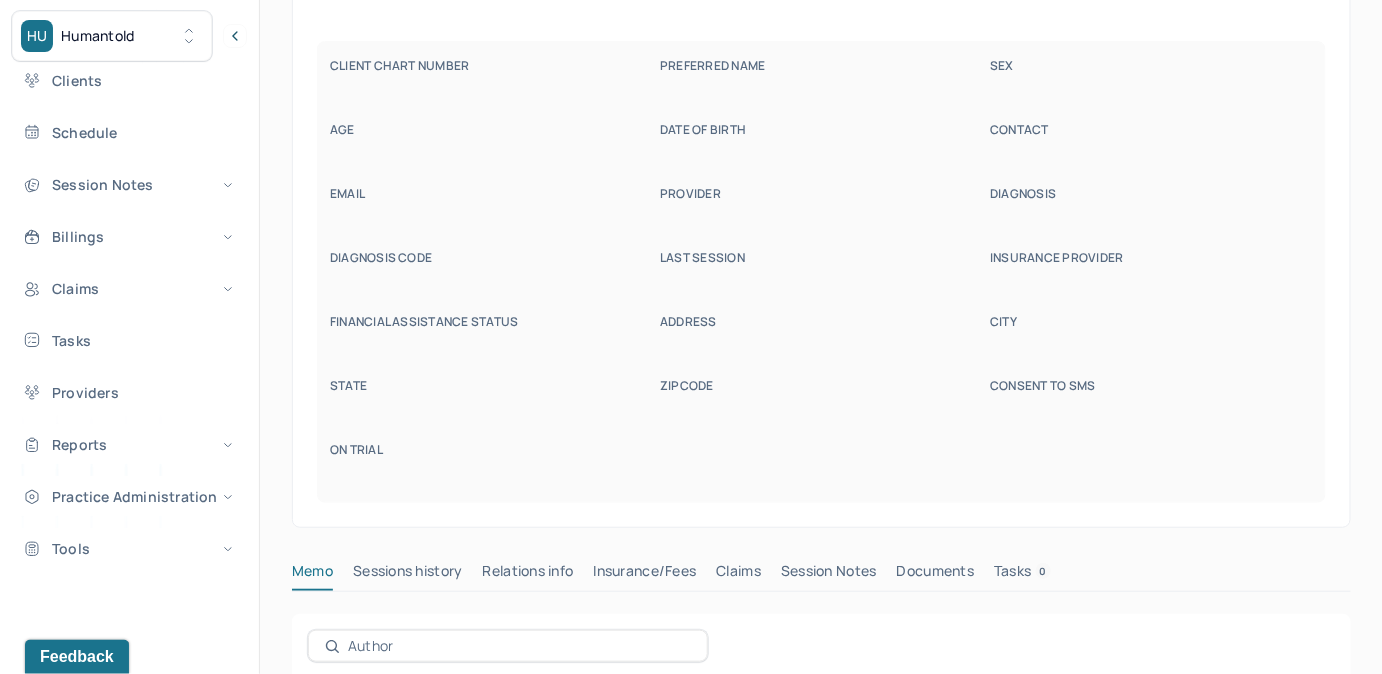 scroll, scrollTop: 160, scrollLeft: 0, axis: vertical 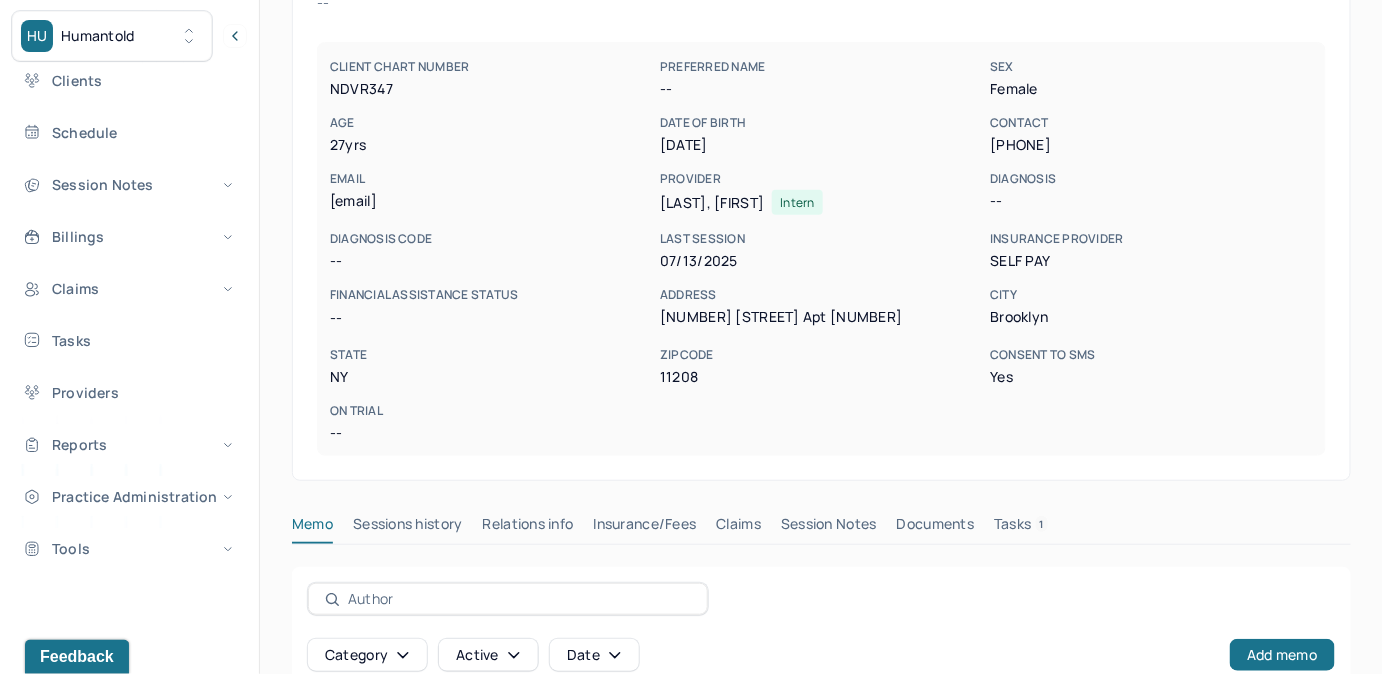 click on "Tasks 1" at bounding box center [1021, 528] 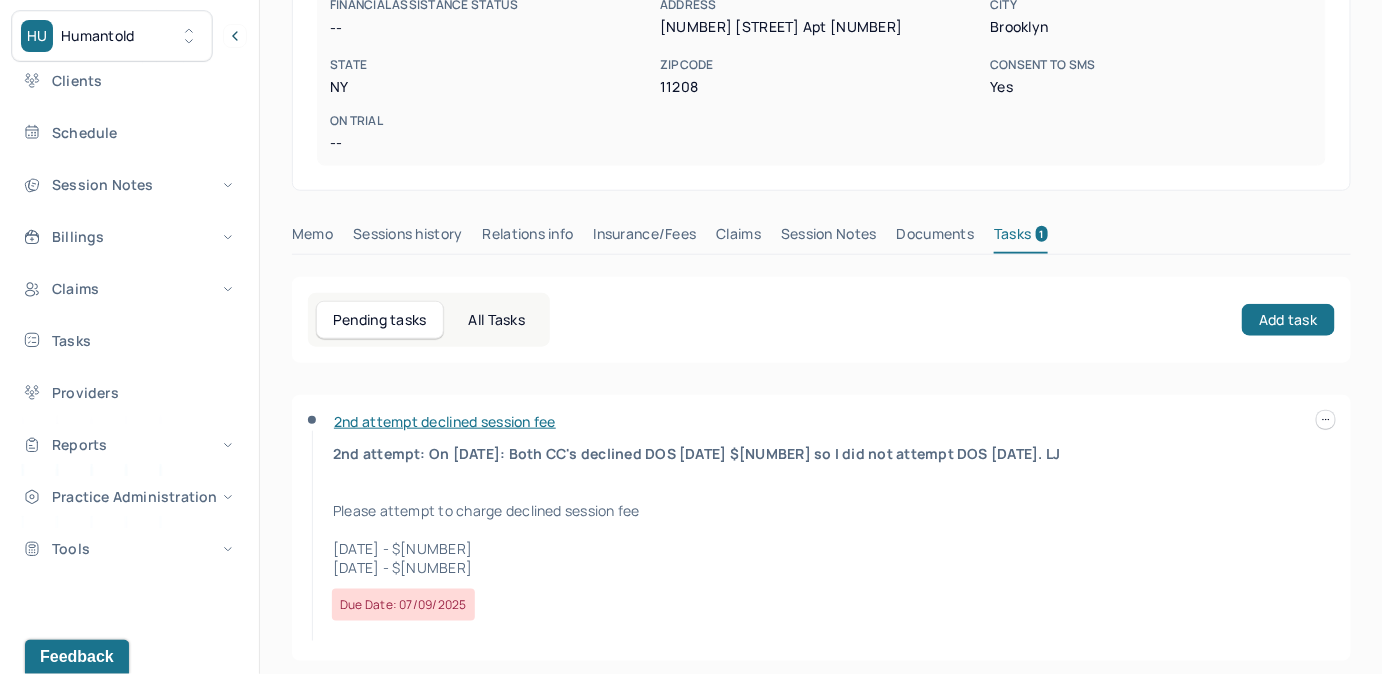 scroll, scrollTop: 466, scrollLeft: 0, axis: vertical 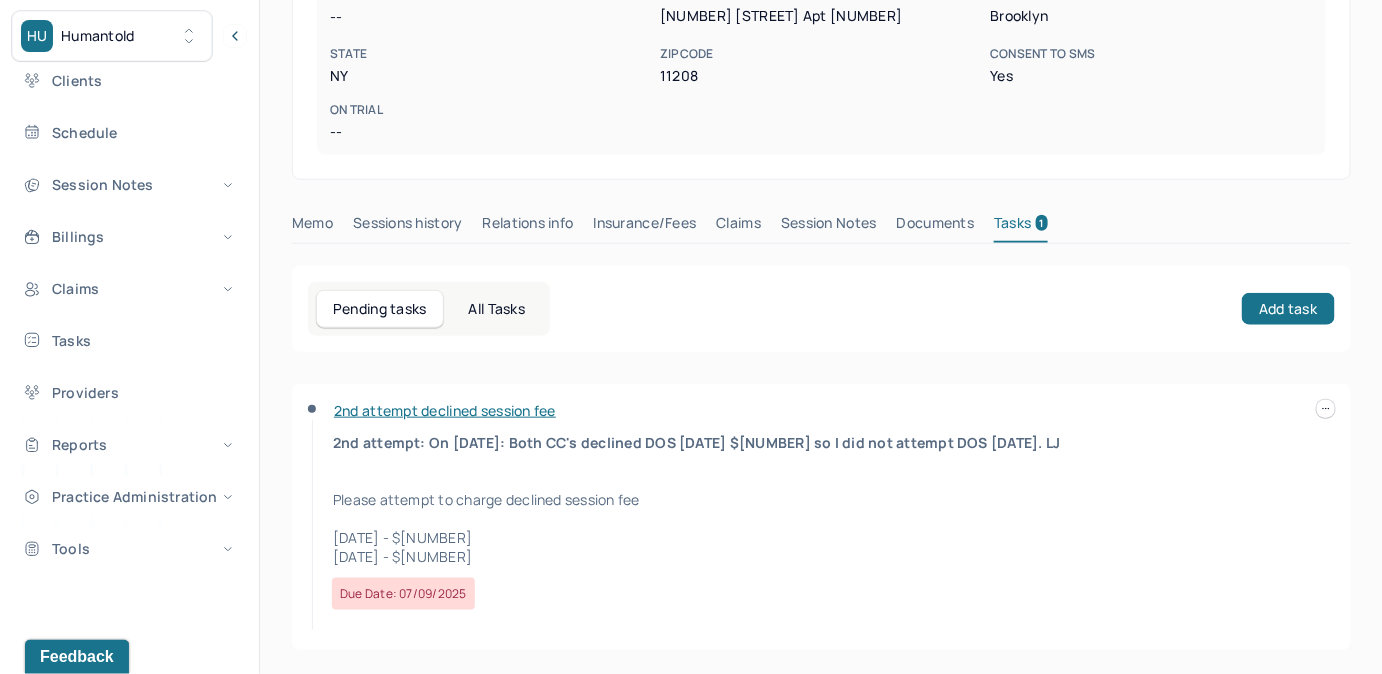 click at bounding box center (1326, 409) 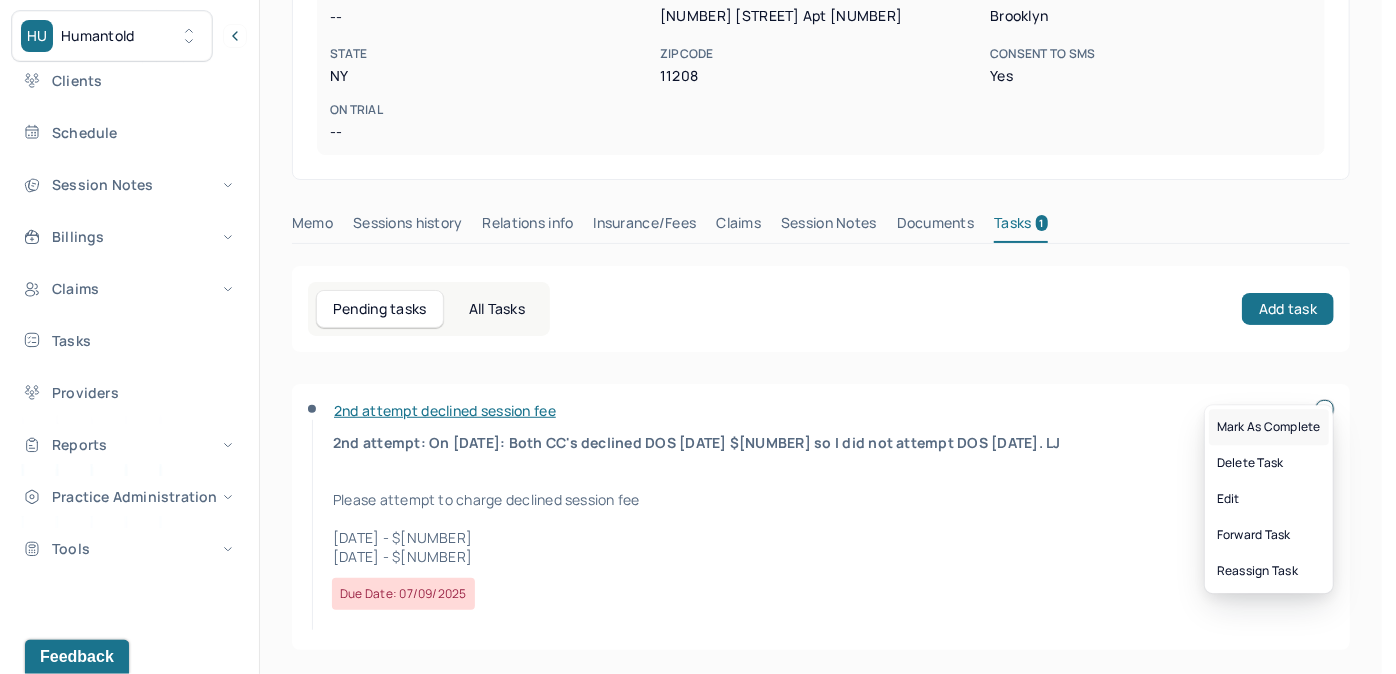 click on "Mark as complete" at bounding box center (1269, 427) 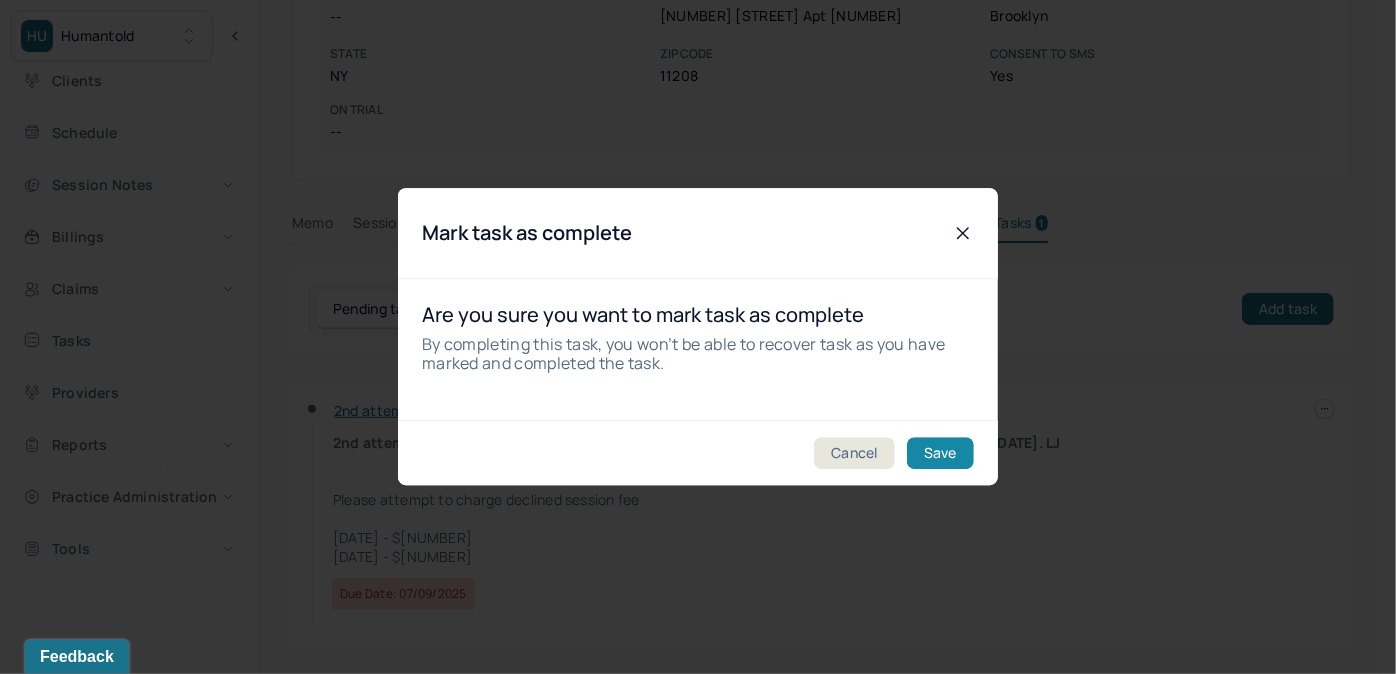 click on "Save" at bounding box center (940, 454) 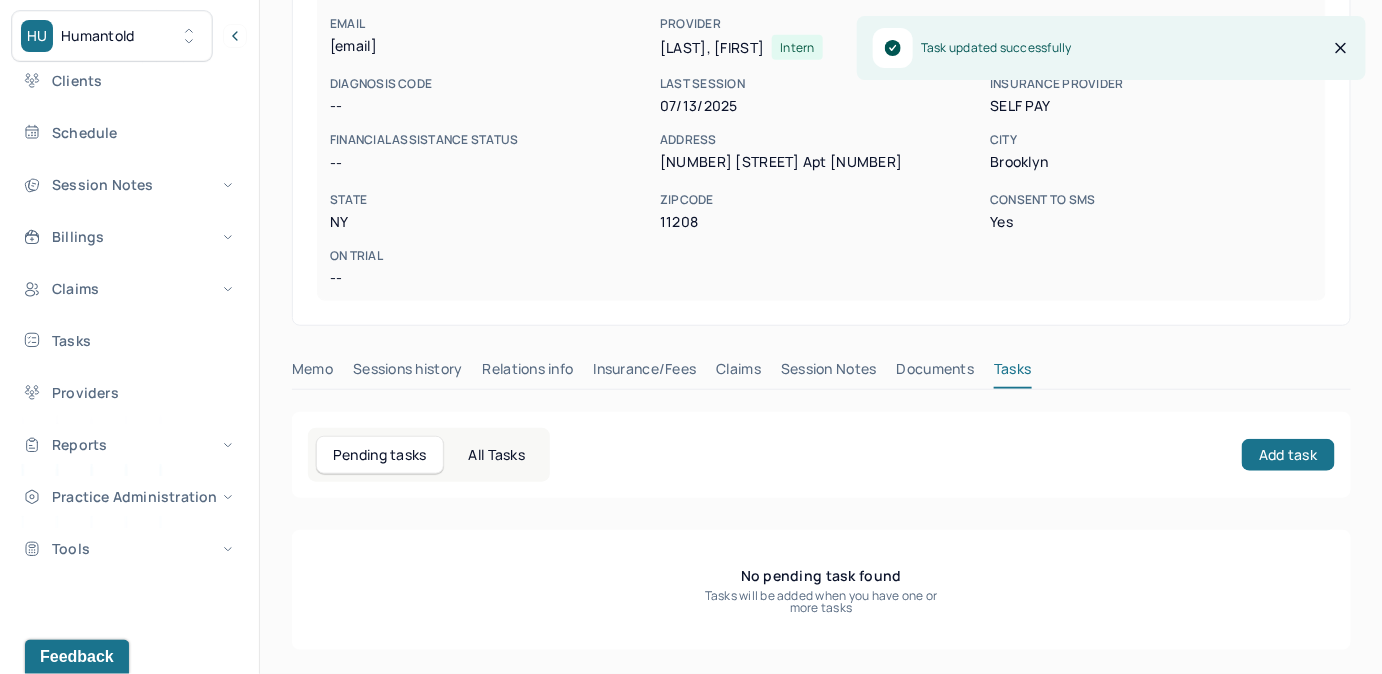 scroll, scrollTop: 314, scrollLeft: 0, axis: vertical 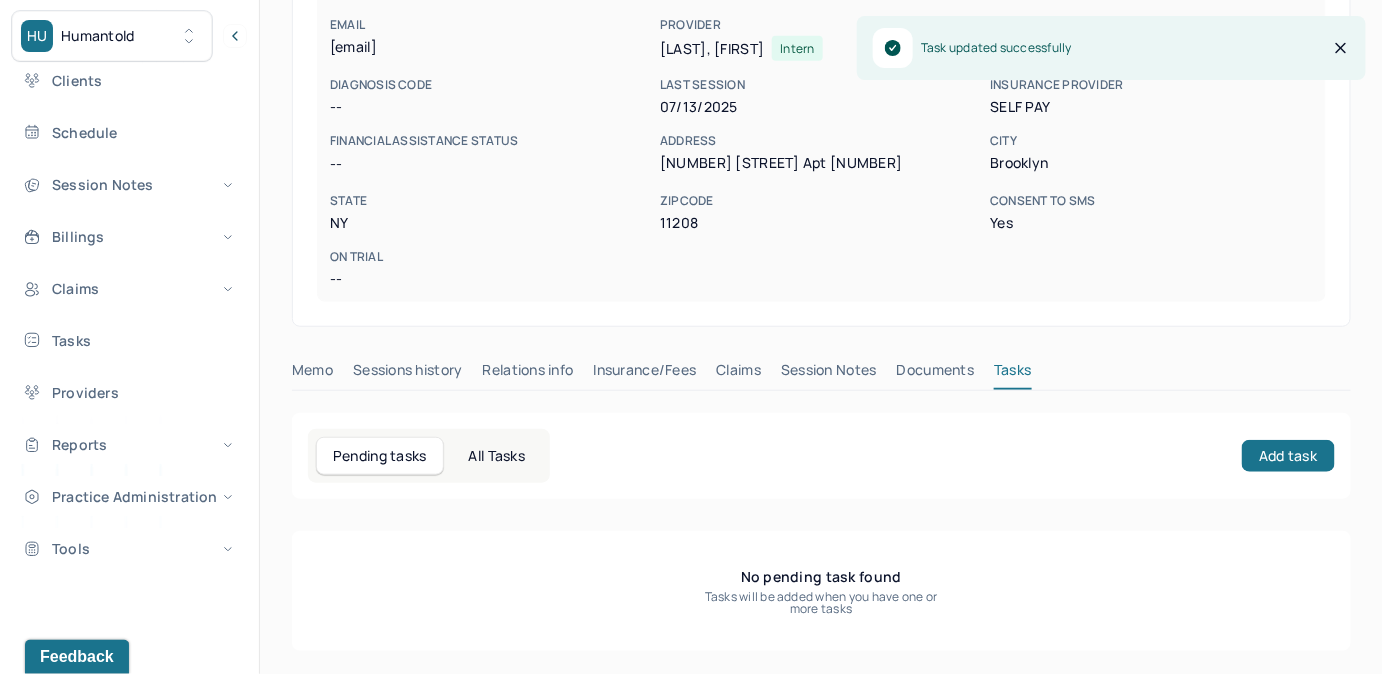 click on "Claims" at bounding box center (738, 374) 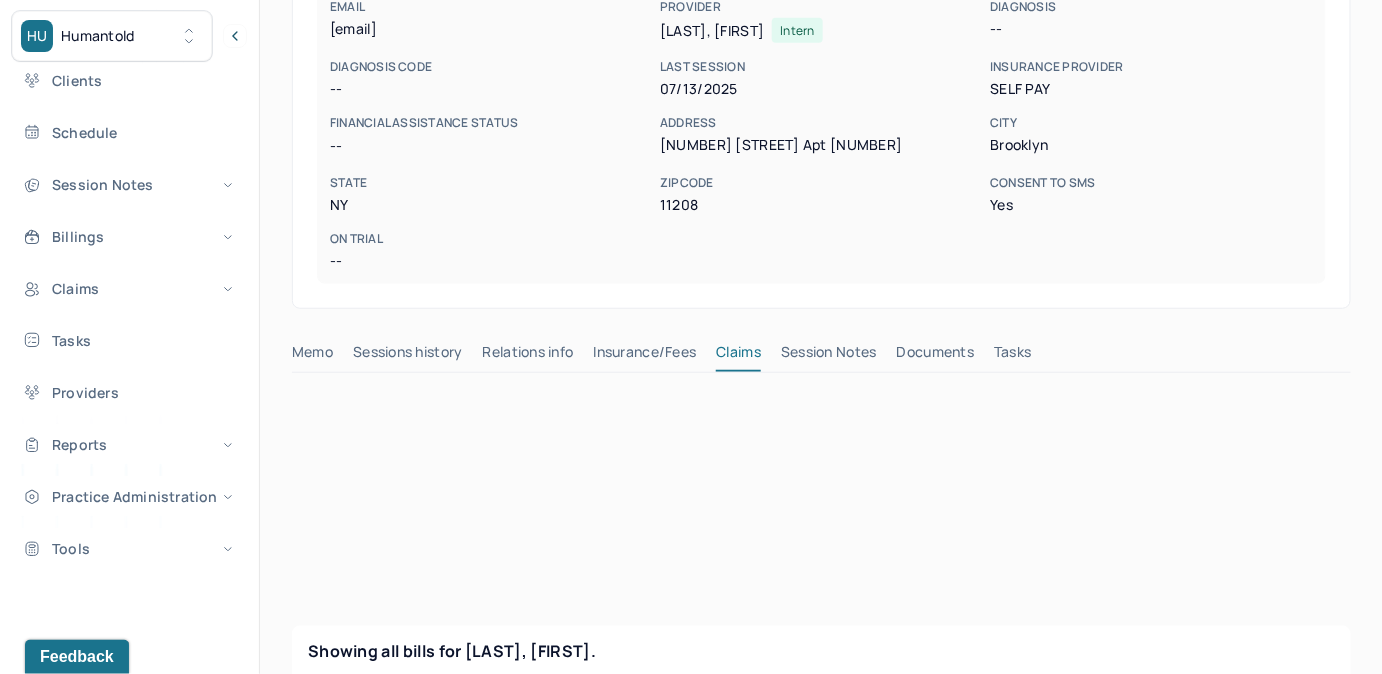 scroll, scrollTop: 363, scrollLeft: 0, axis: vertical 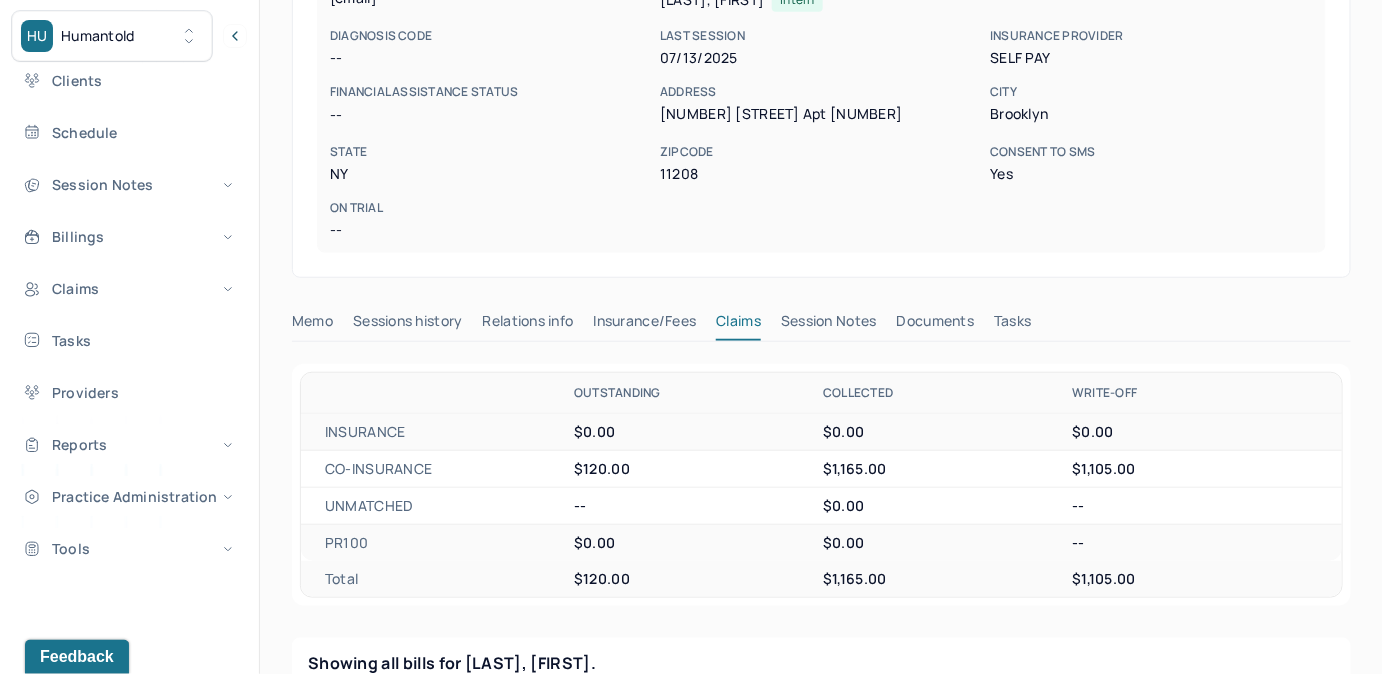 click on "Tasks" at bounding box center (1012, 325) 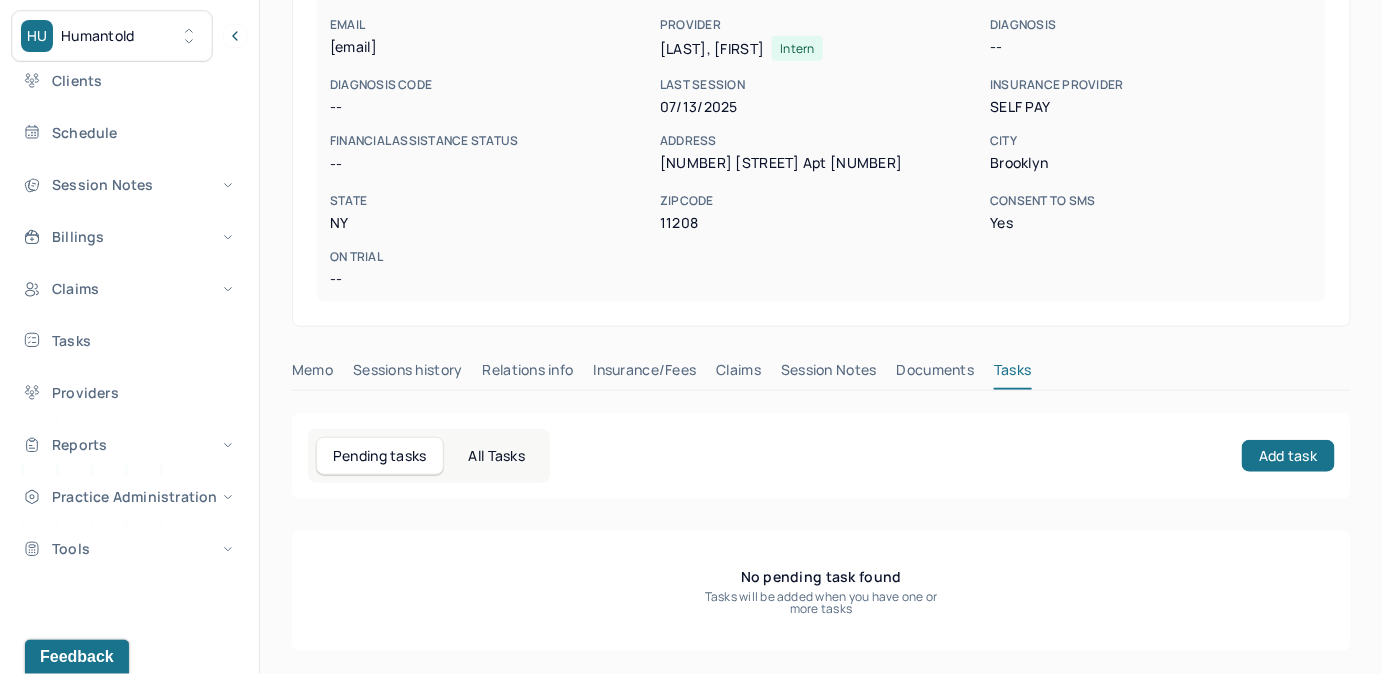 click on "All Tasks" at bounding box center [497, 456] 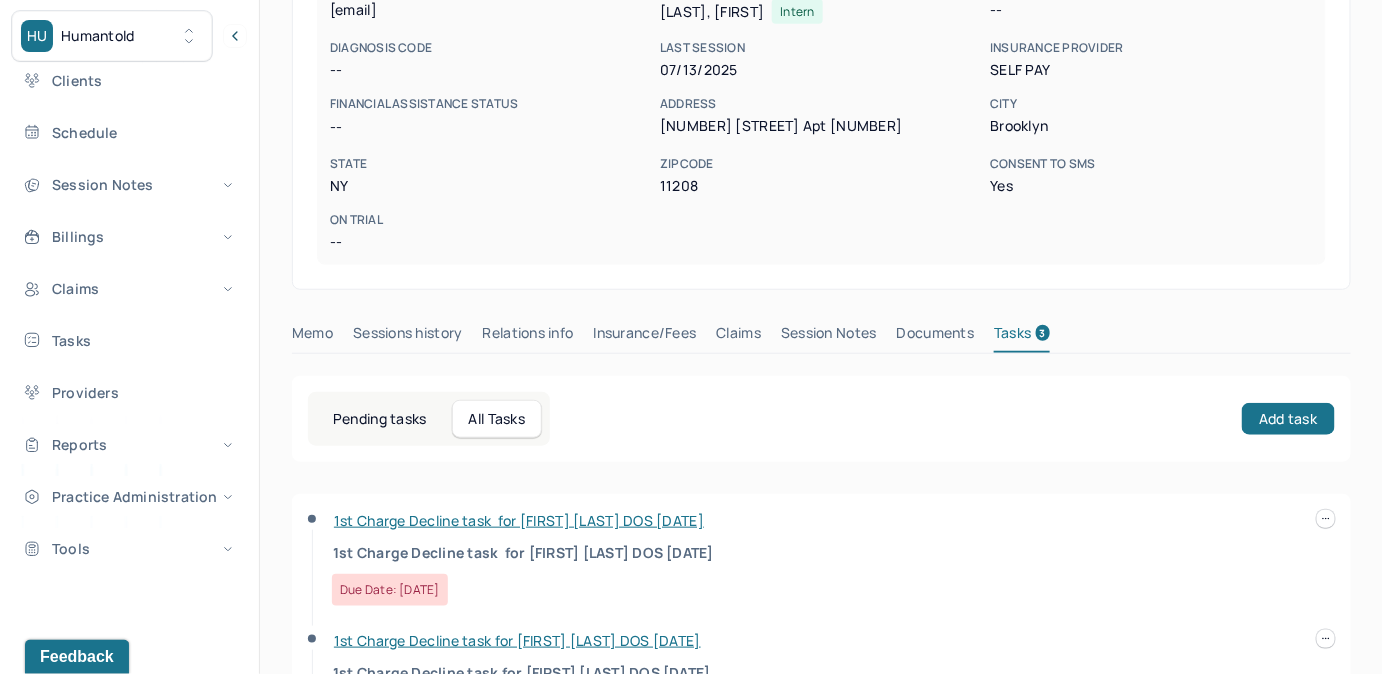 scroll, scrollTop: 454, scrollLeft: 0, axis: vertical 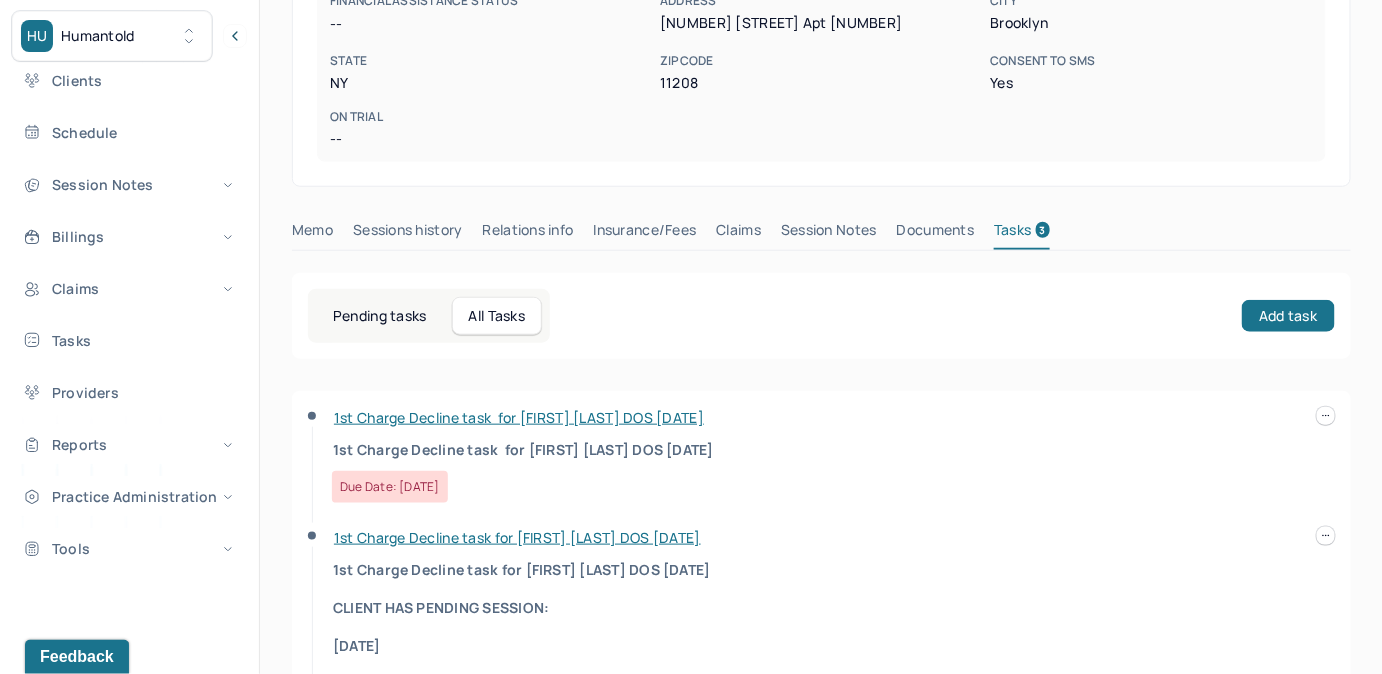 click on "Claims" at bounding box center [738, 234] 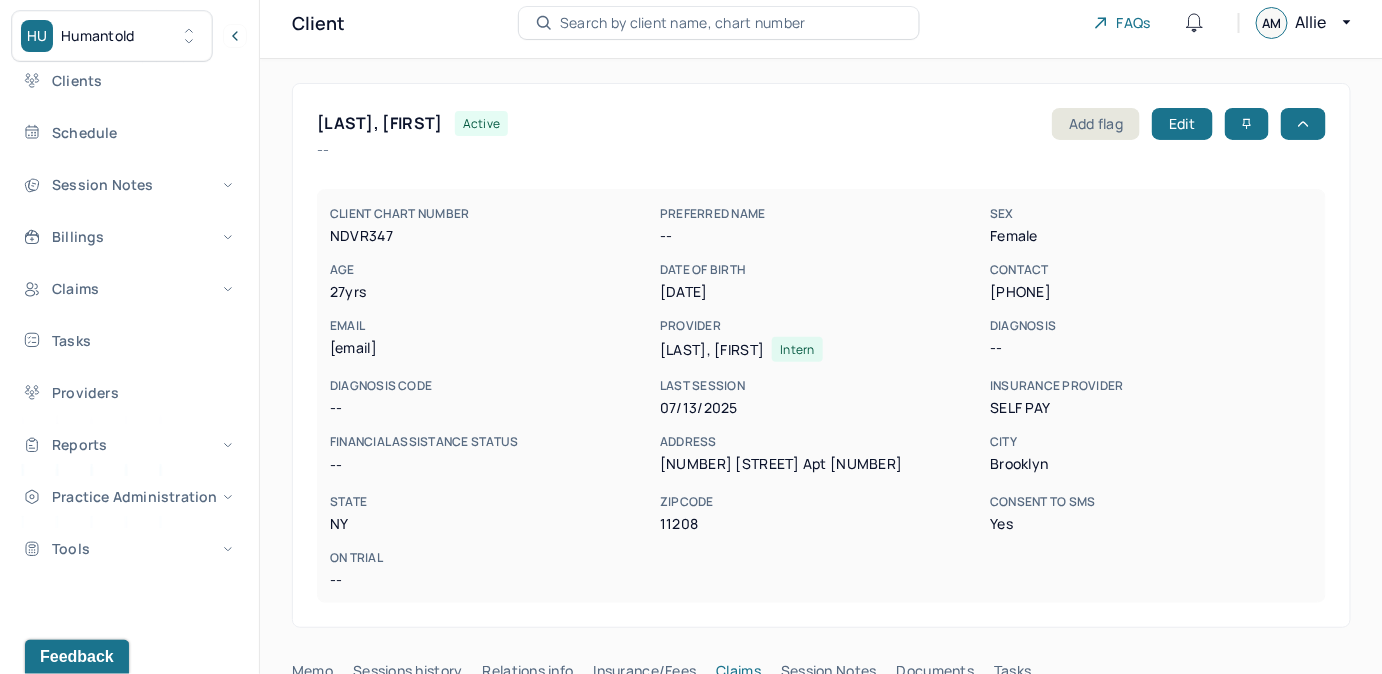 scroll, scrollTop: 0, scrollLeft: 0, axis: both 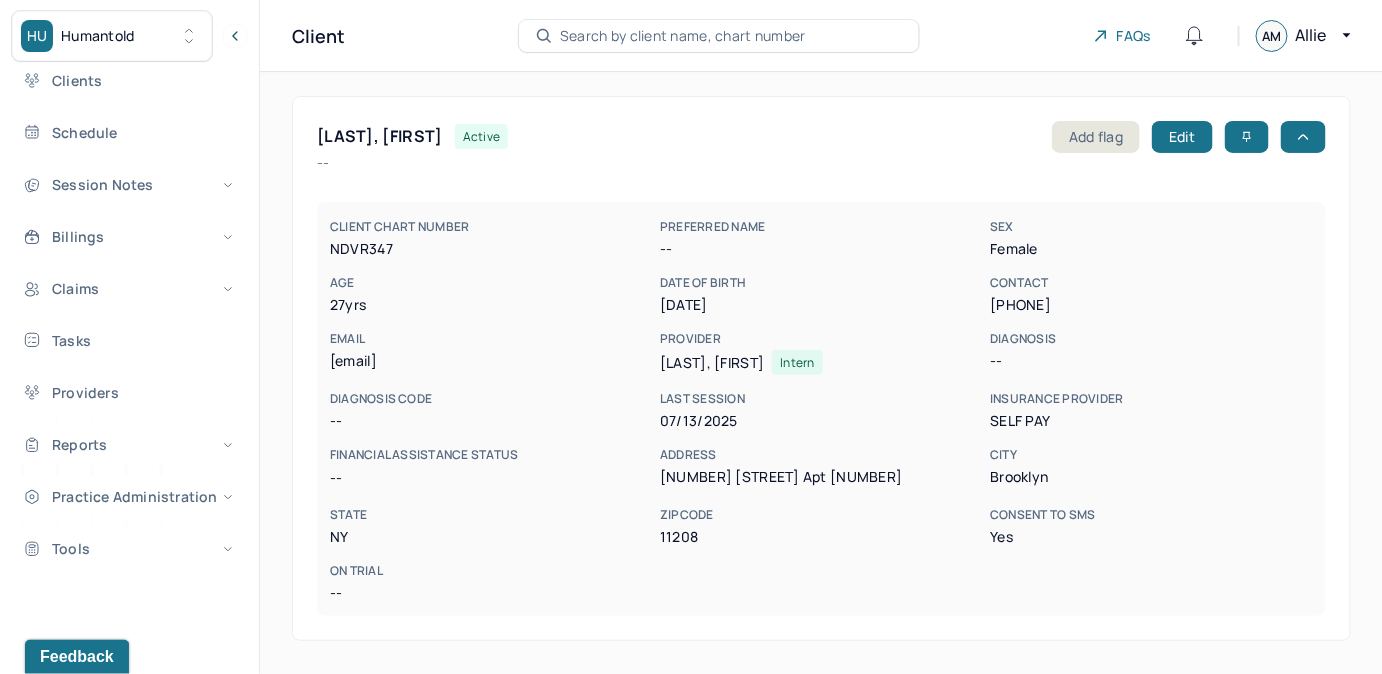 drag, startPoint x: 1047, startPoint y: 309, endPoint x: 1142, endPoint y: 310, distance: 95.005264 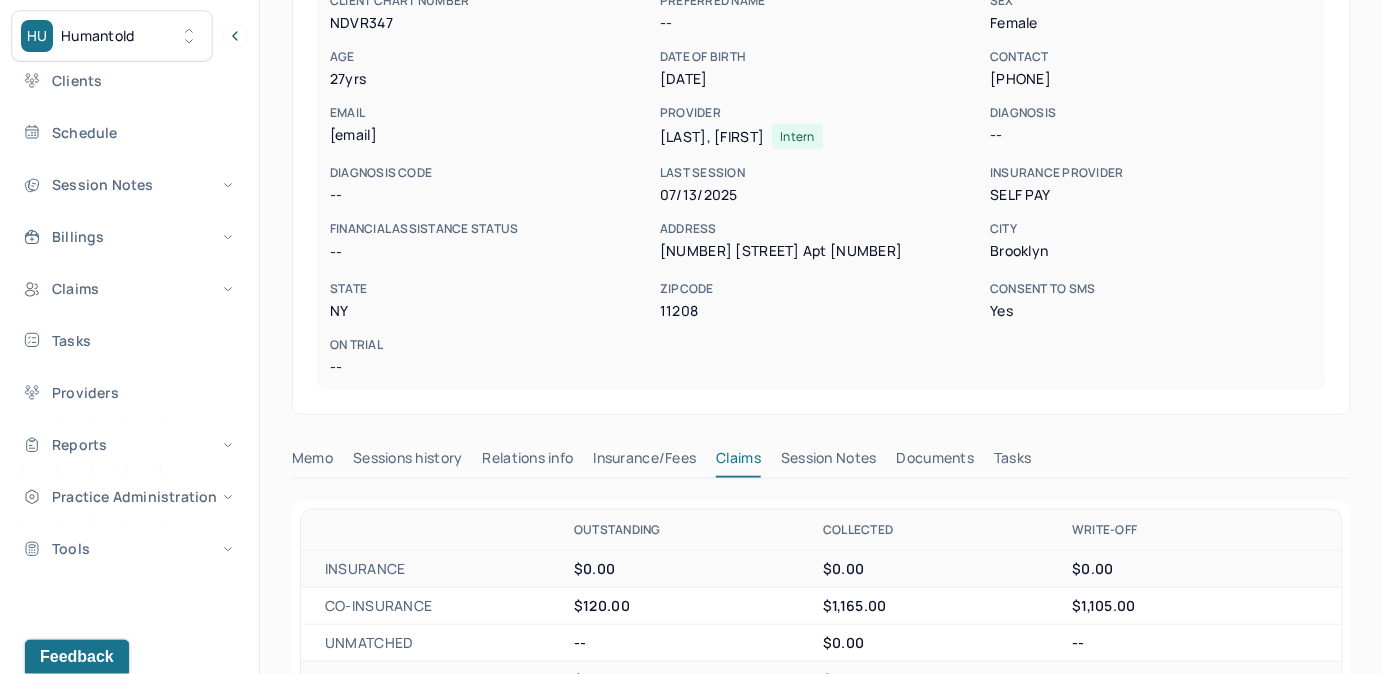 scroll, scrollTop: 272, scrollLeft: 0, axis: vertical 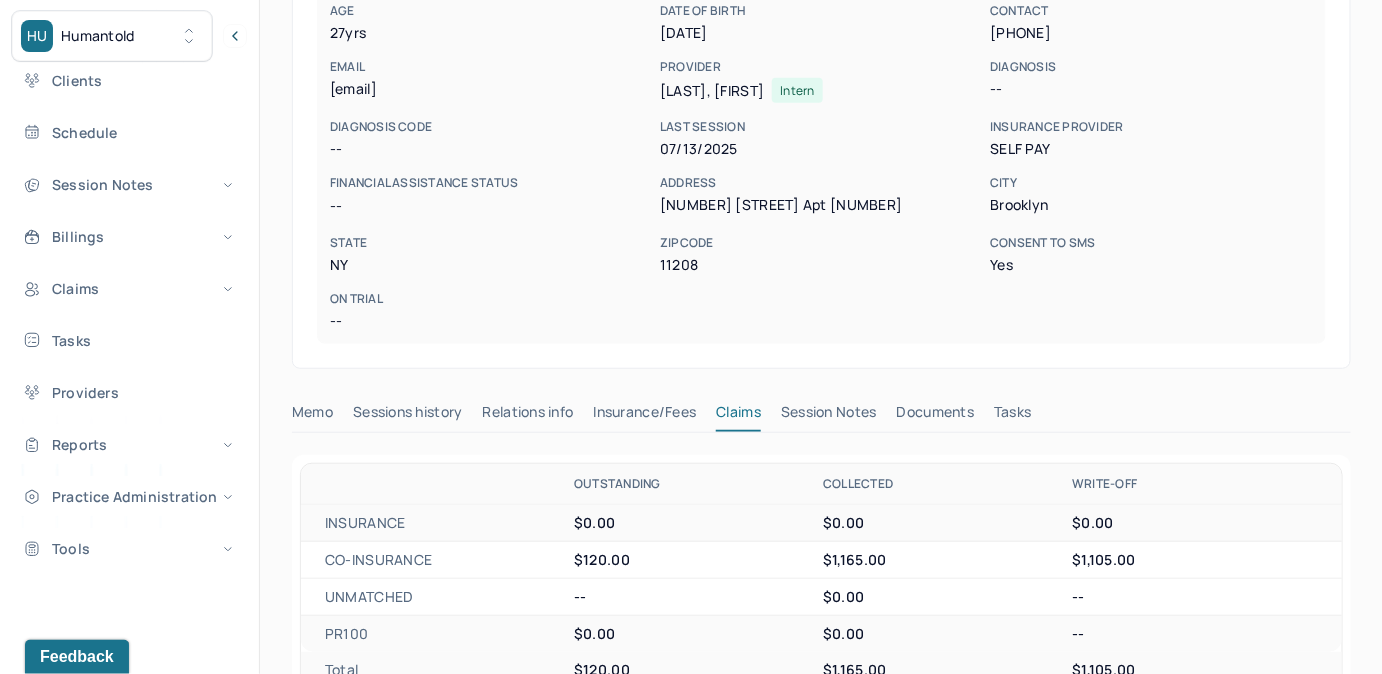 drag, startPoint x: 1020, startPoint y: 409, endPoint x: 1066, endPoint y: 424, distance: 48.38388 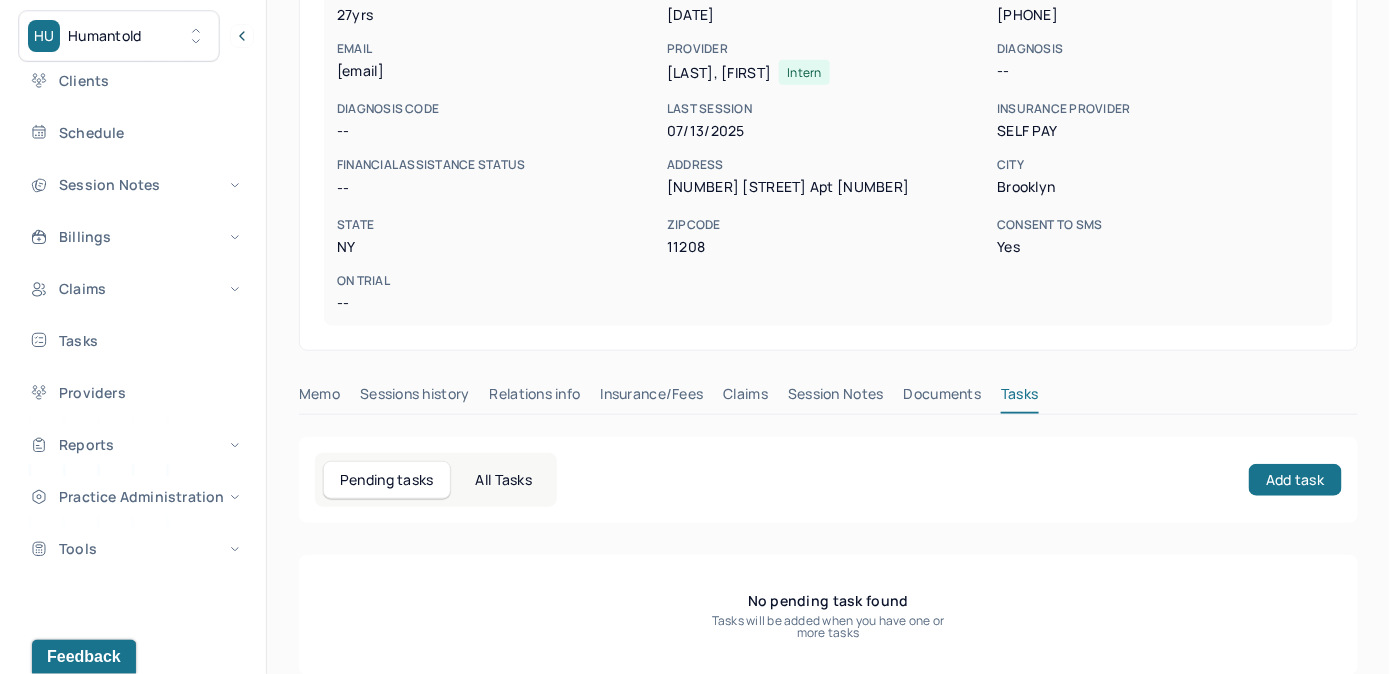 scroll, scrollTop: 314, scrollLeft: 0, axis: vertical 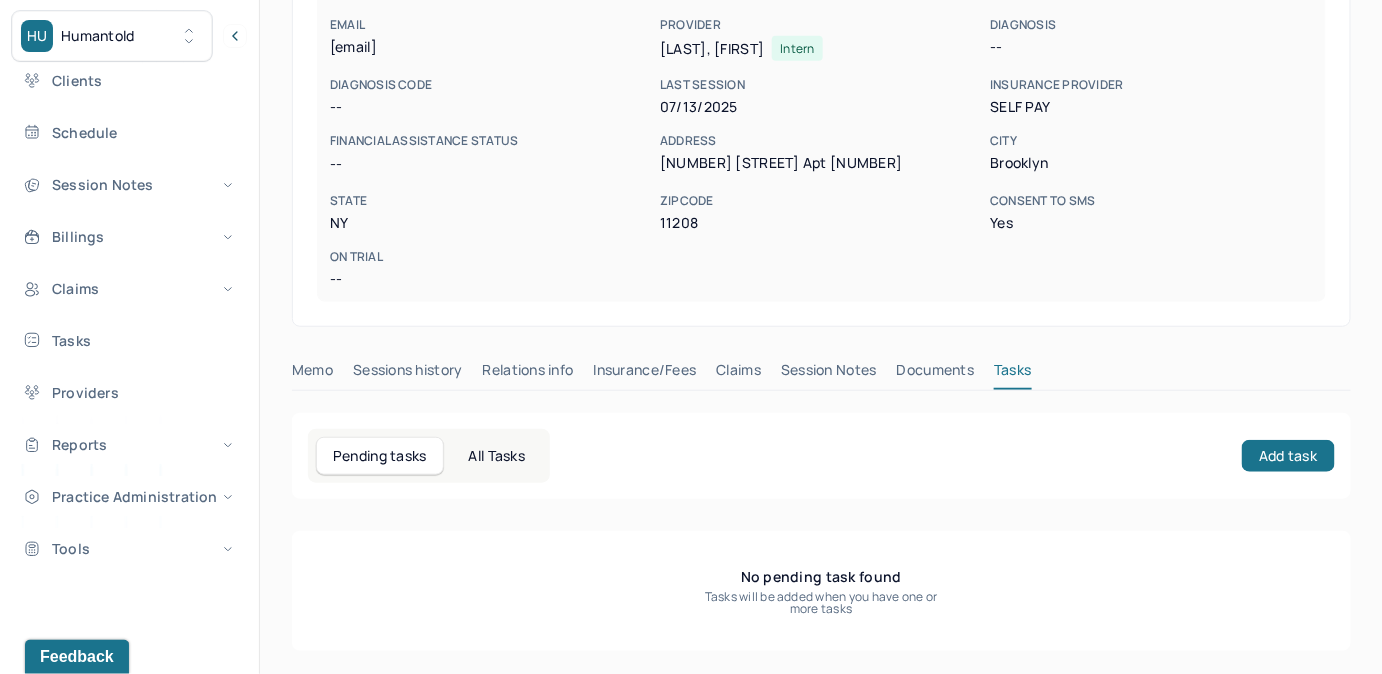 click on "Pending tasks     All Tasks     Add task" at bounding box center (821, 456) 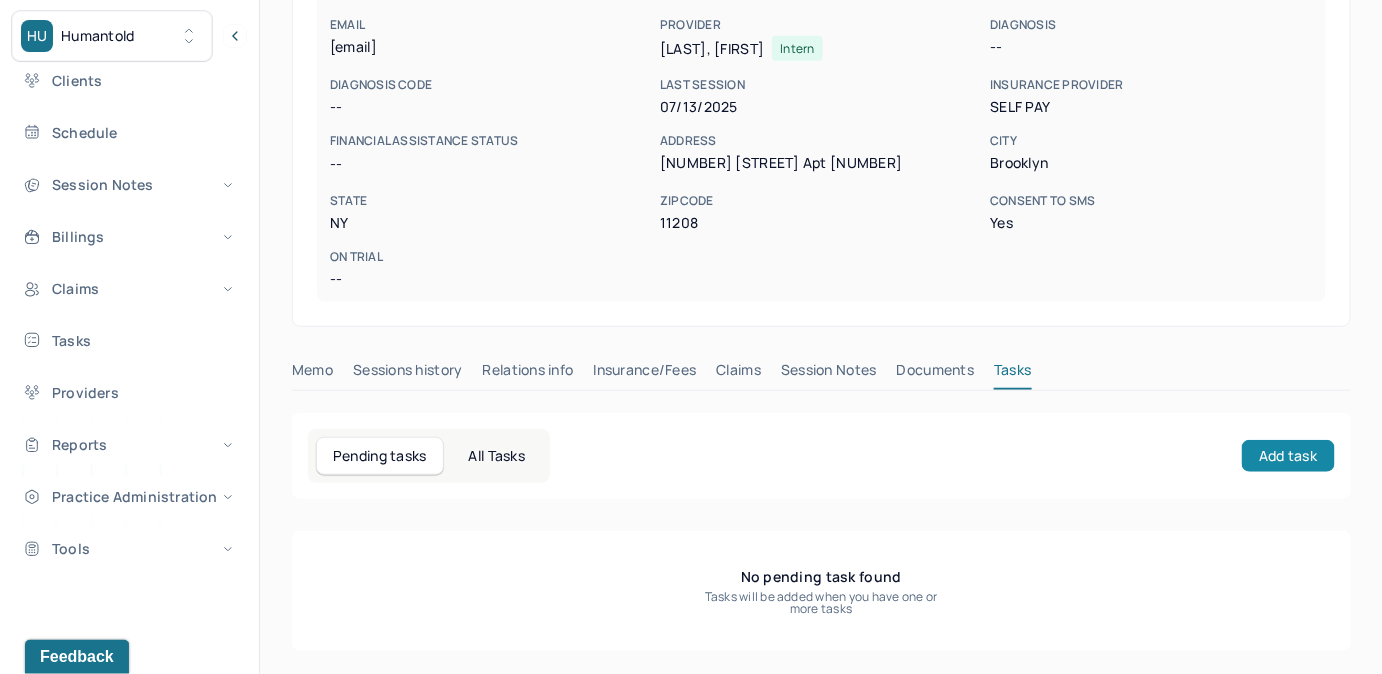 click on "Add task" at bounding box center [1288, 456] 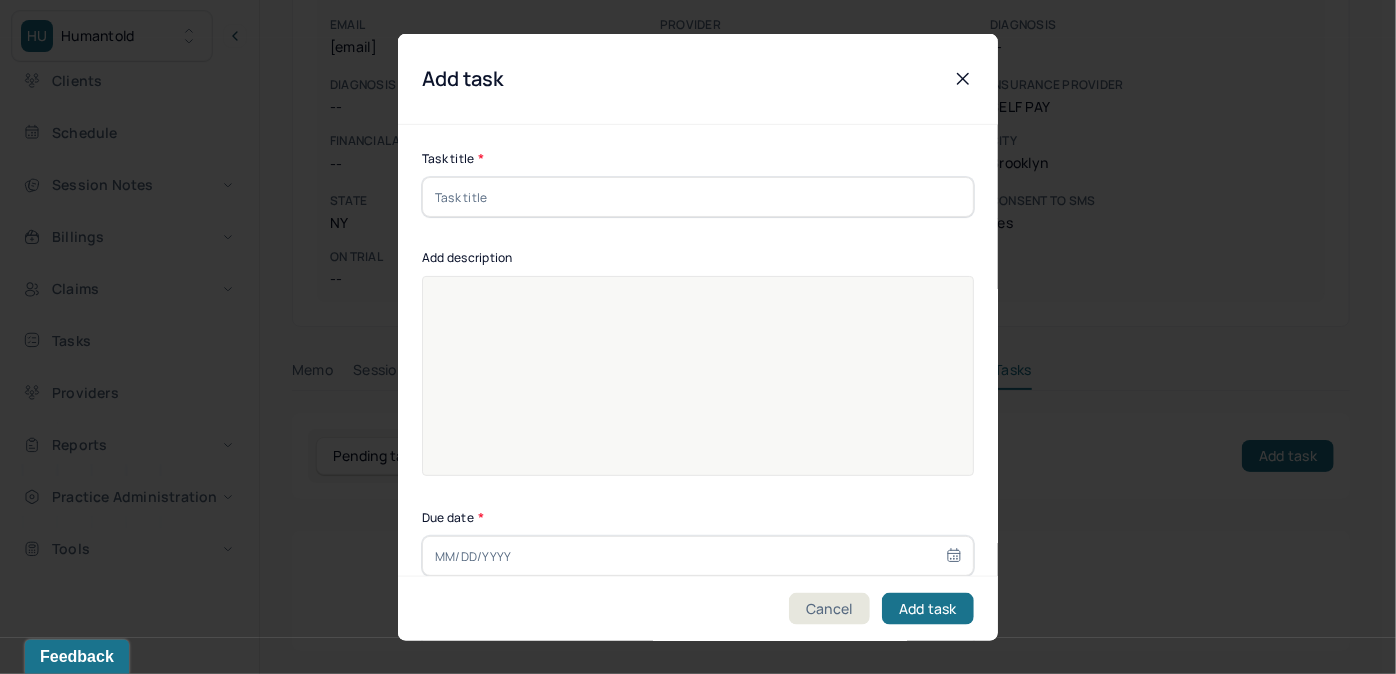 drag, startPoint x: 564, startPoint y: 198, endPoint x: 556, endPoint y: 208, distance: 12.806249 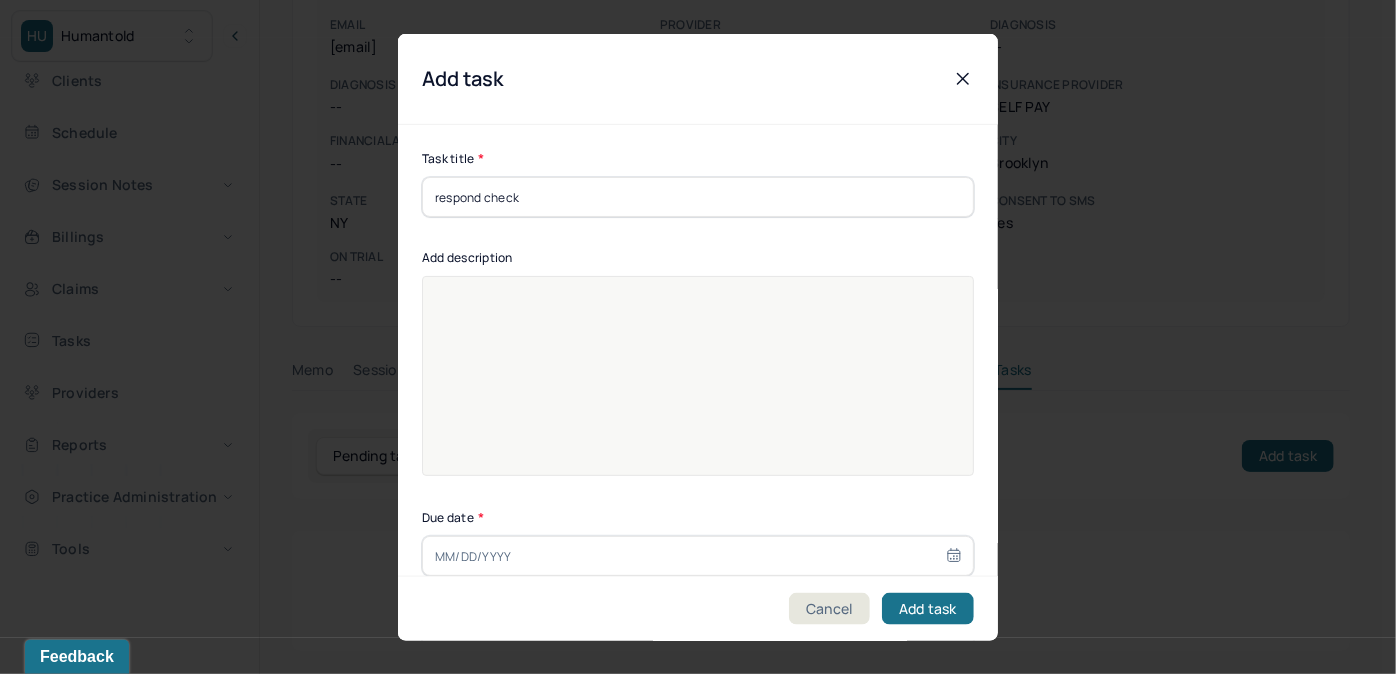 click at bounding box center [698, 389] 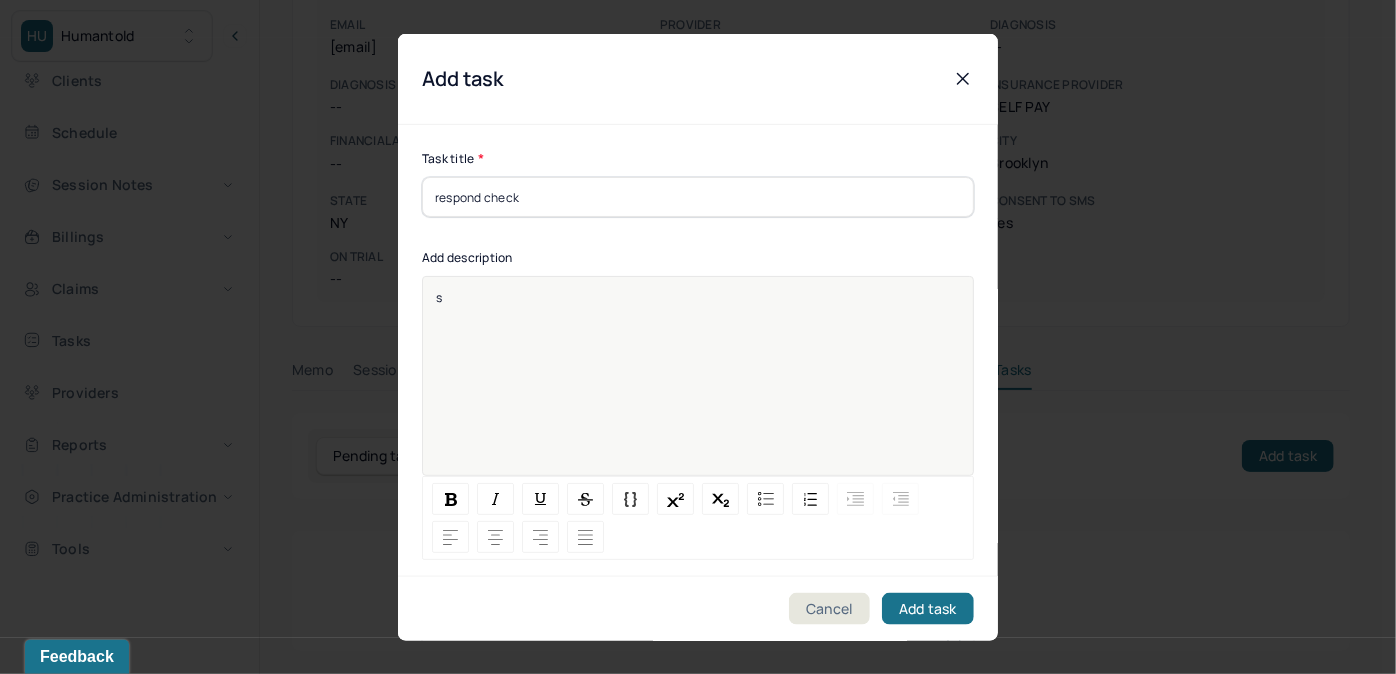 type 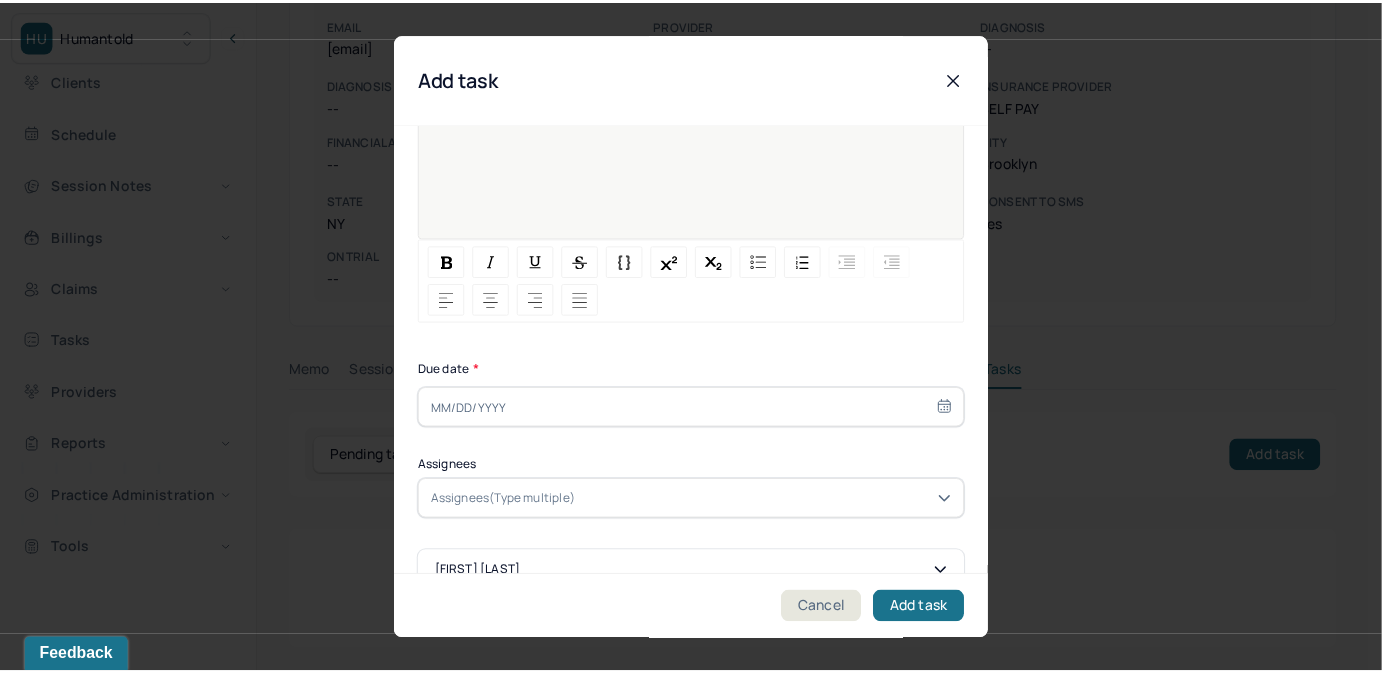scroll, scrollTop: 274, scrollLeft: 0, axis: vertical 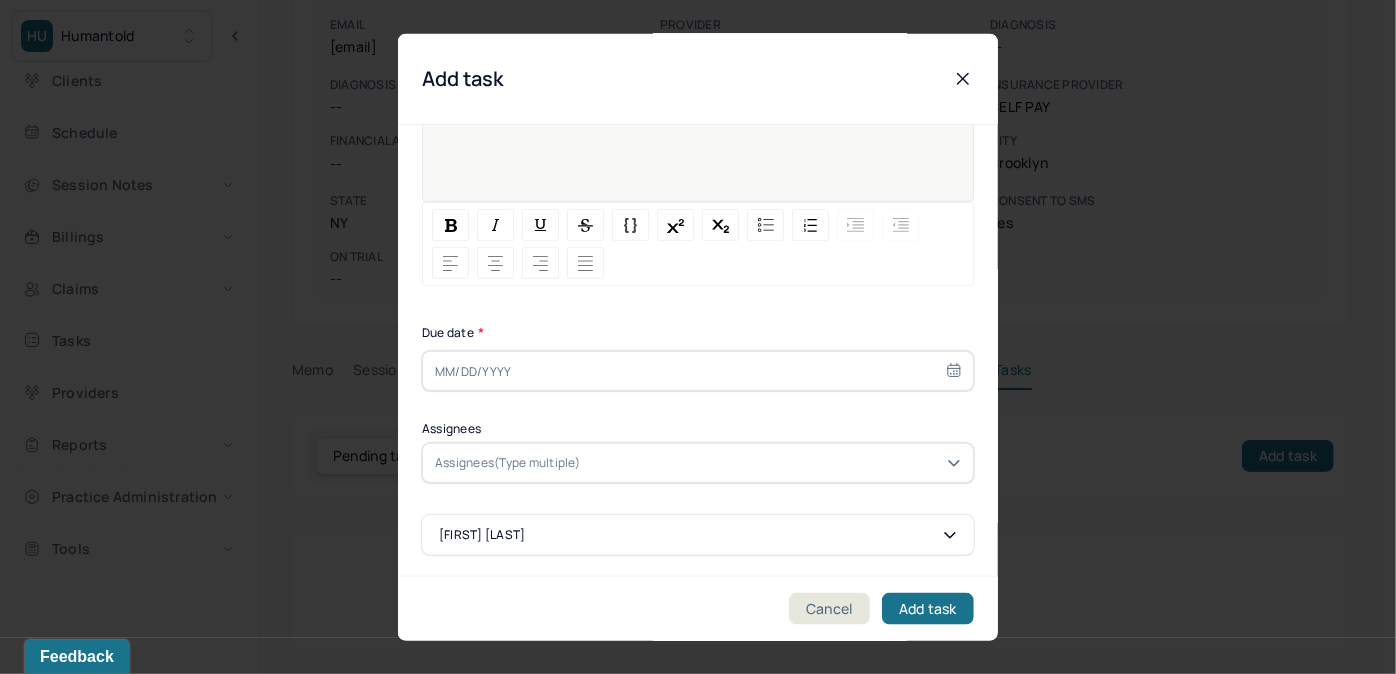 click at bounding box center [698, 371] 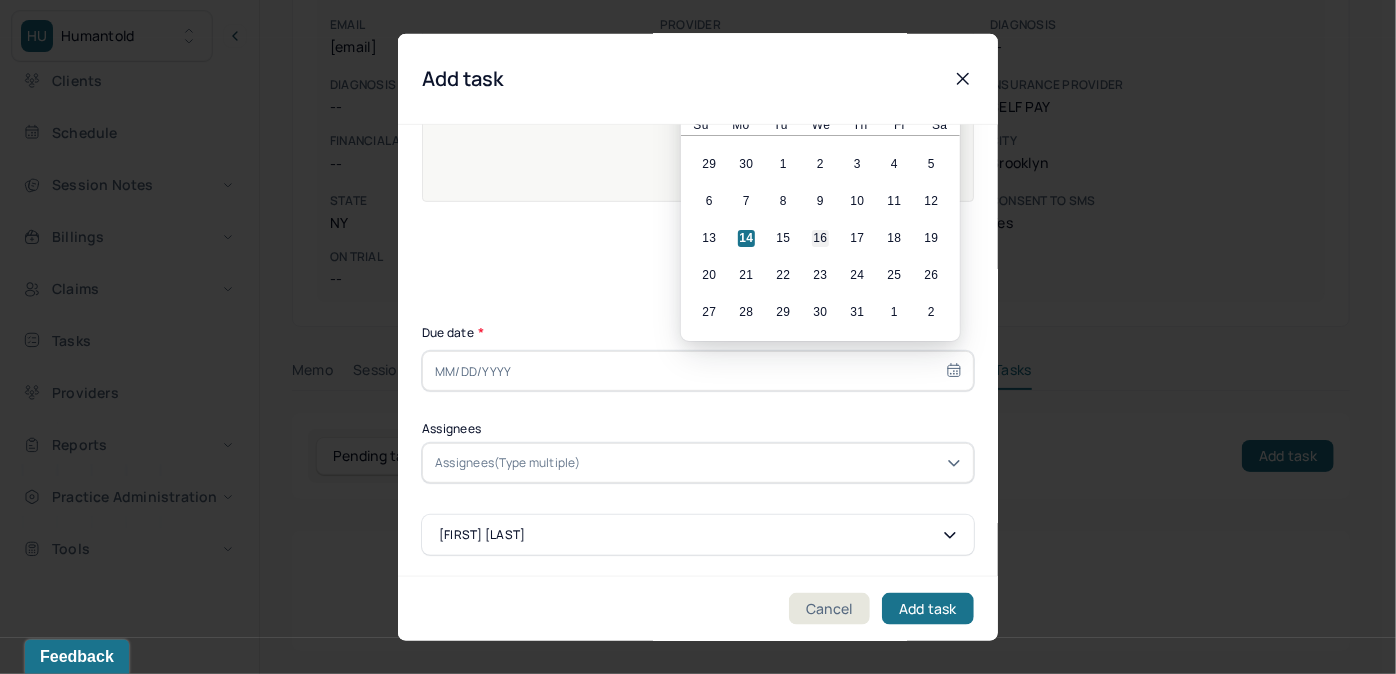 click on "16" at bounding box center (820, 238) 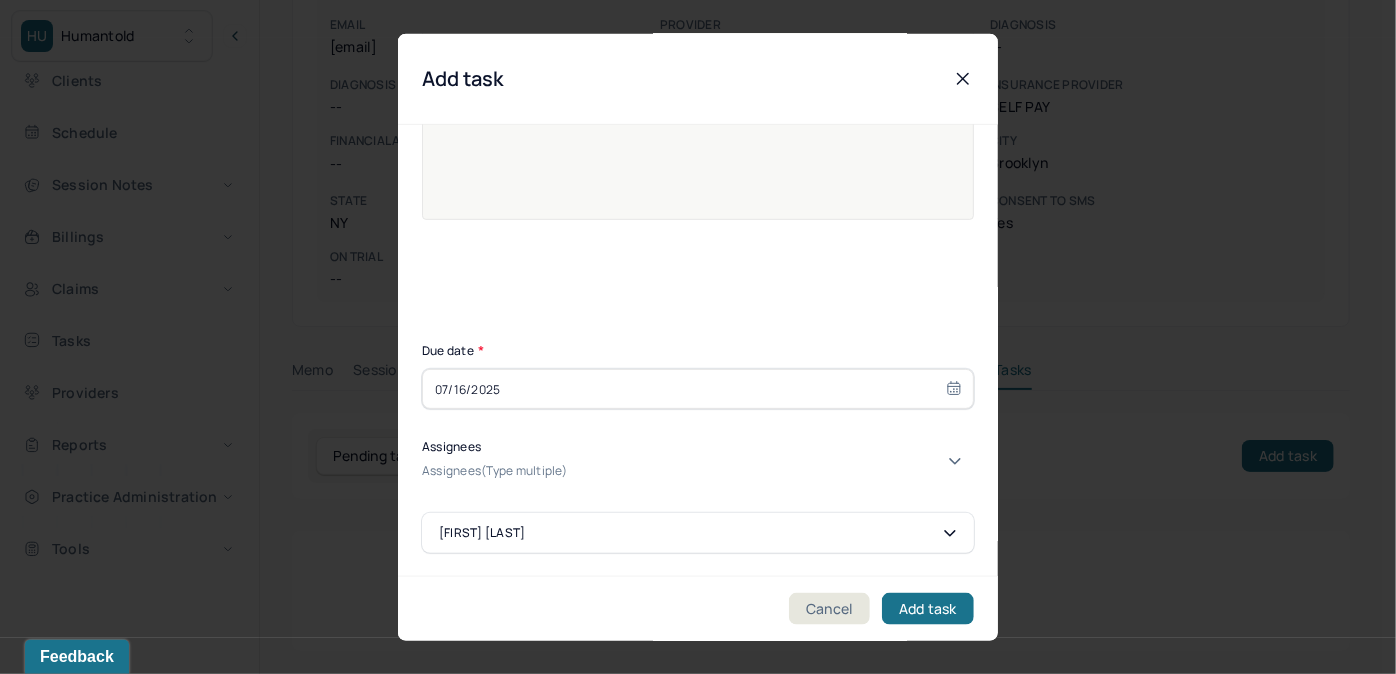 click at bounding box center (773, 471) 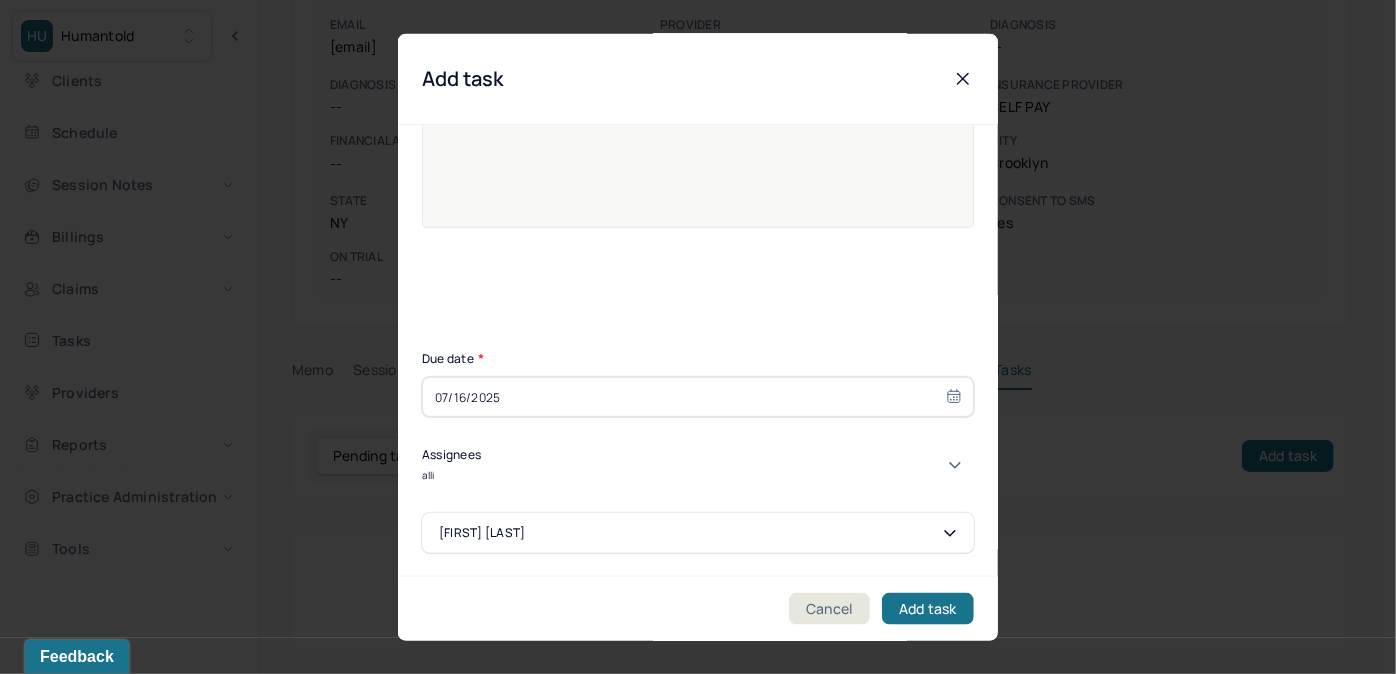 type on "[FIRST]" 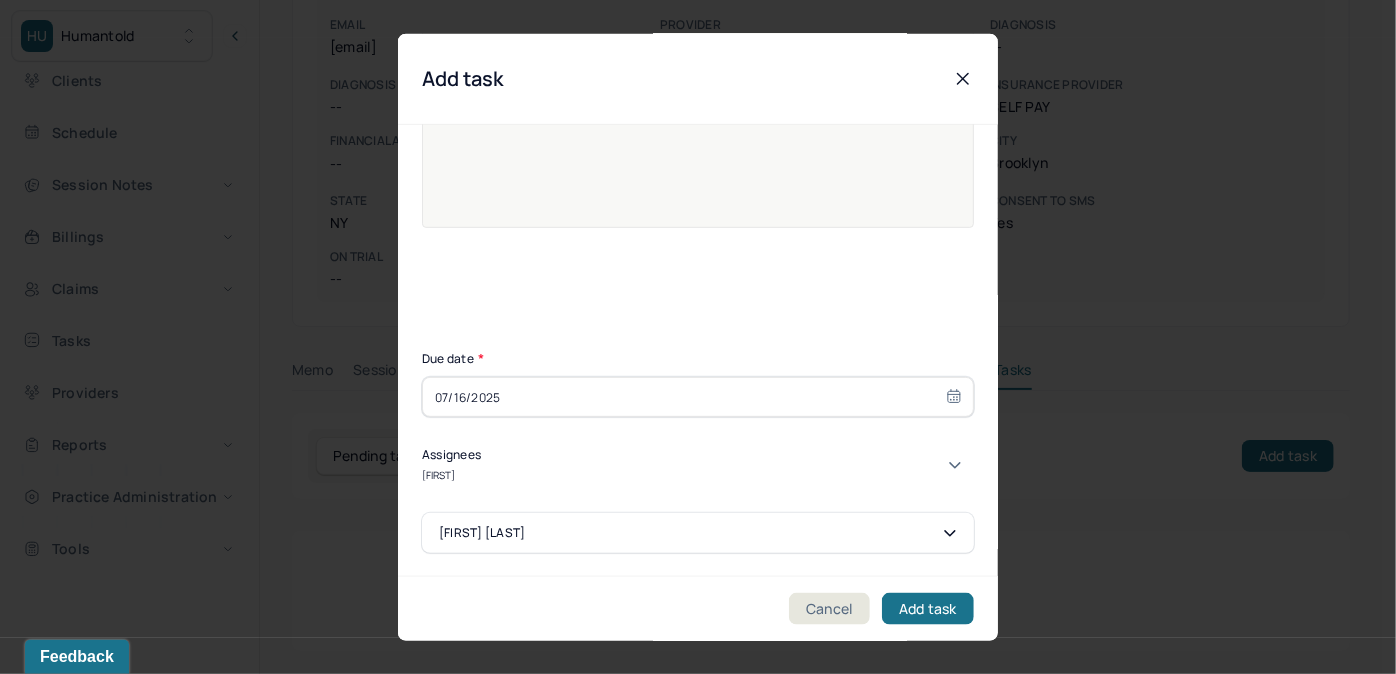 click on "[FIRST] [LAST]" at bounding box center (691, 693) 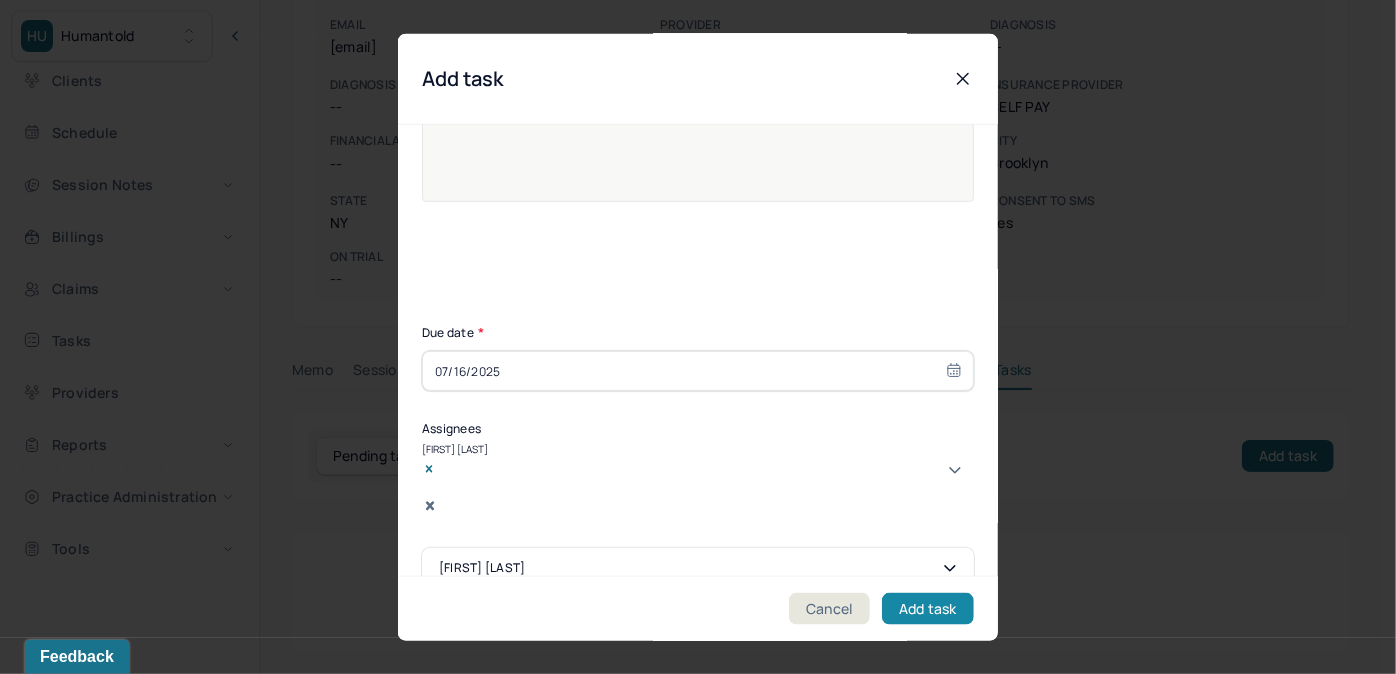 click on "Add task" at bounding box center [928, 608] 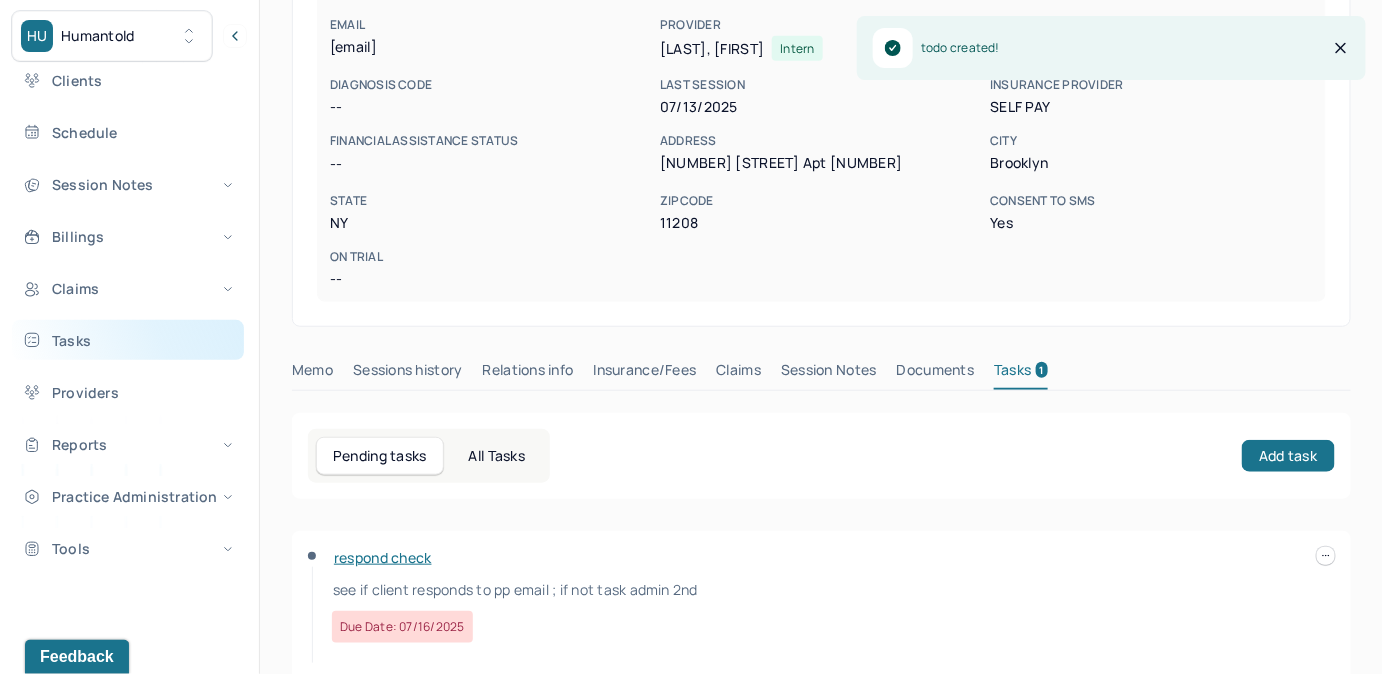 click on "Tasks" at bounding box center [128, 340] 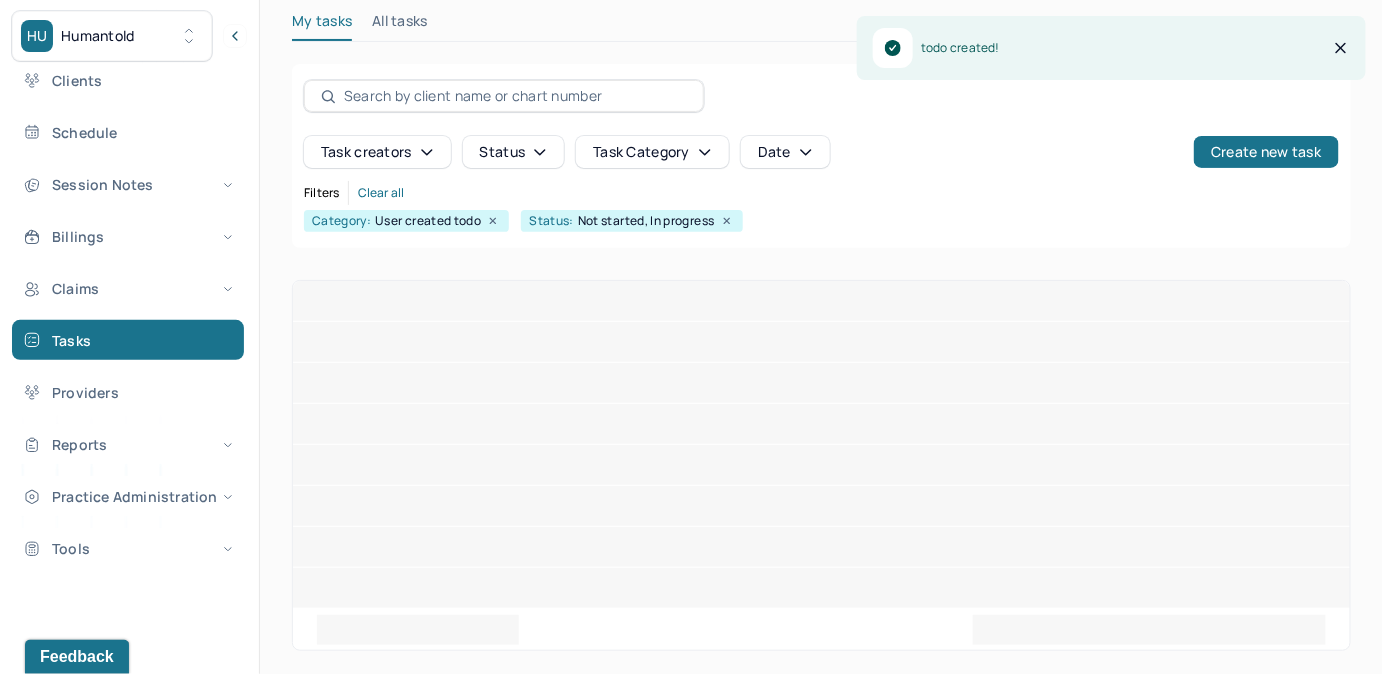 scroll, scrollTop: 256, scrollLeft: 0, axis: vertical 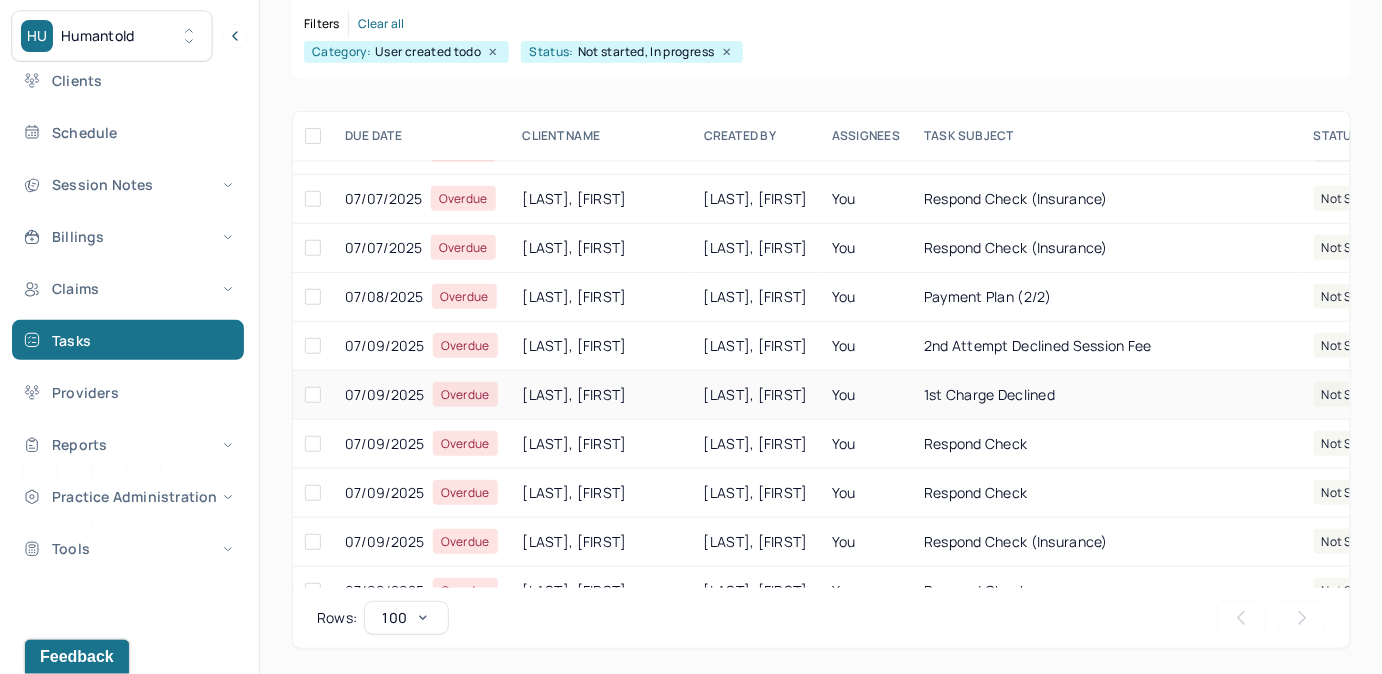 click on "1st Charge Declined" at bounding box center (989, 394) 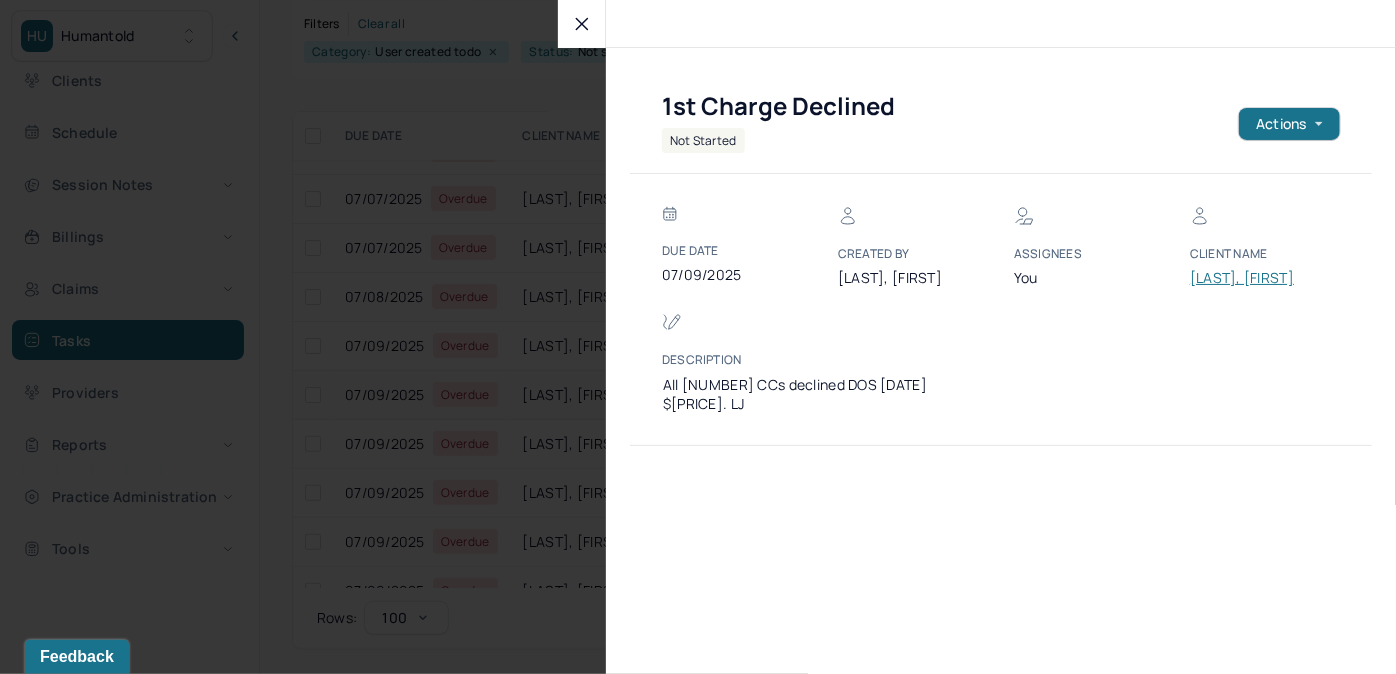 click on "[LAST], [FIRST]" at bounding box center [1250, 278] 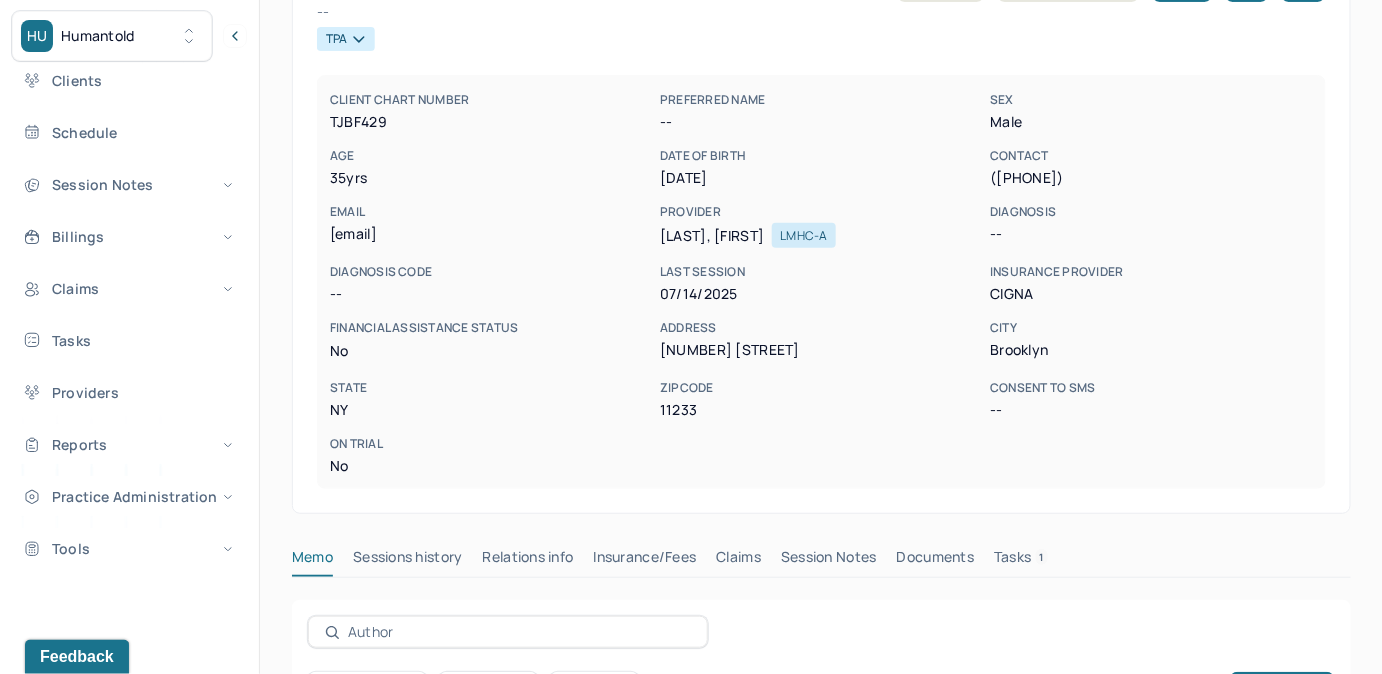 scroll, scrollTop: 160, scrollLeft: 0, axis: vertical 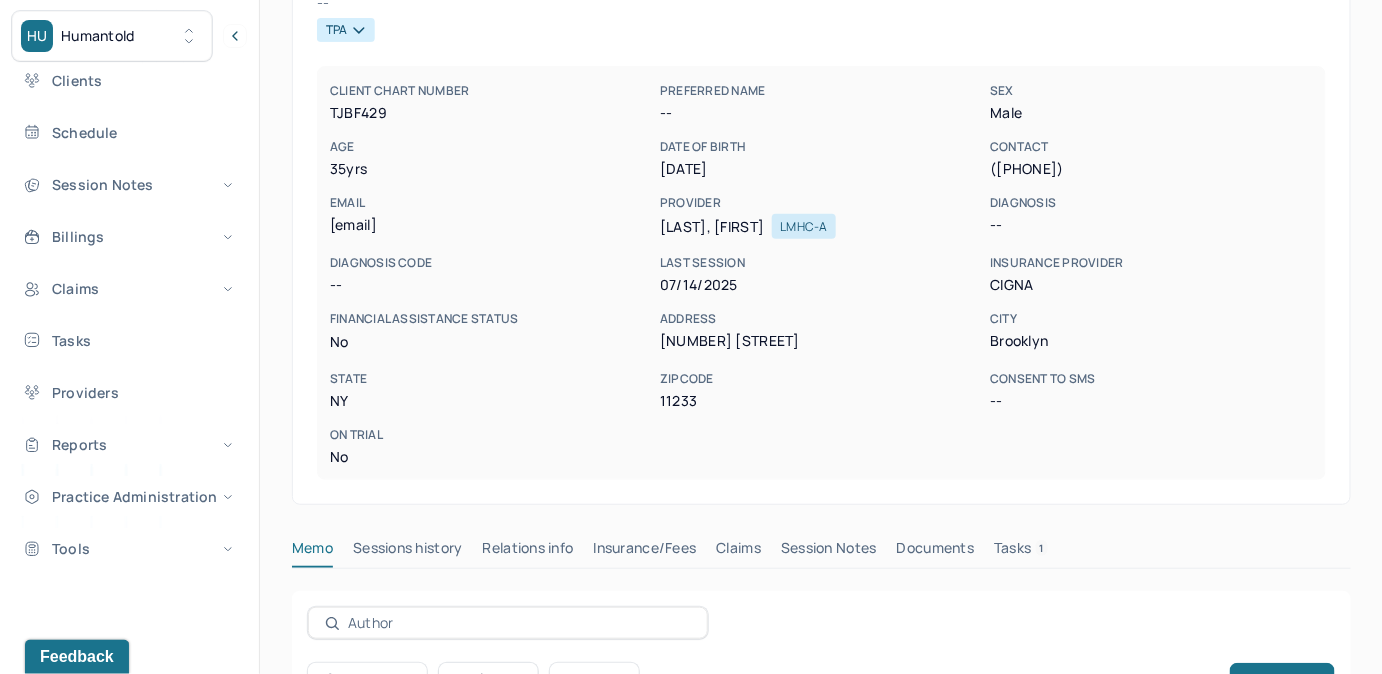 click on "Tasks 1" at bounding box center [1021, 552] 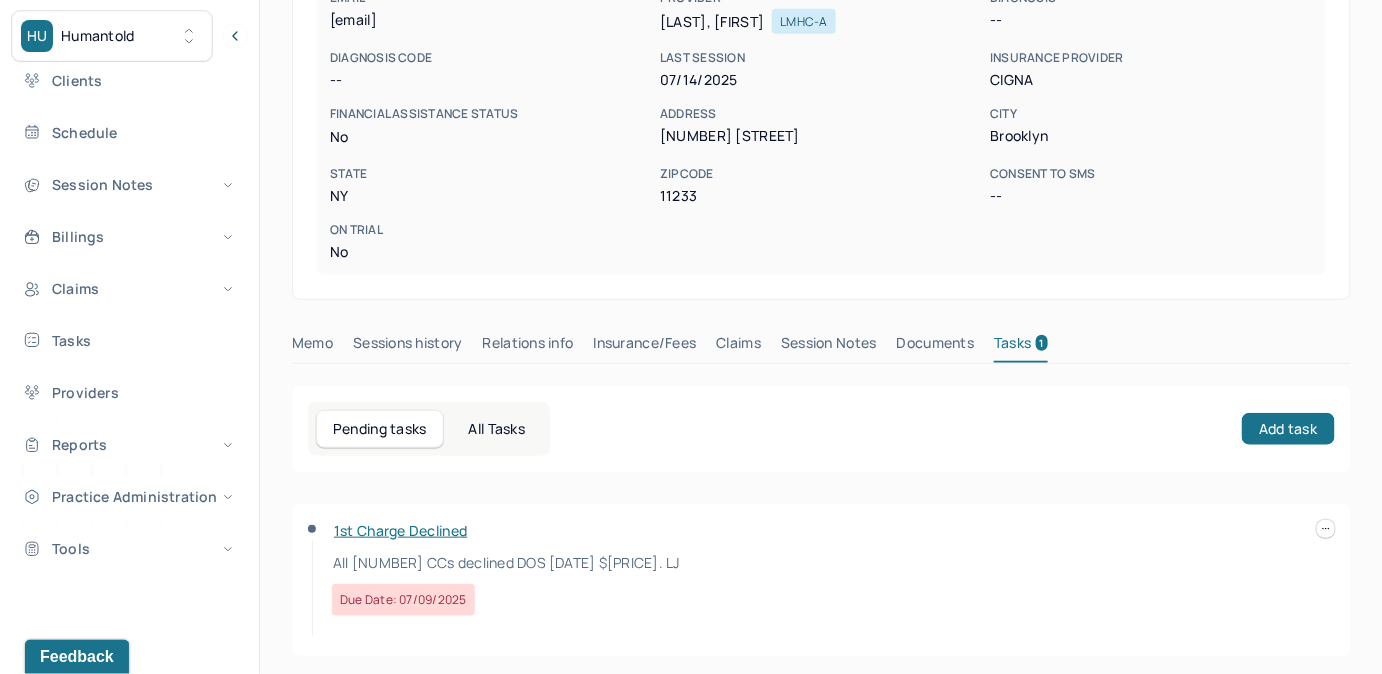scroll, scrollTop: 372, scrollLeft: 0, axis: vertical 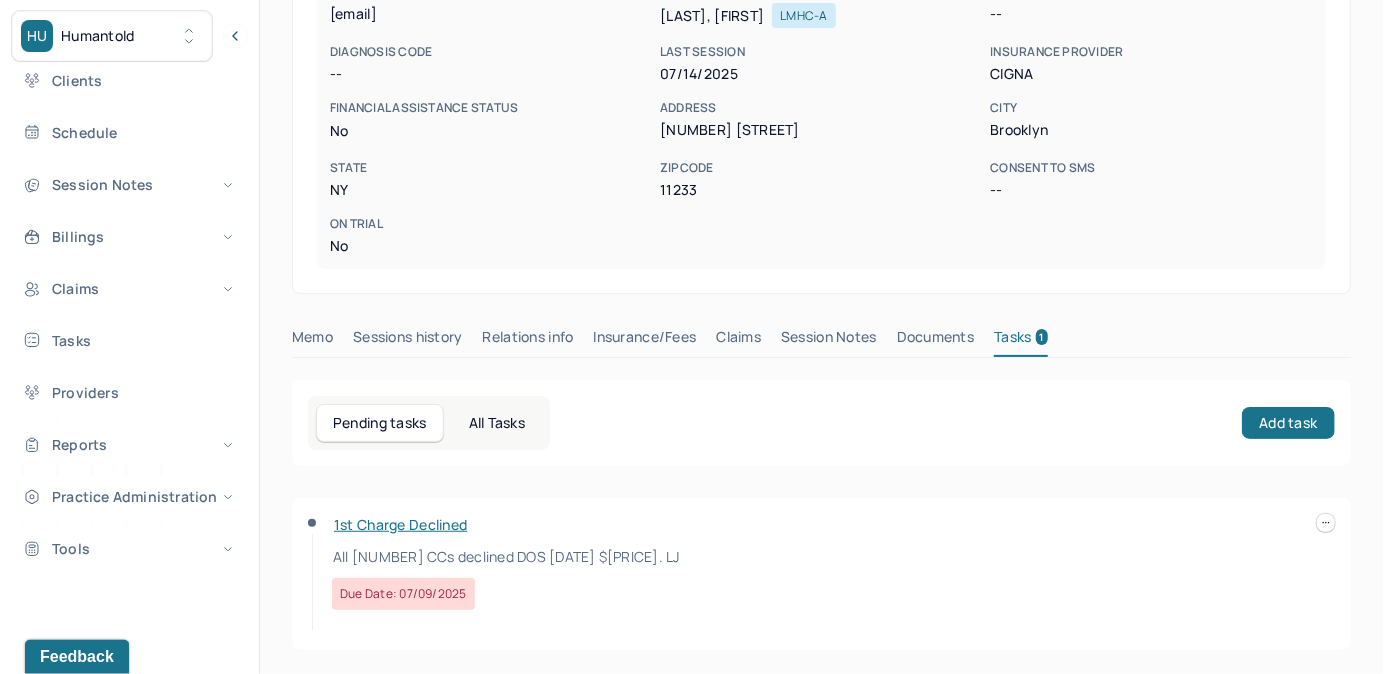 click at bounding box center (1326, 523) 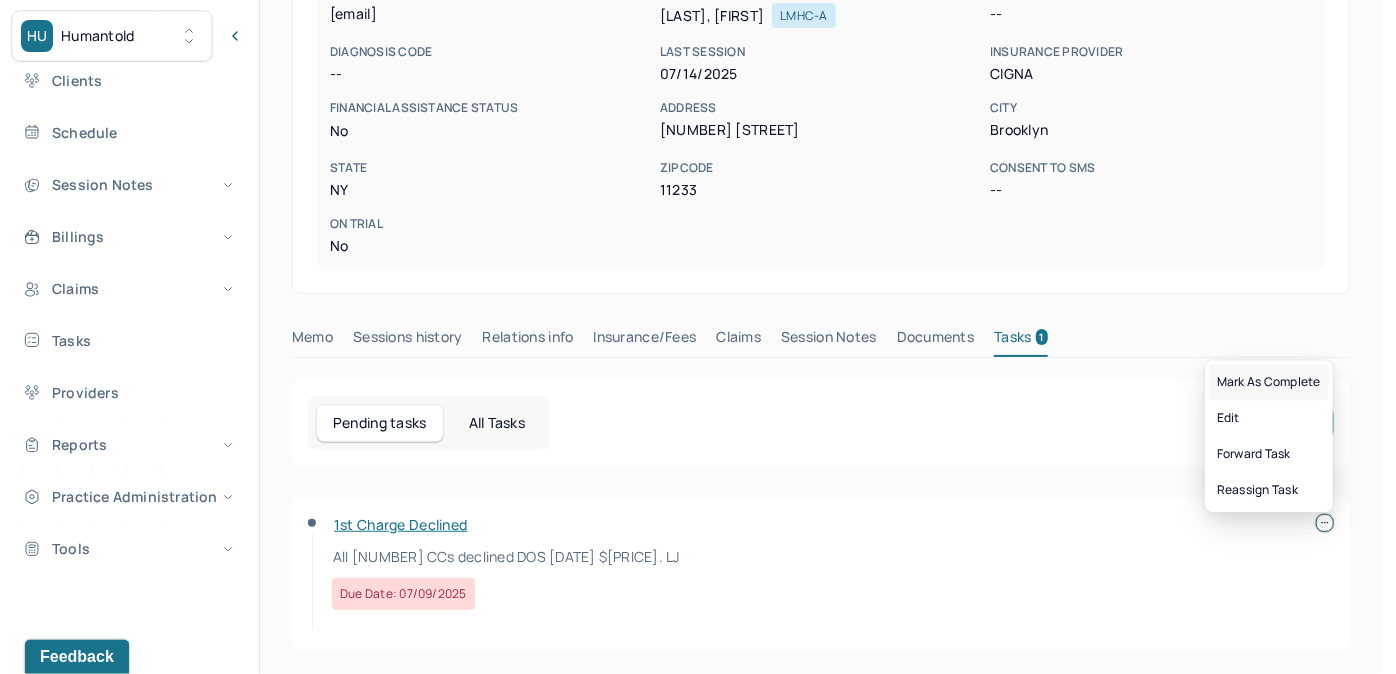 click on "Mark as complete" at bounding box center [1269, 382] 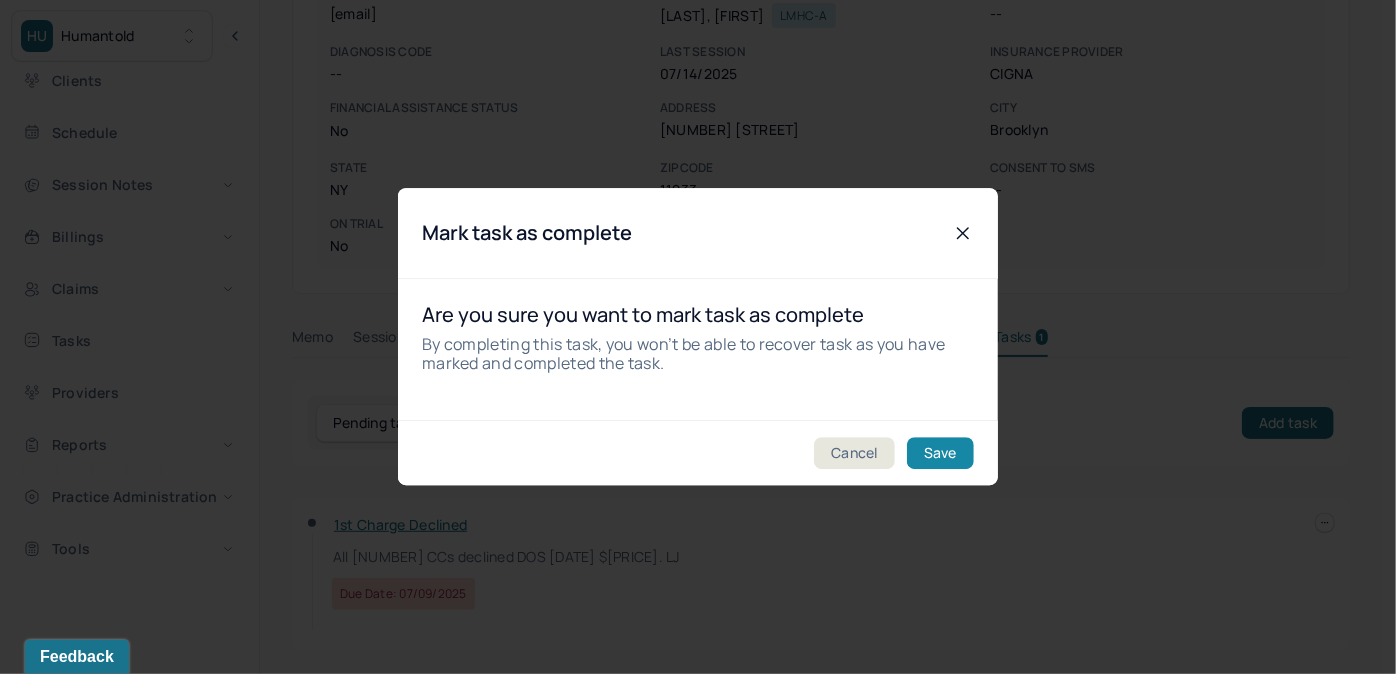 click on "Save" at bounding box center [940, 454] 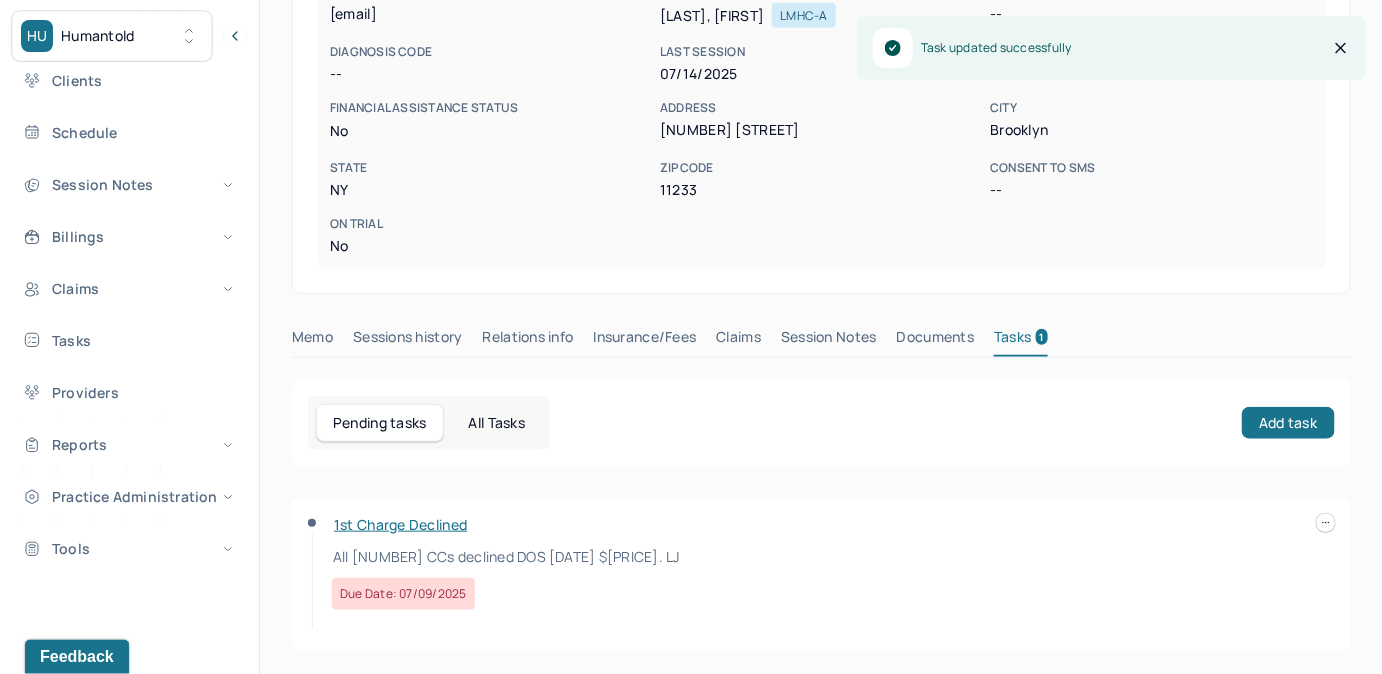 scroll, scrollTop: 338, scrollLeft: 0, axis: vertical 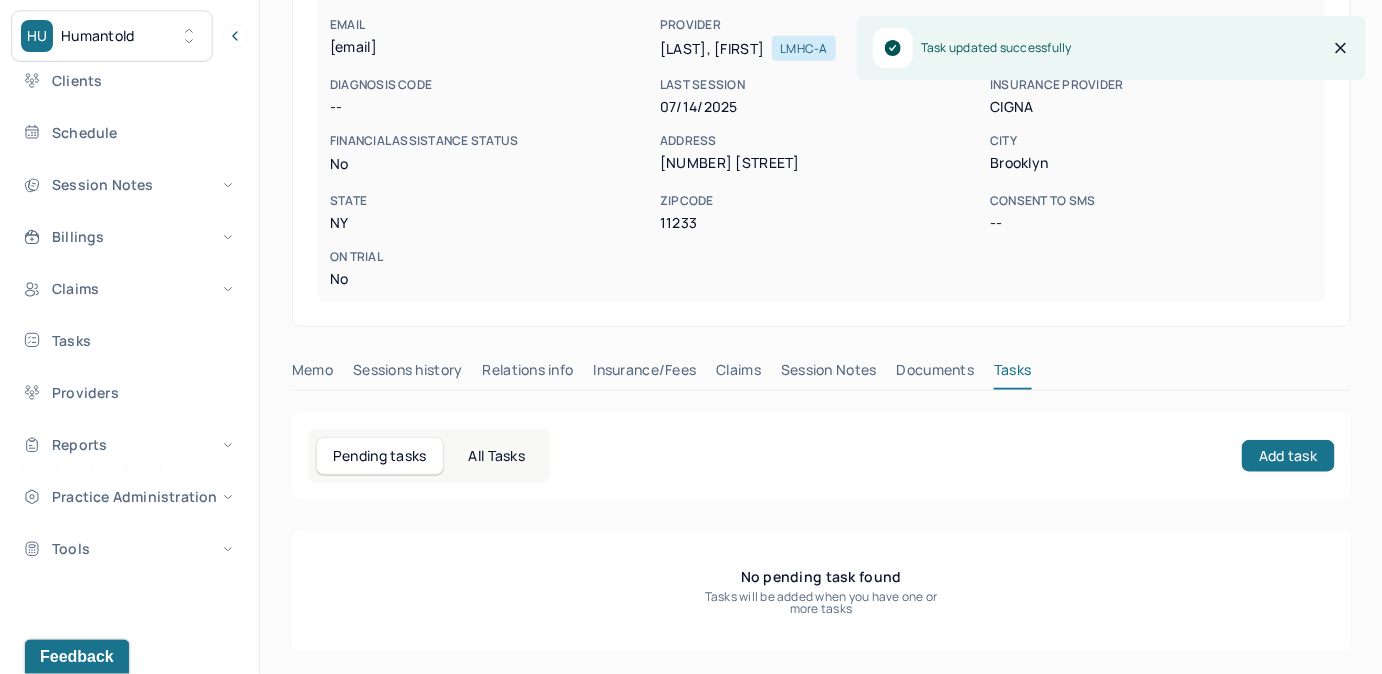 click on "Claims" at bounding box center [738, 374] 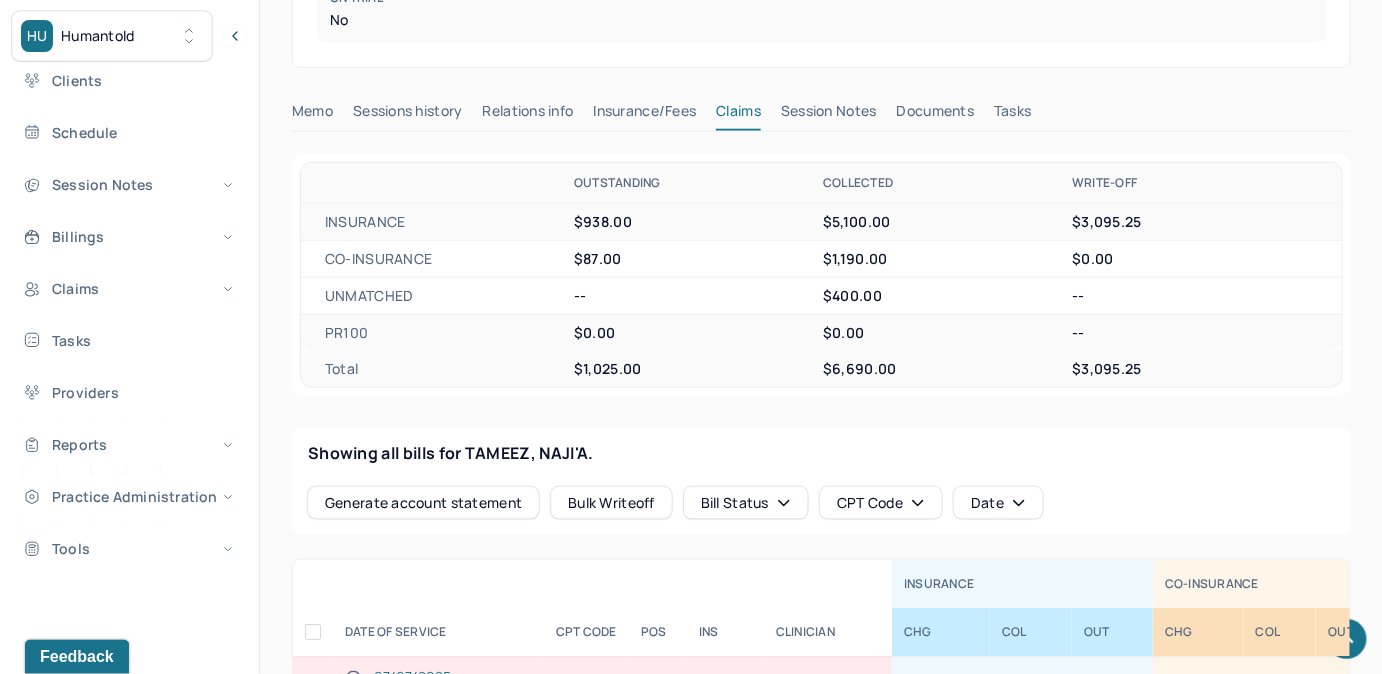 scroll, scrollTop: 454, scrollLeft: 0, axis: vertical 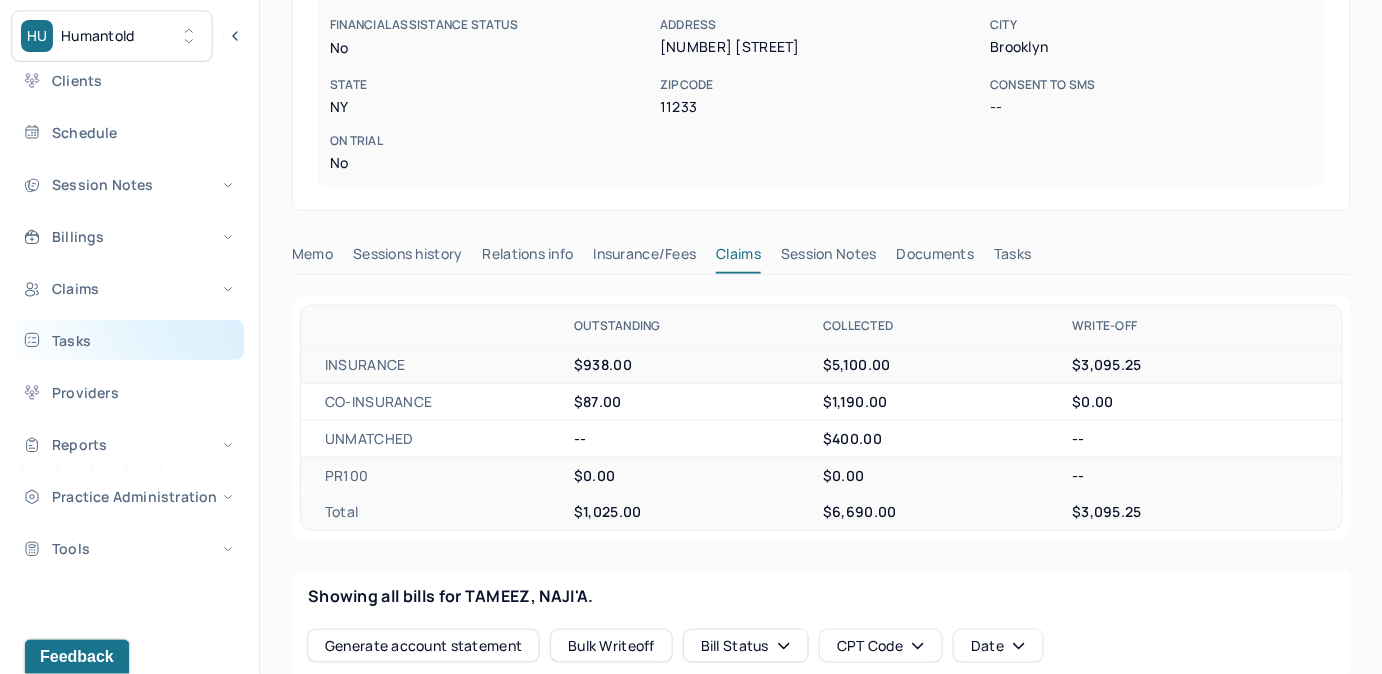 click on "Tasks" at bounding box center (128, 340) 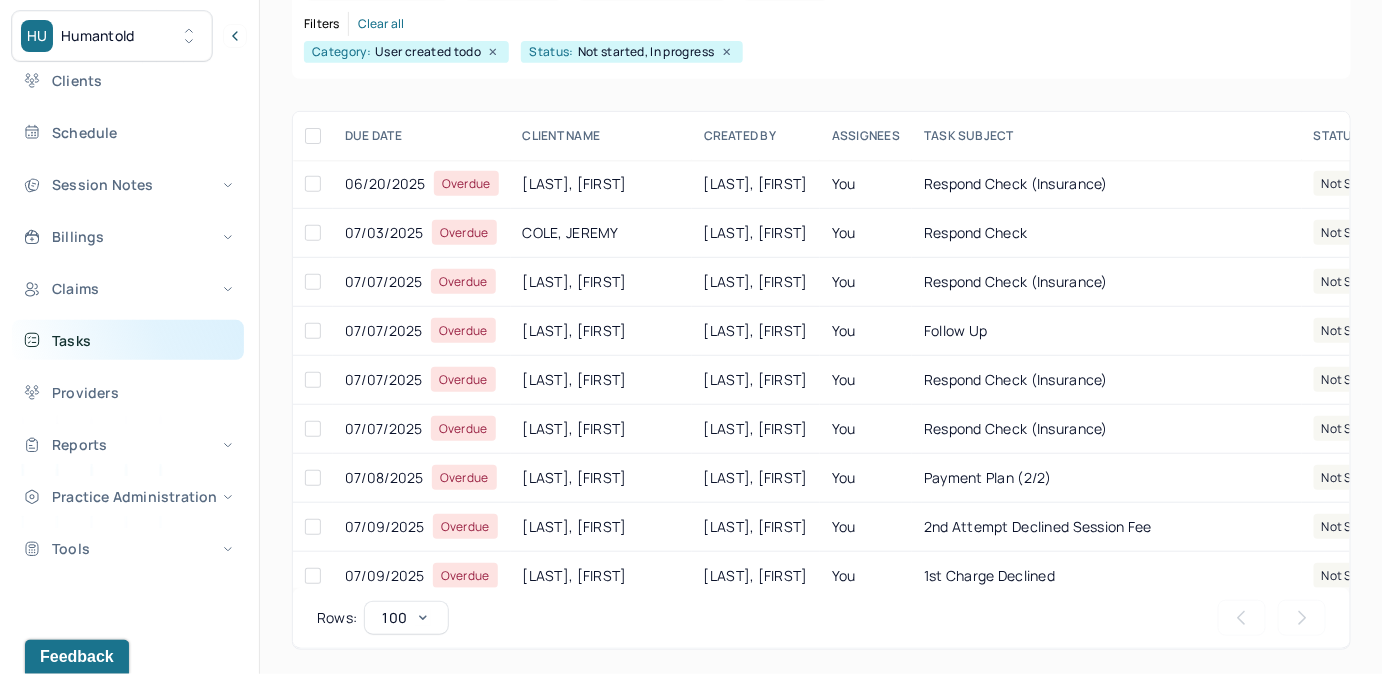 scroll, scrollTop: 256, scrollLeft: 0, axis: vertical 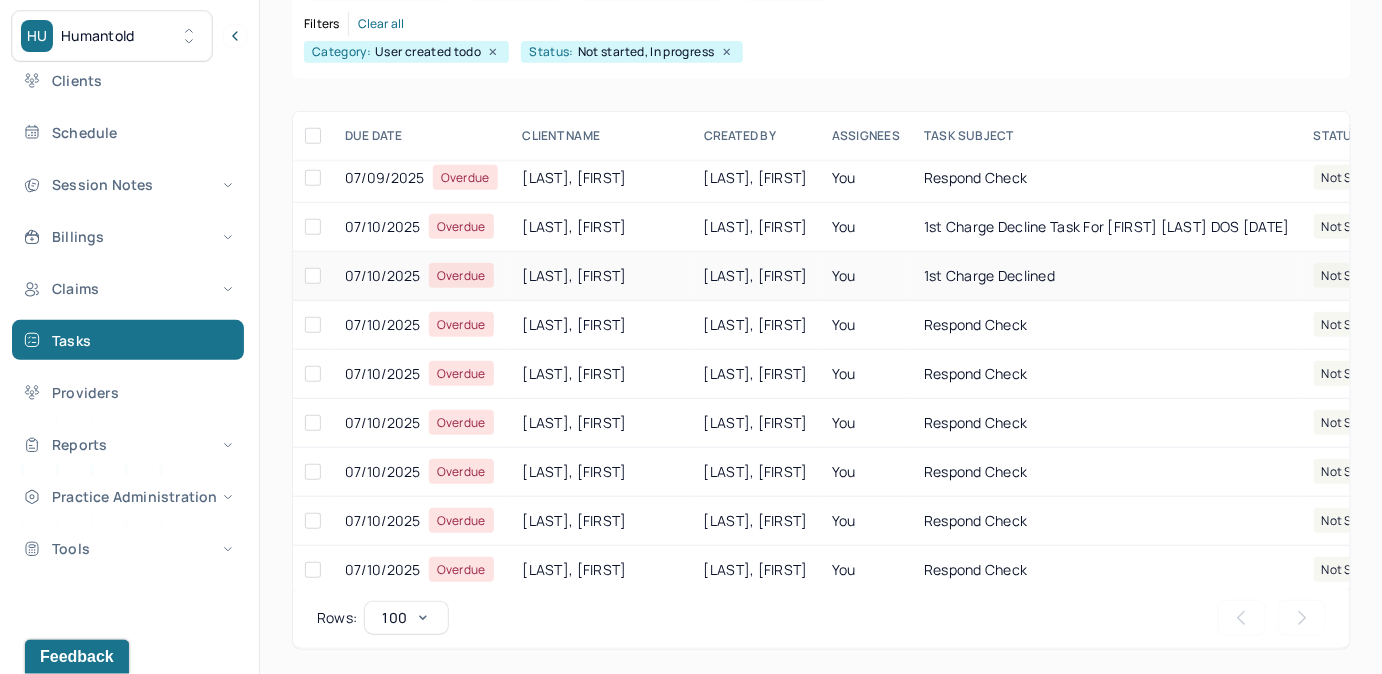 click on "You" at bounding box center [866, 276] 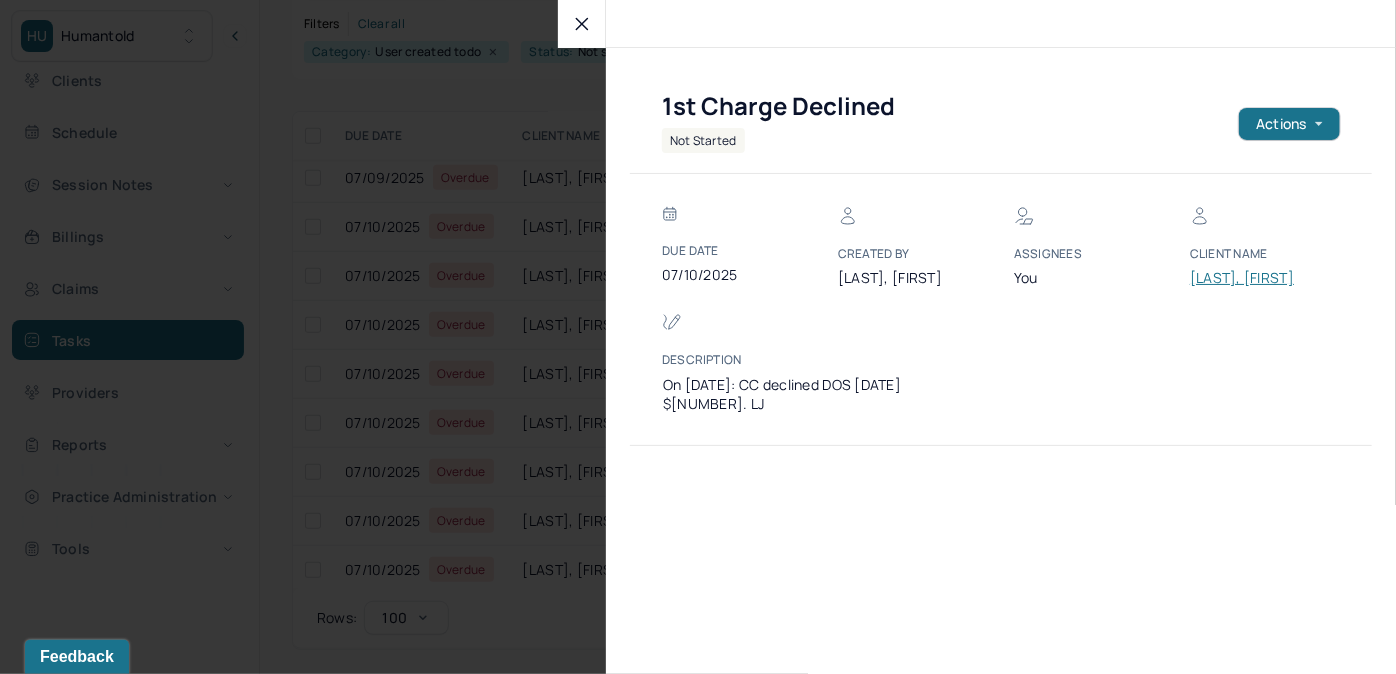 click on "[LAST], [FIRST]" at bounding box center [1250, 278] 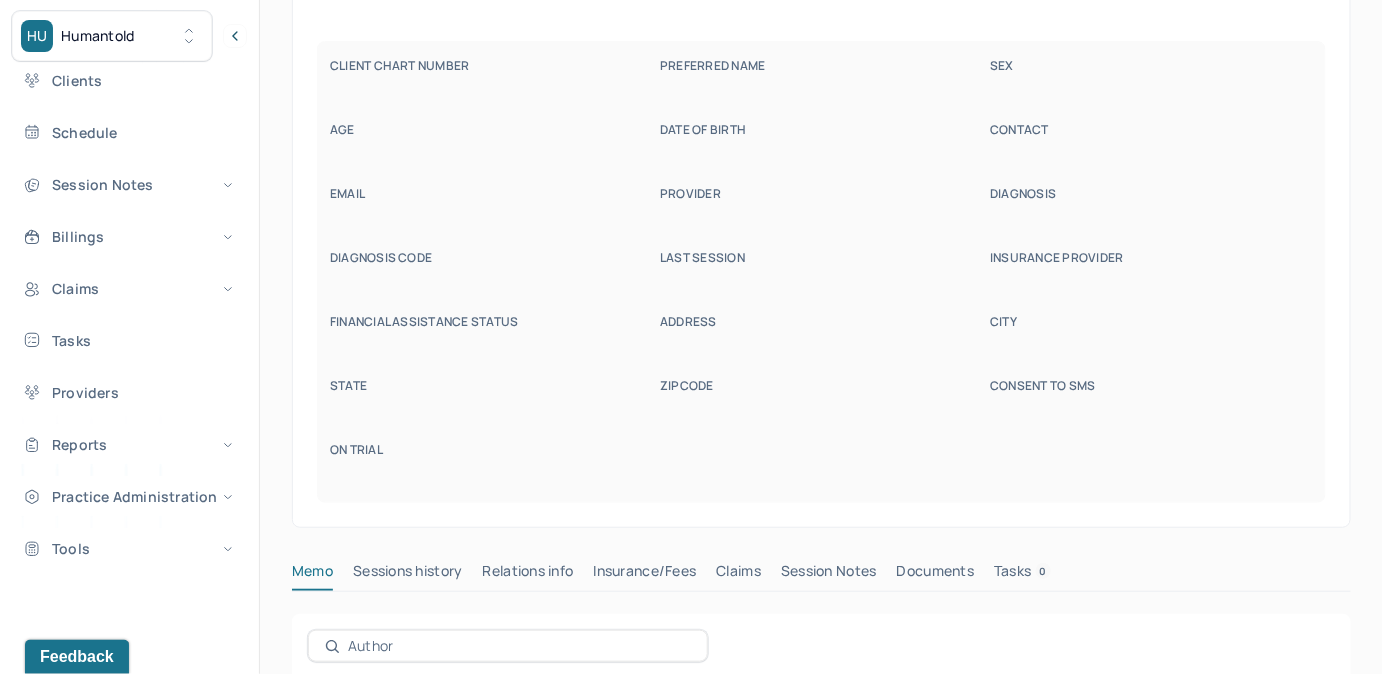 scroll, scrollTop: 160, scrollLeft: 0, axis: vertical 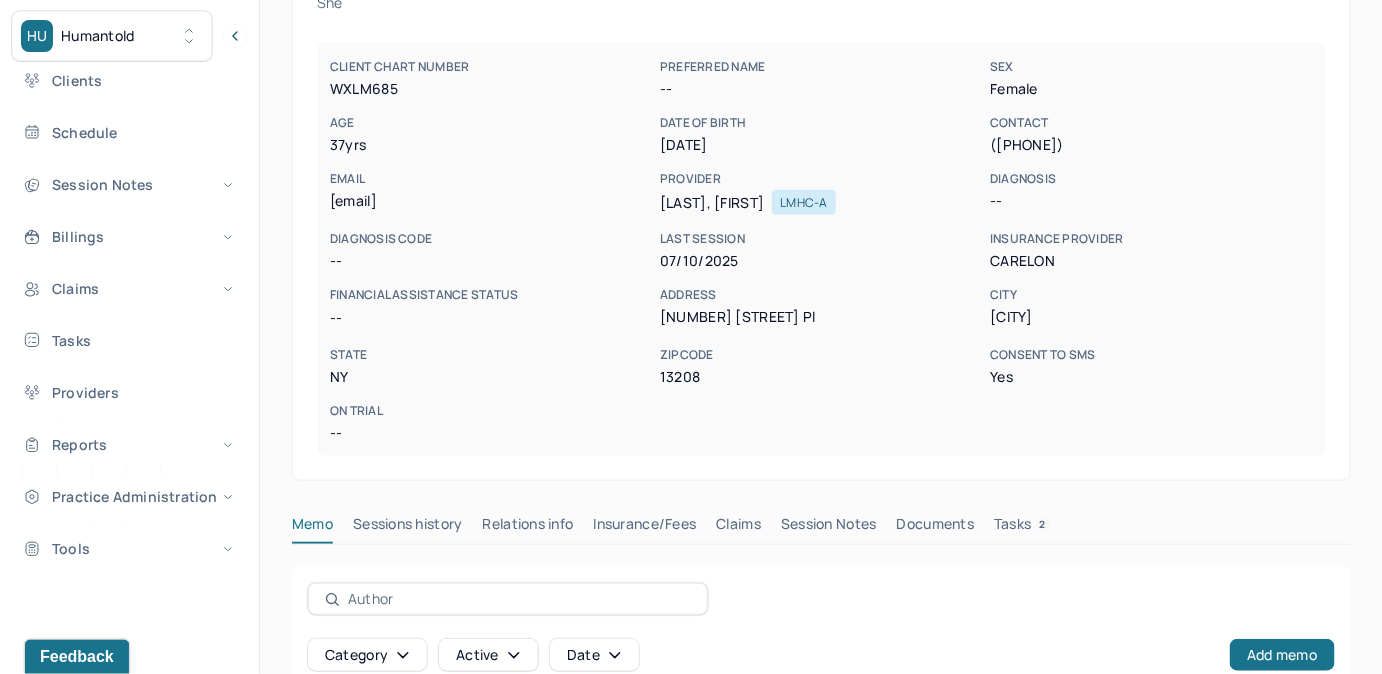 click on "Tasks 2" at bounding box center (1022, 528) 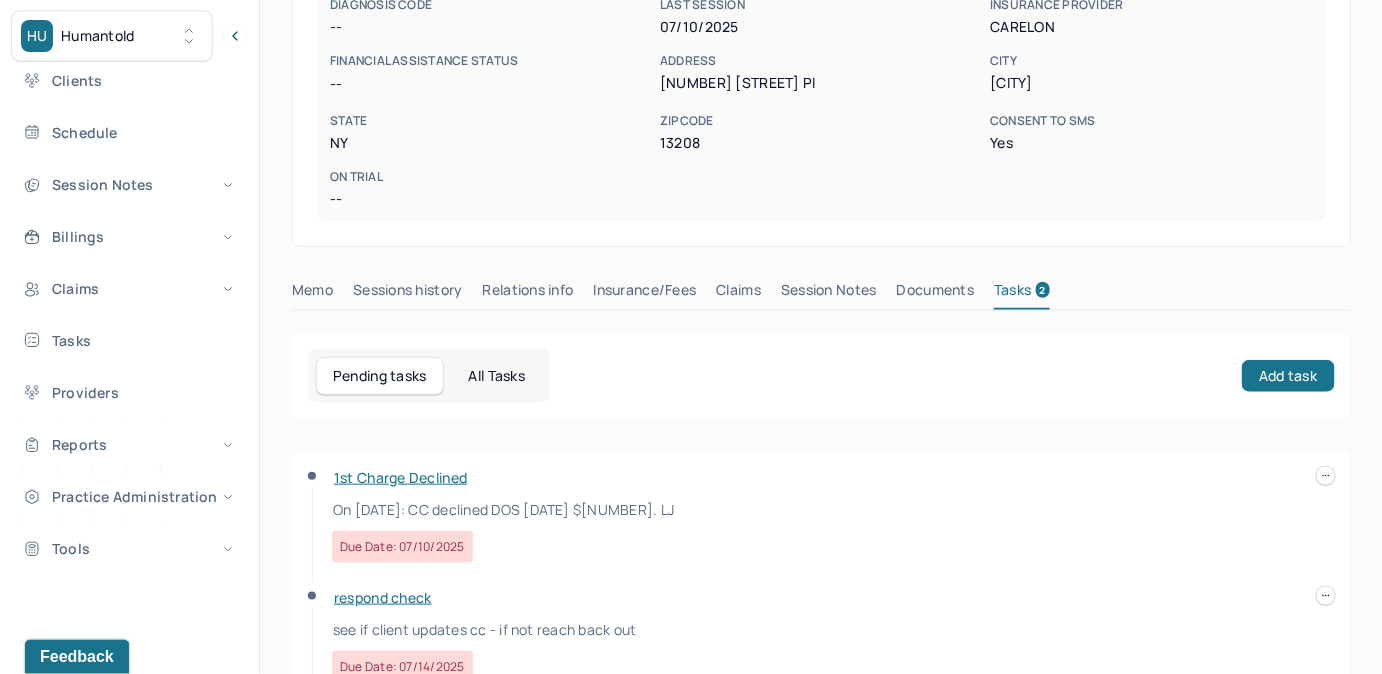 scroll, scrollTop: 470, scrollLeft: 0, axis: vertical 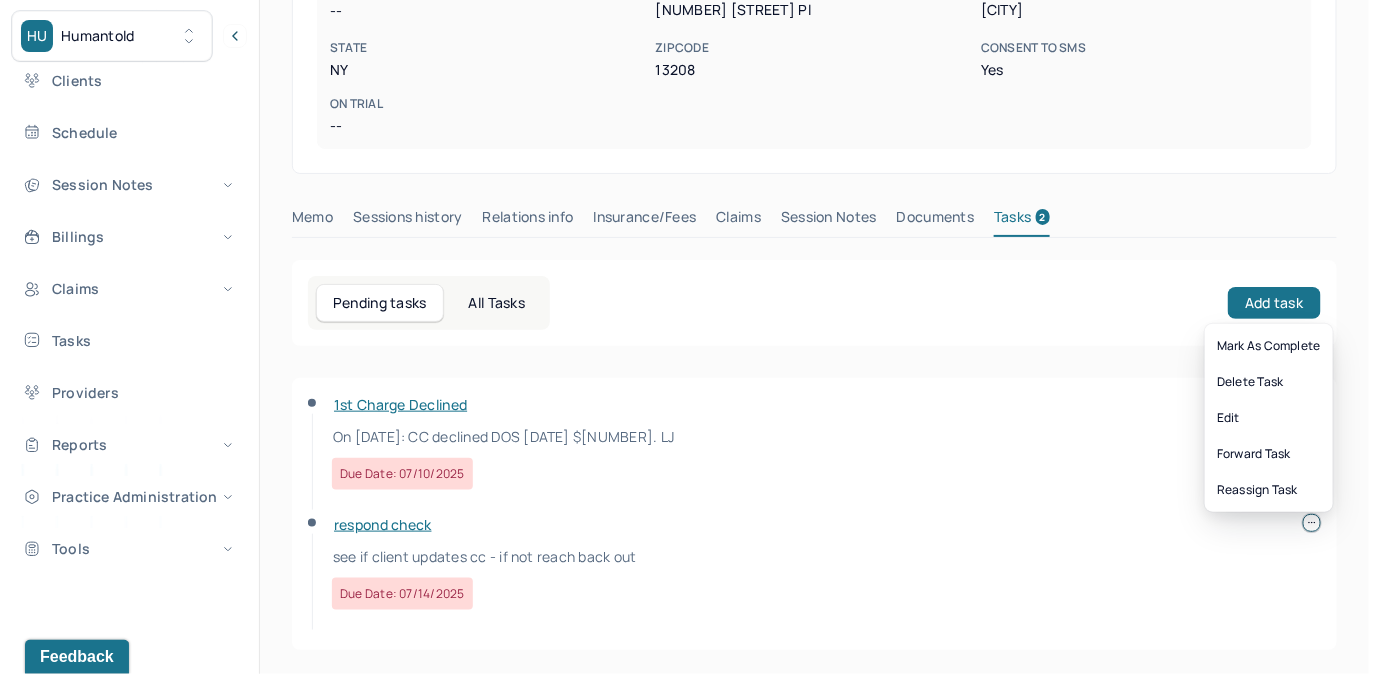 click at bounding box center (1312, 523) 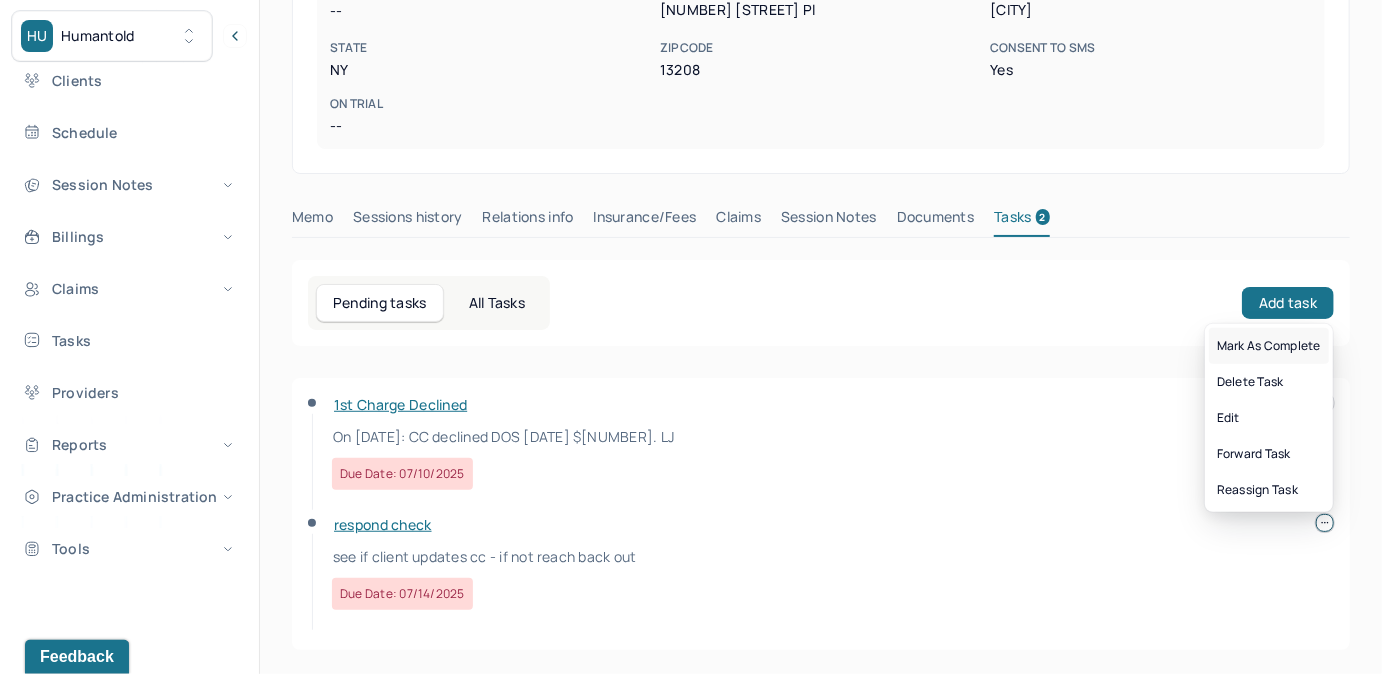 click on "Mark as complete" at bounding box center [1269, 346] 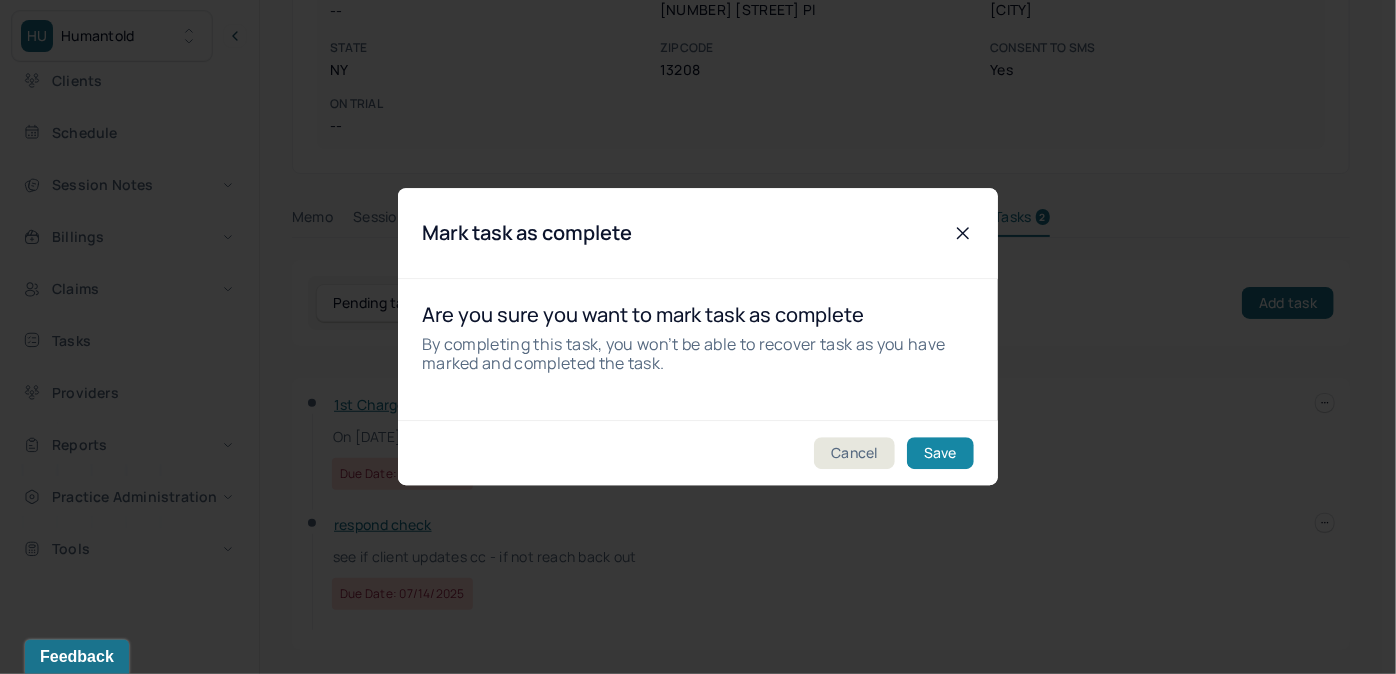 click on "Save" at bounding box center (940, 454) 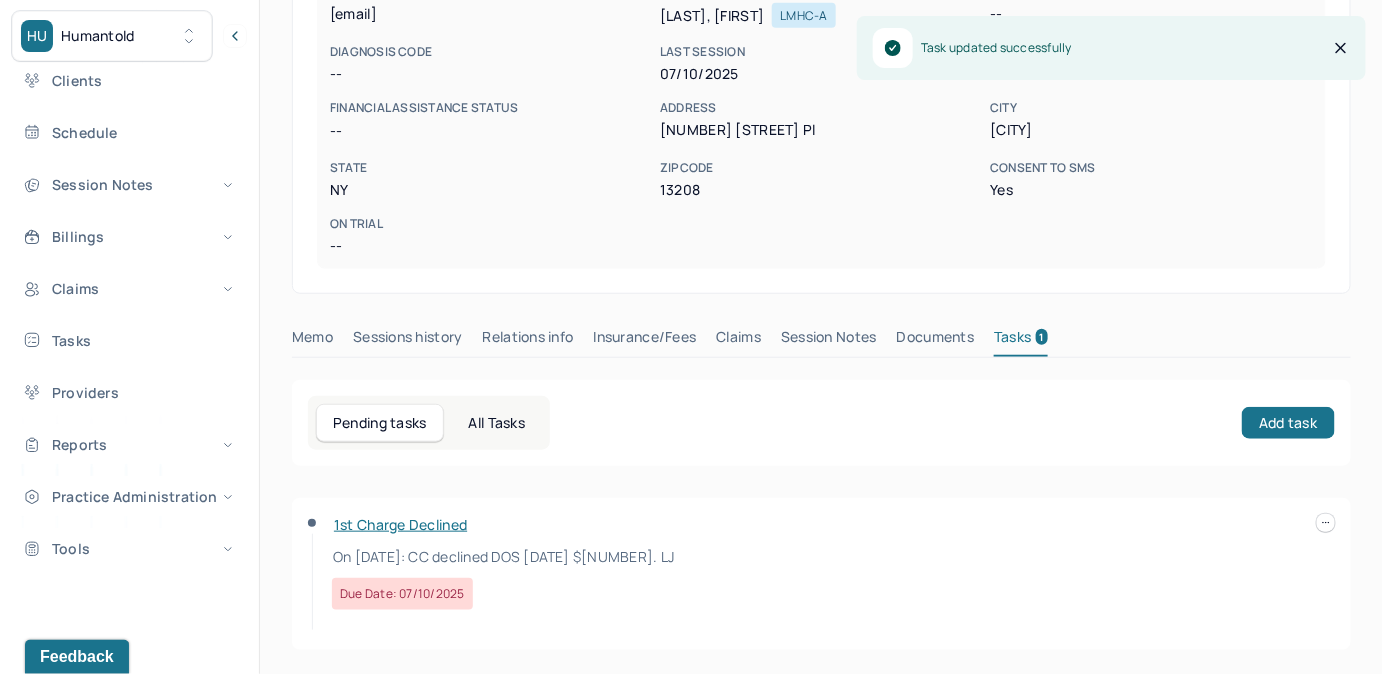 scroll, scrollTop: 348, scrollLeft: 0, axis: vertical 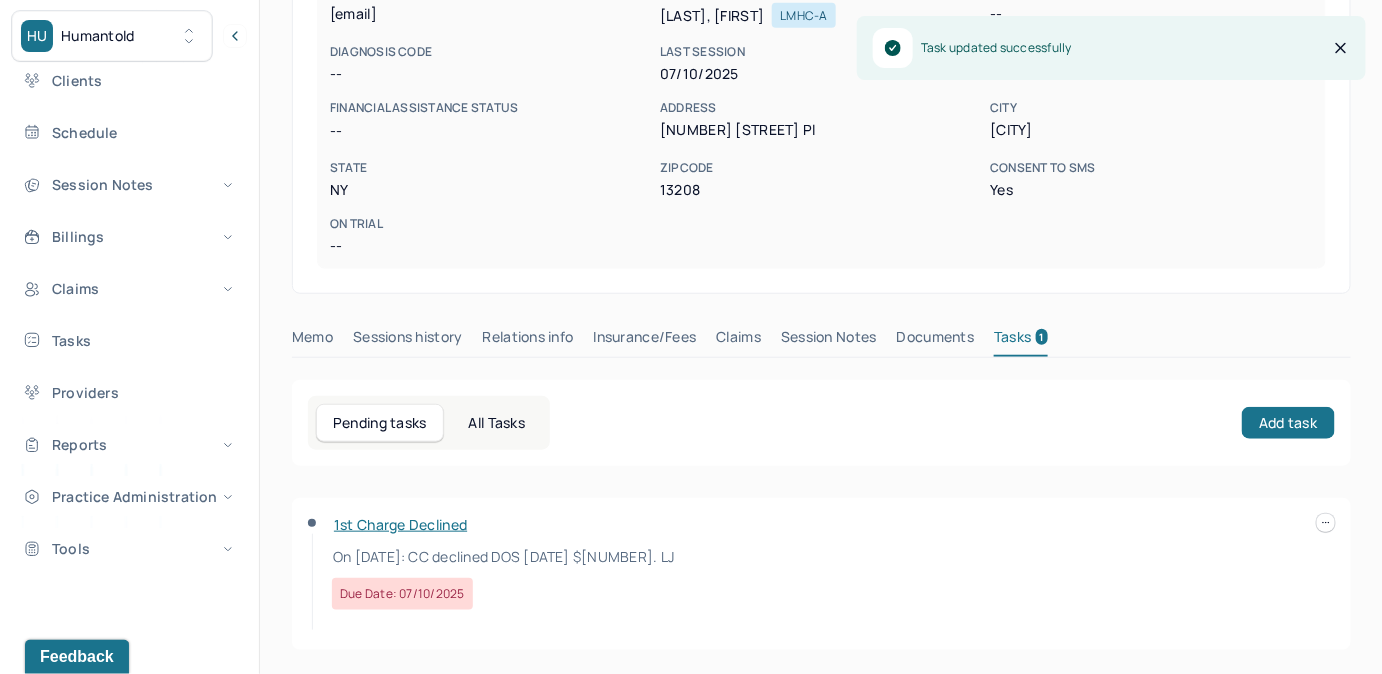click at bounding box center (1326, 523) 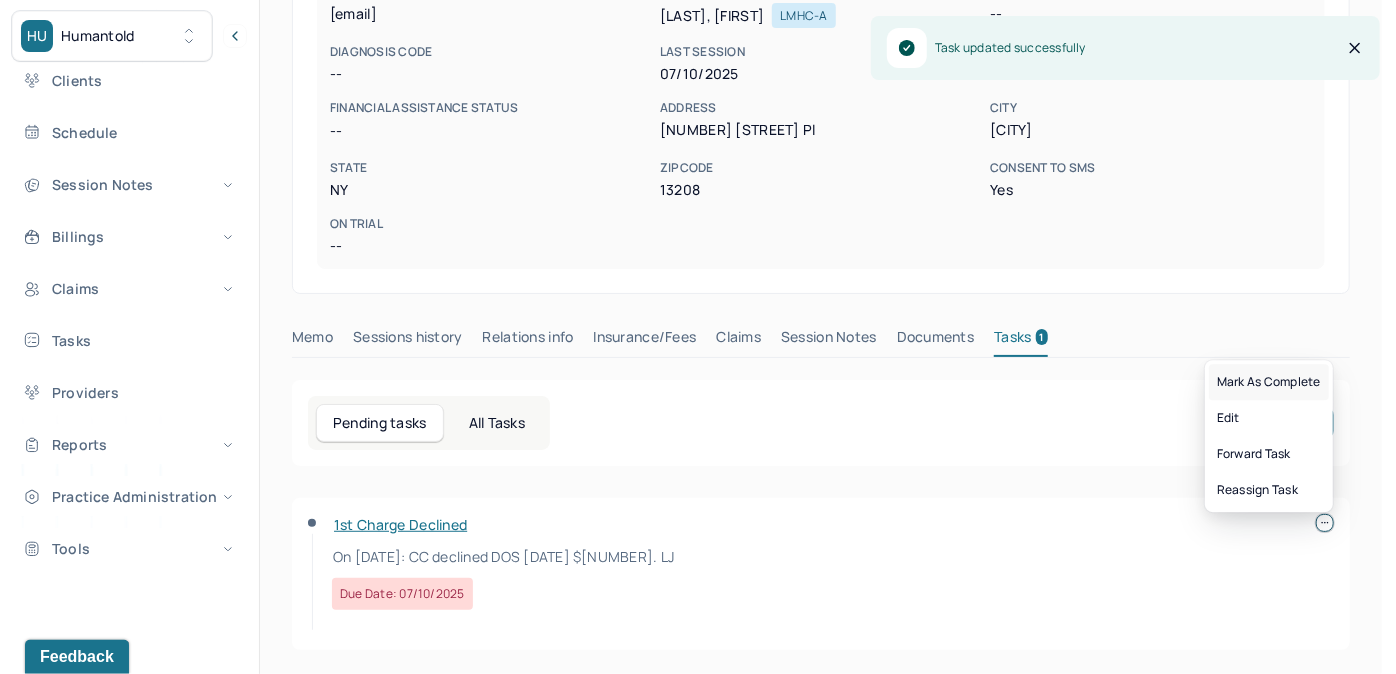 click on "Mark as complete" at bounding box center (1269, 382) 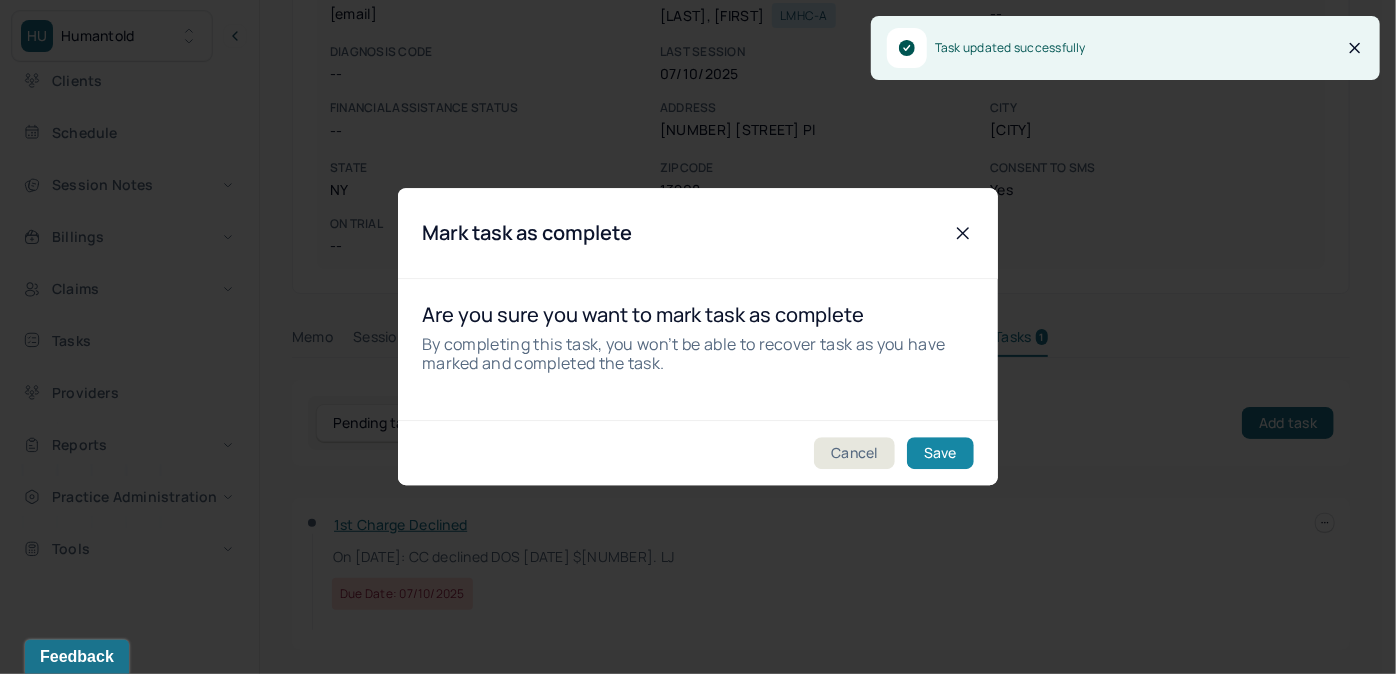 click on "Save" at bounding box center (940, 454) 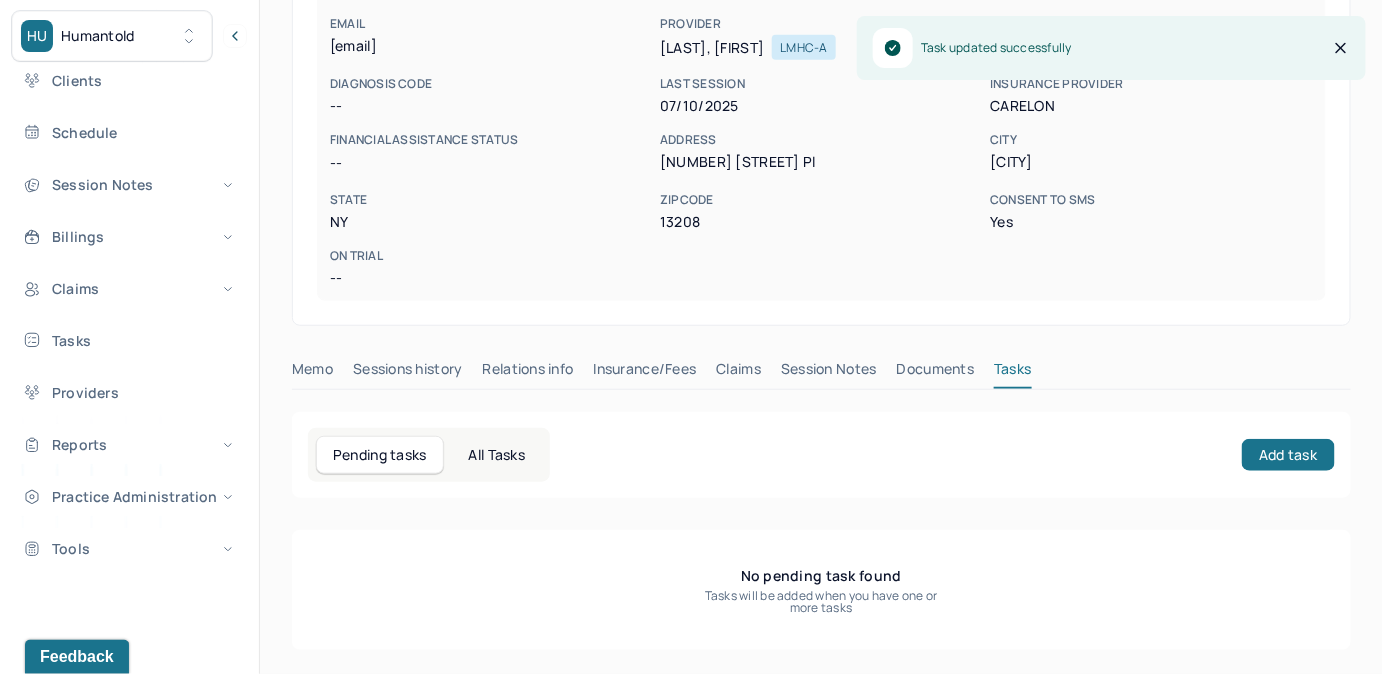 scroll, scrollTop: 314, scrollLeft: 0, axis: vertical 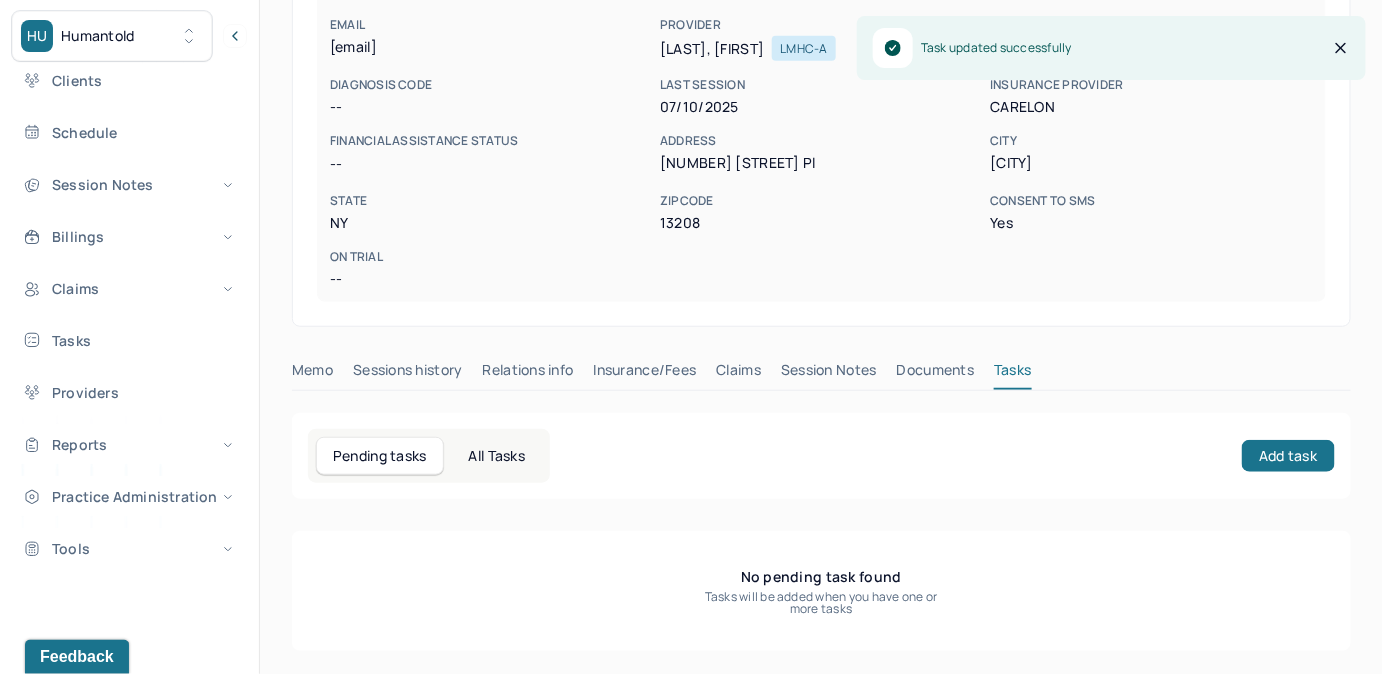 click on "Claims" at bounding box center (738, 374) 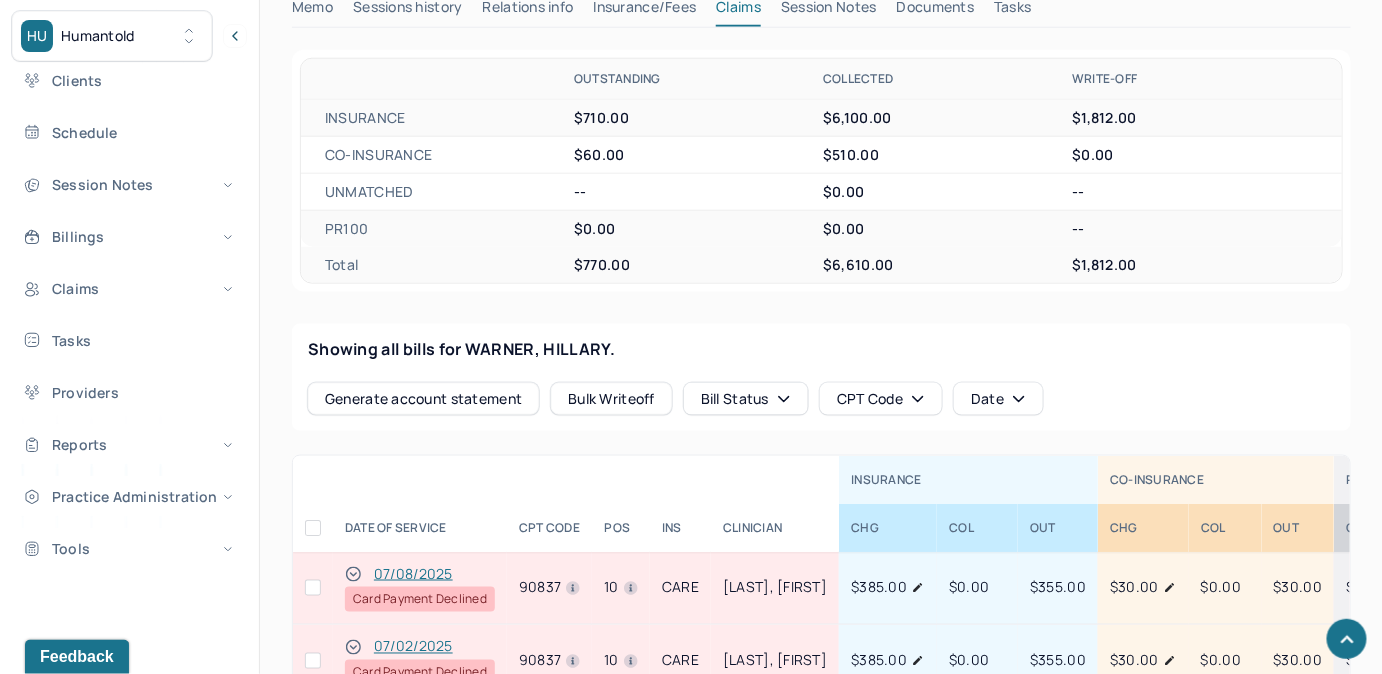 scroll, scrollTop: 768, scrollLeft: 0, axis: vertical 